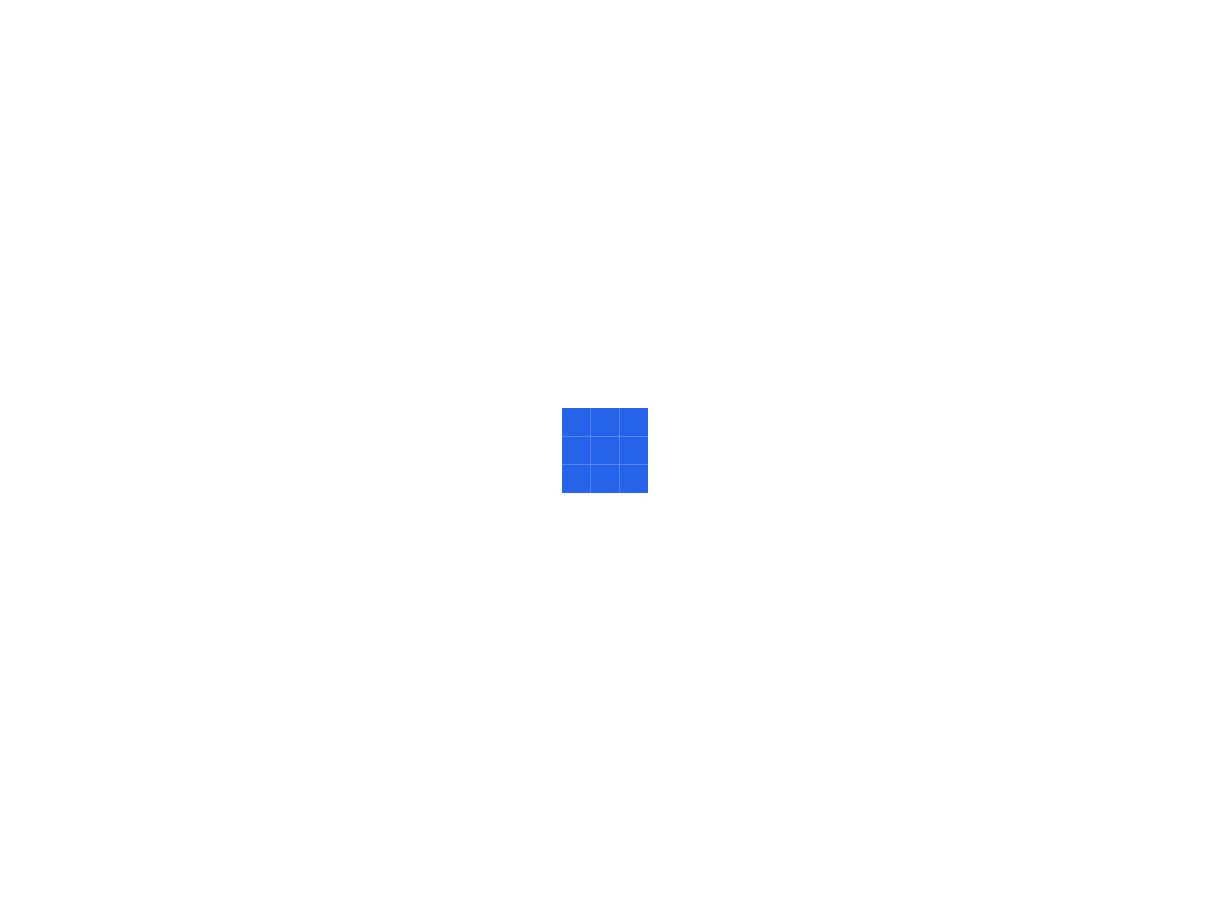 scroll, scrollTop: 0, scrollLeft: 0, axis: both 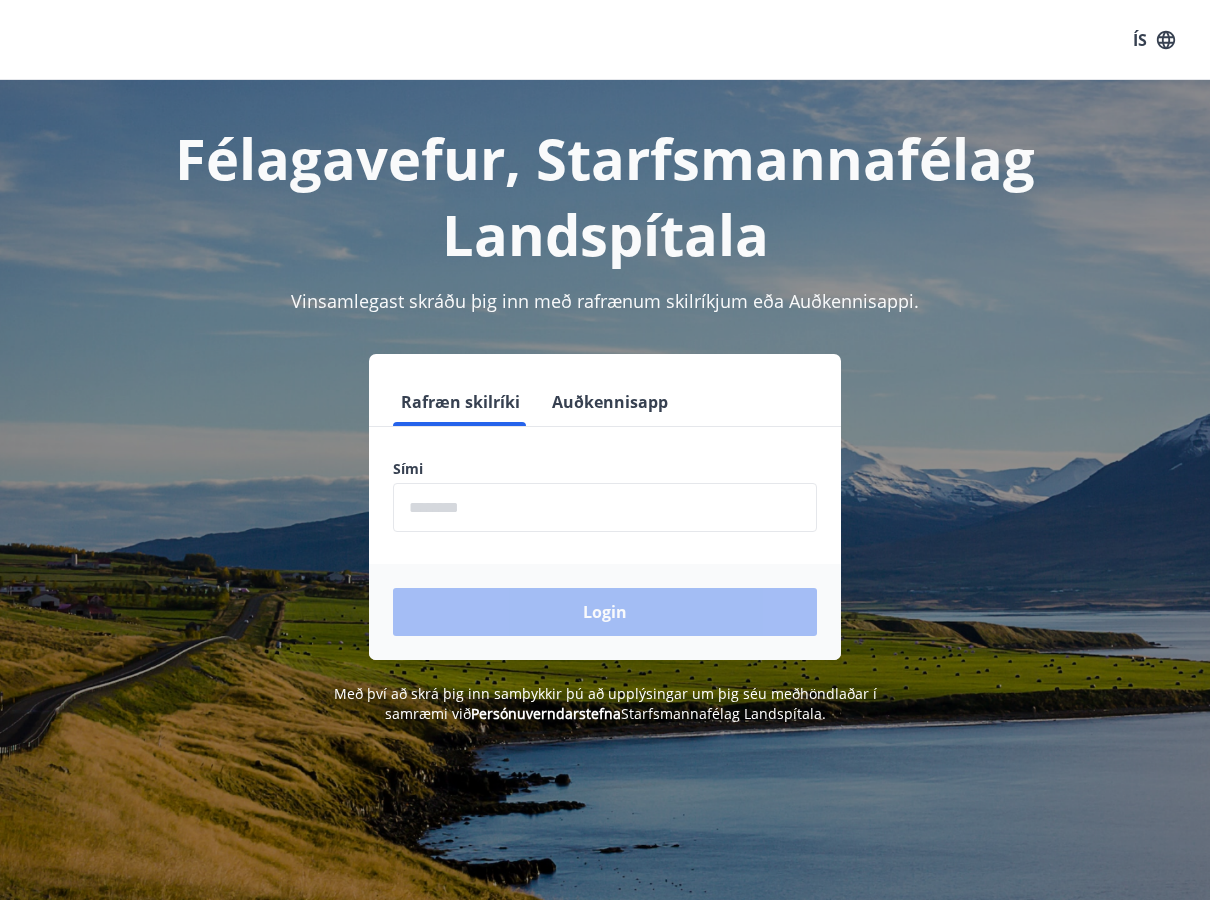 click at bounding box center [605, 507] 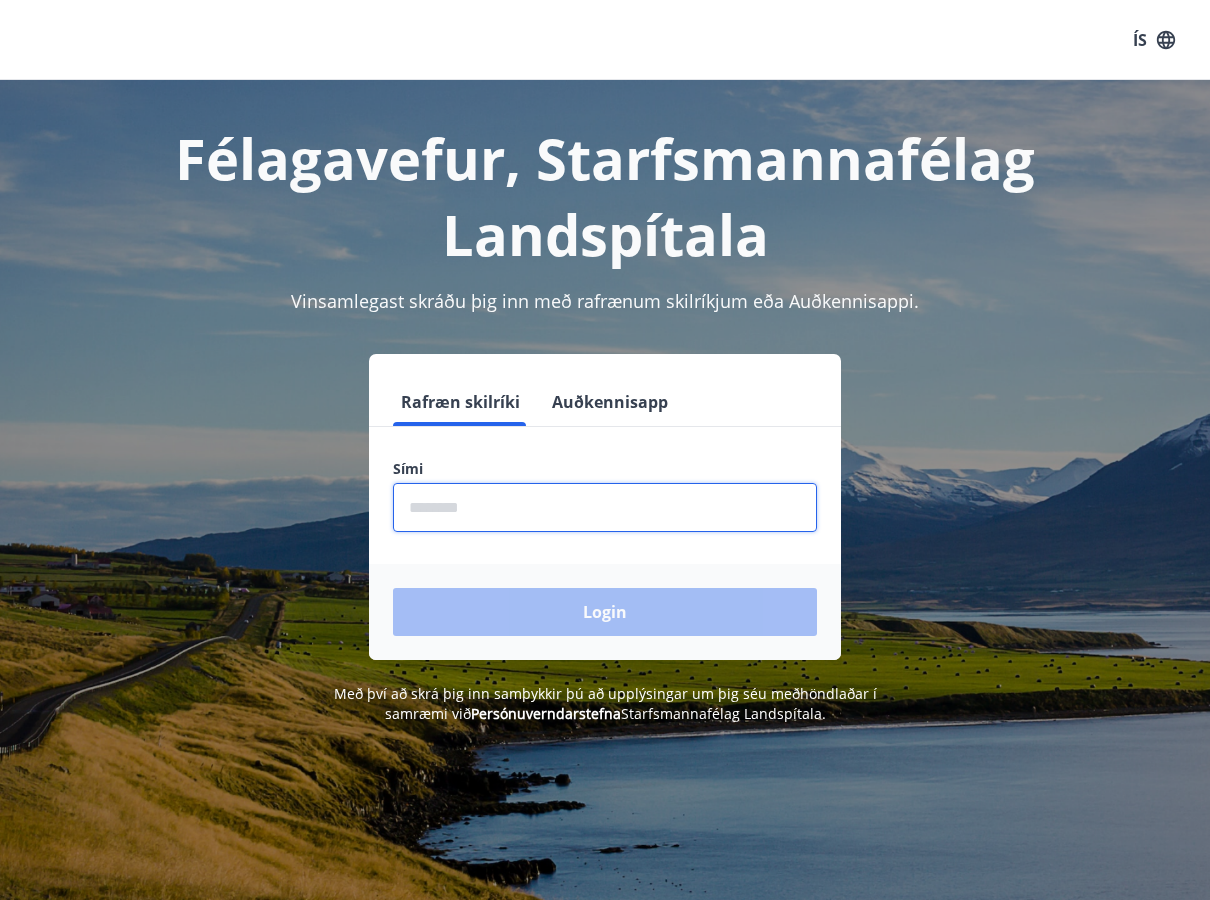 type on "********" 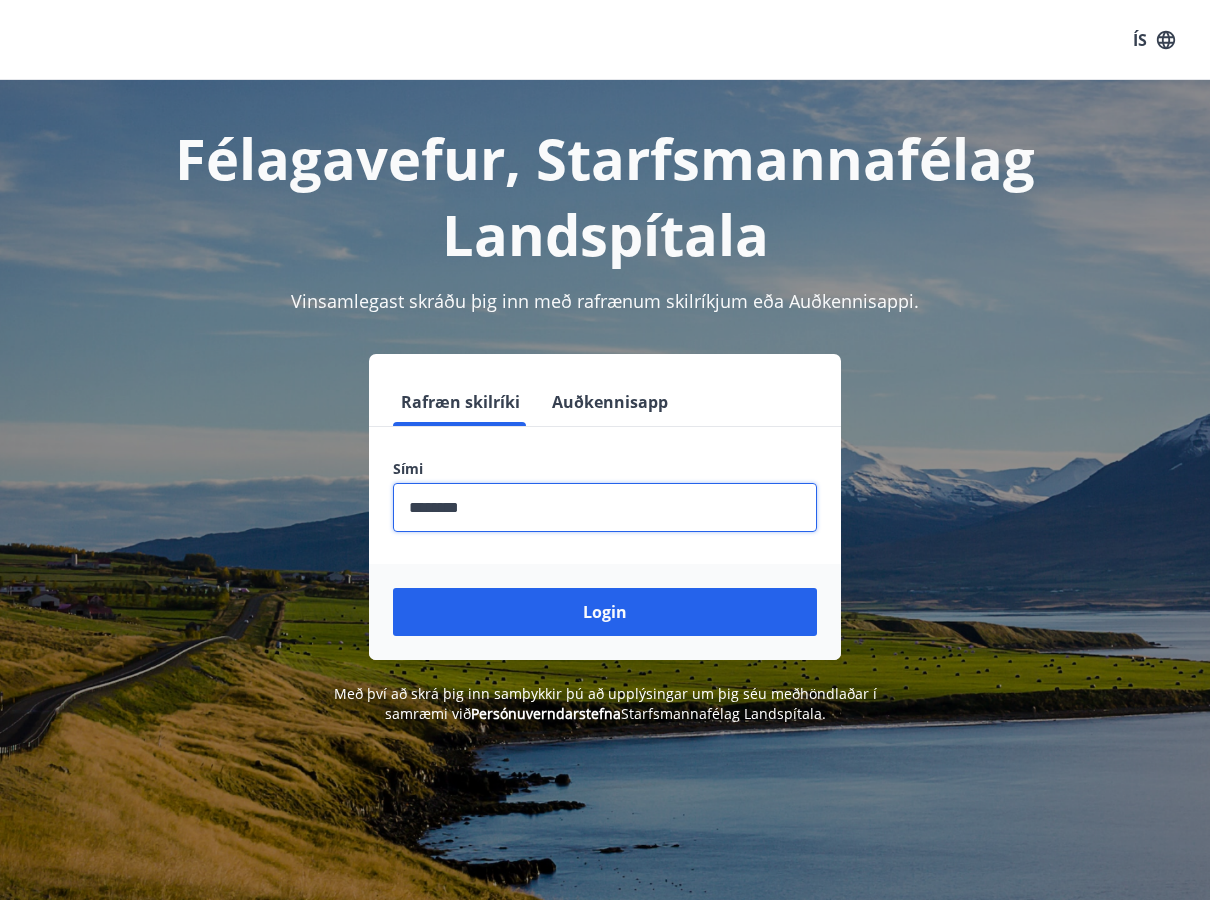 drag, startPoint x: 492, startPoint y: 510, endPoint x: 361, endPoint y: 513, distance: 131.03435 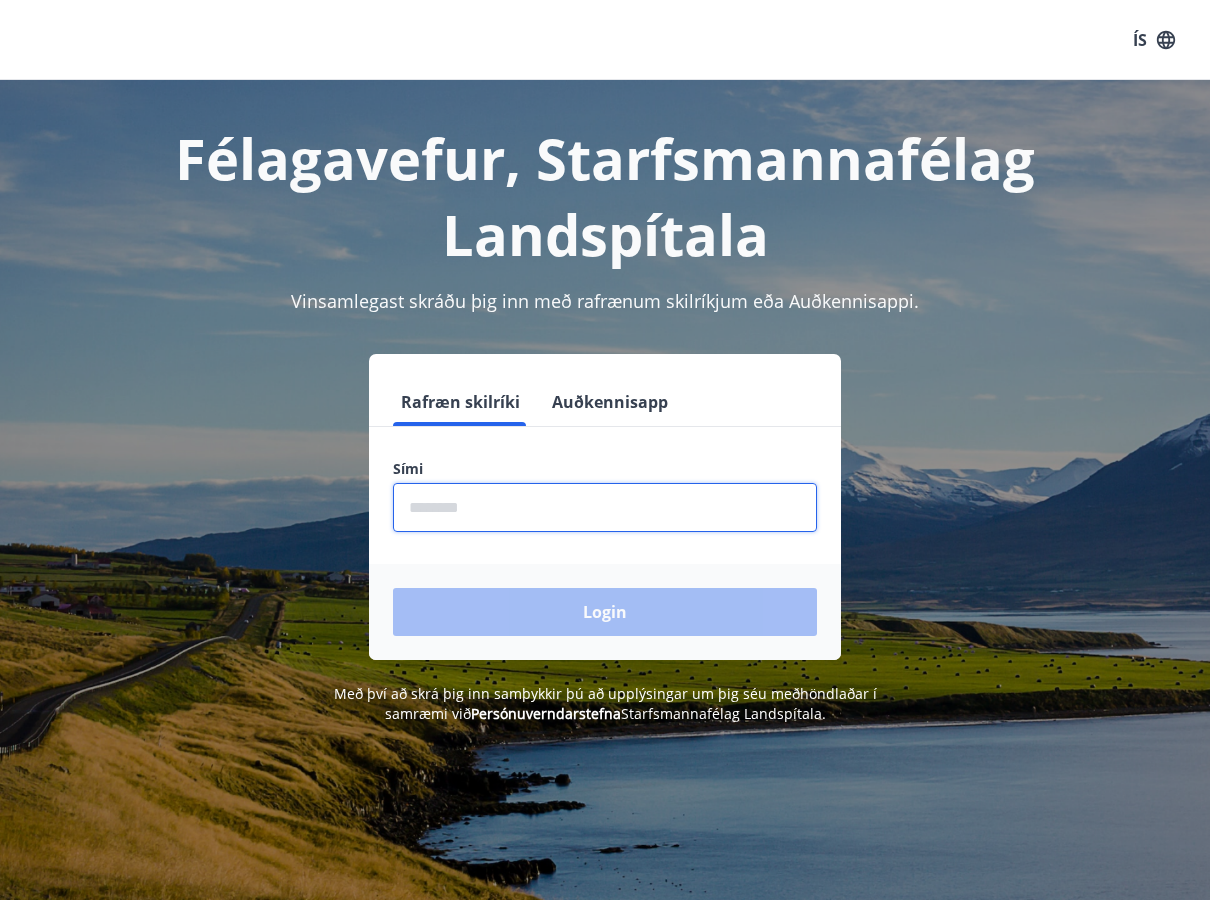 click at bounding box center (605, 507) 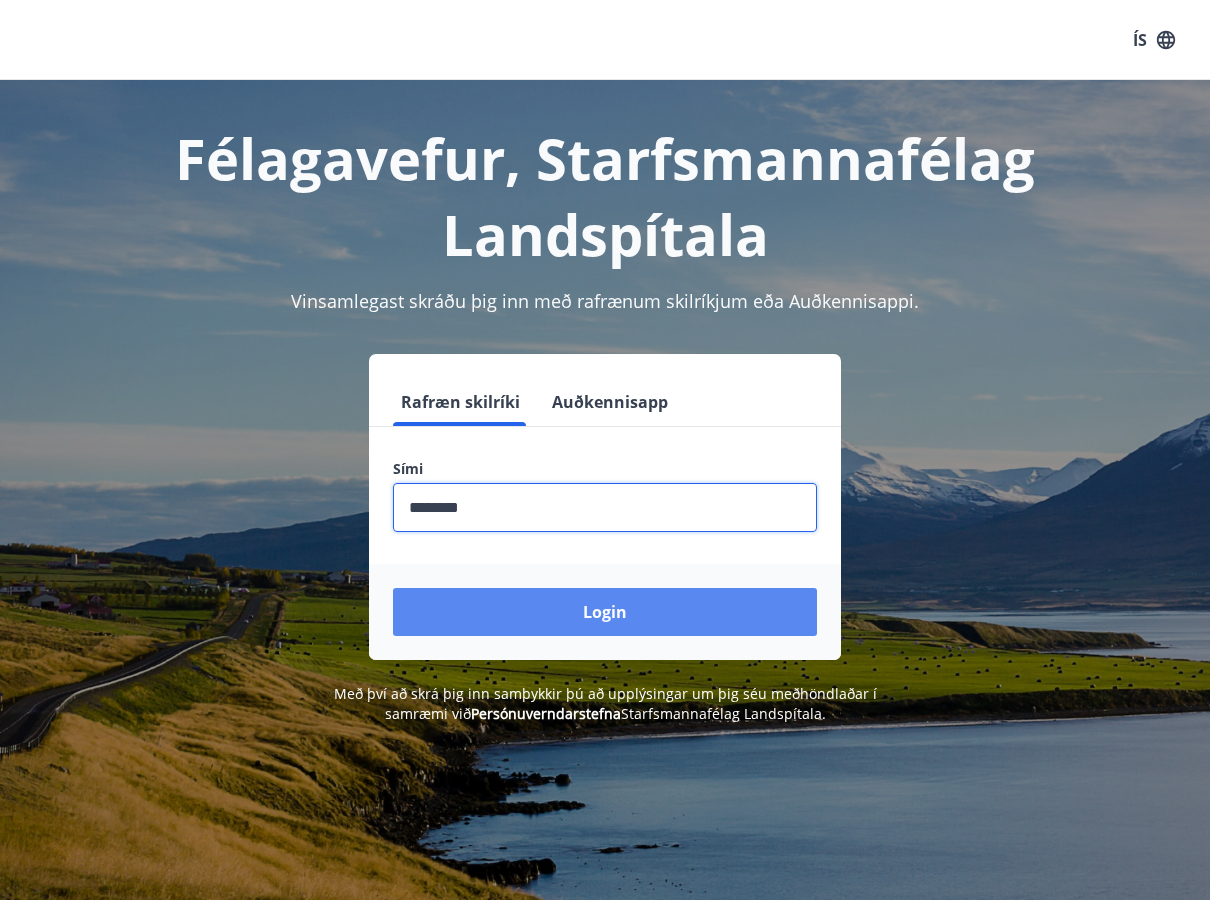 click on "Login" at bounding box center [605, 612] 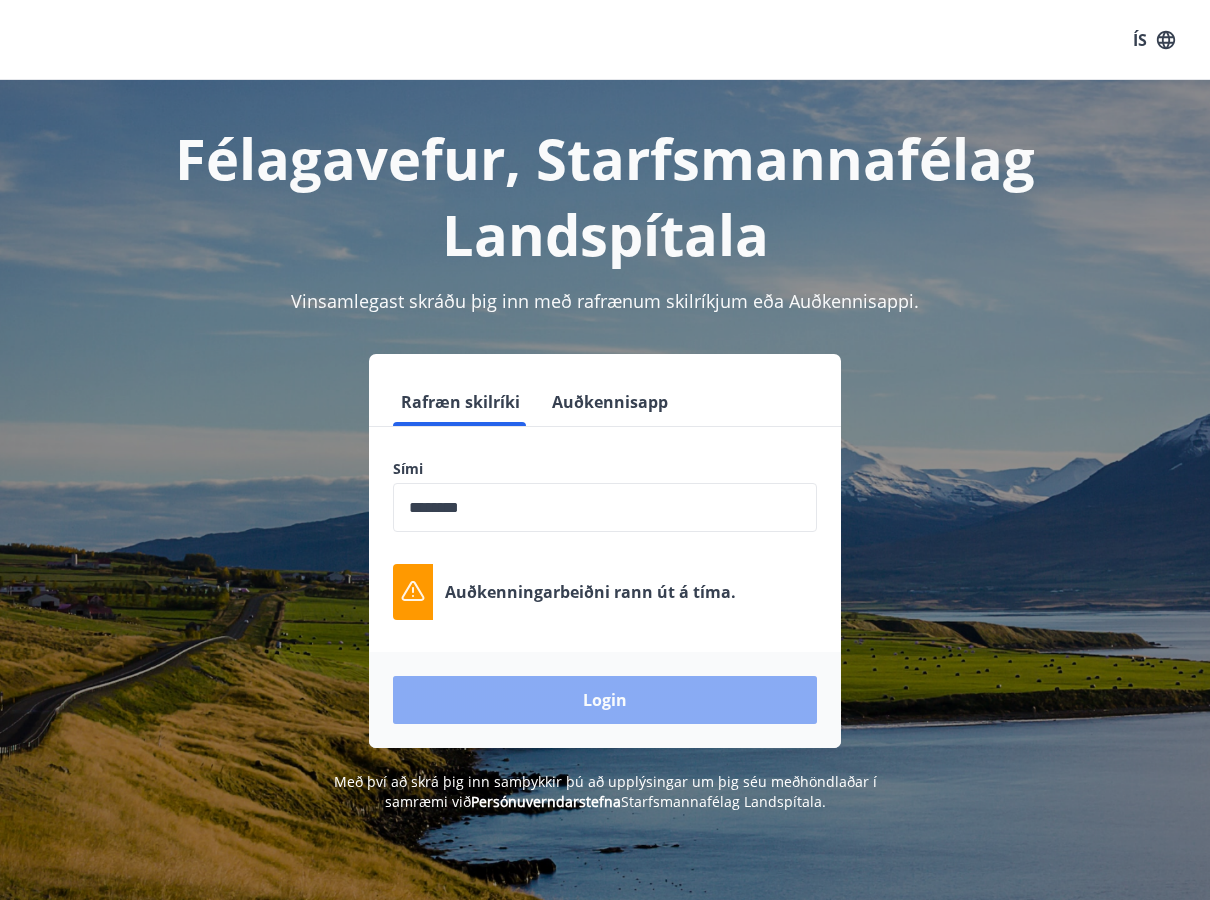 click on "Login" at bounding box center (605, 700) 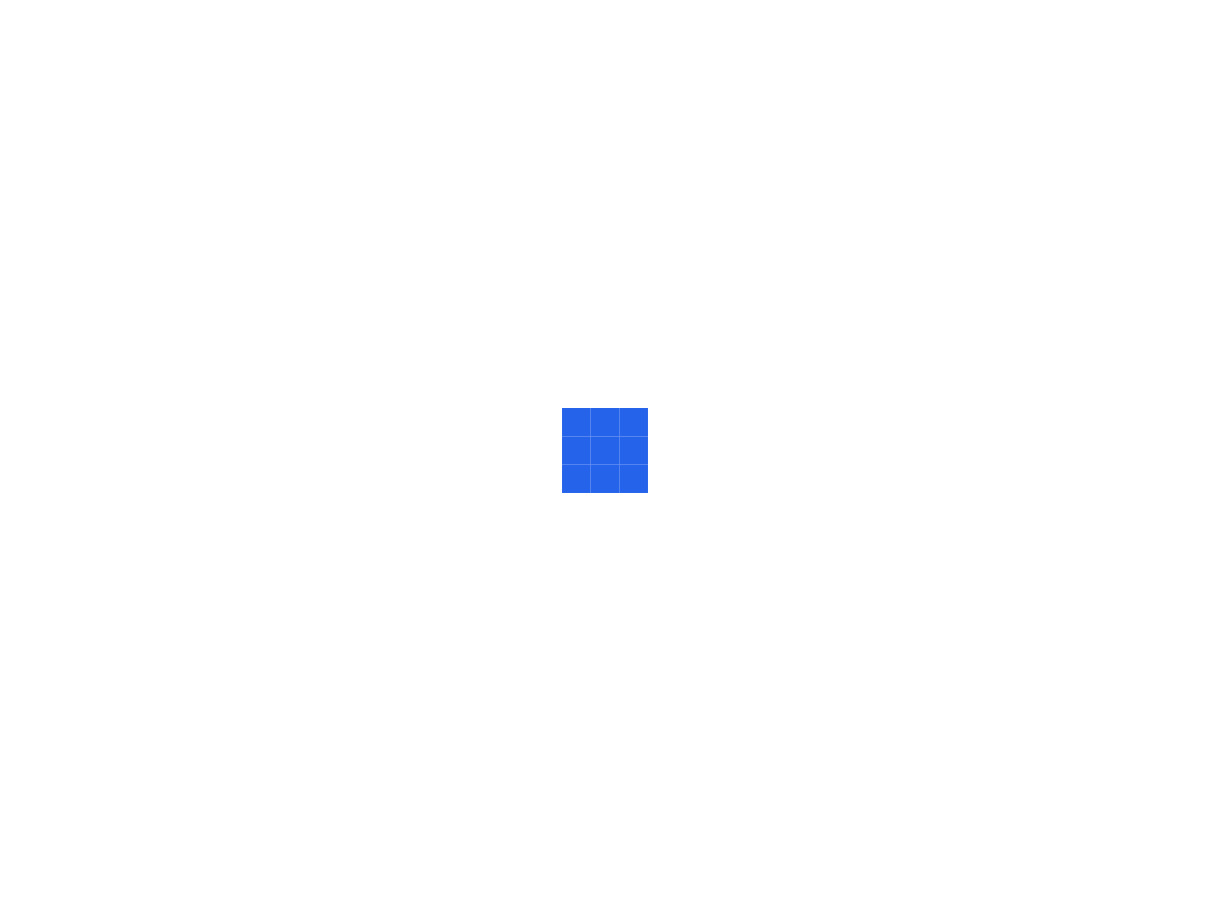scroll, scrollTop: 0, scrollLeft: 0, axis: both 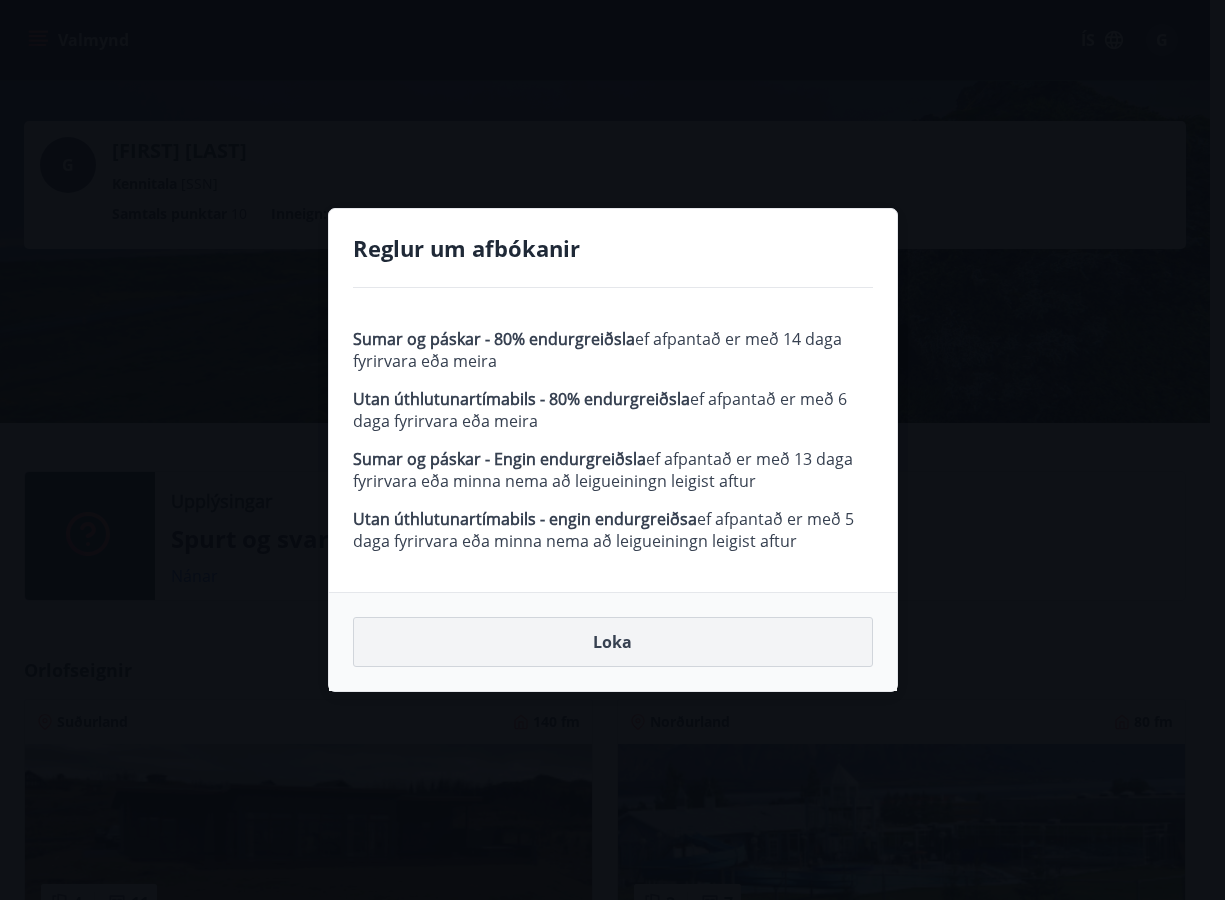 click on "Loka" at bounding box center (613, 642) 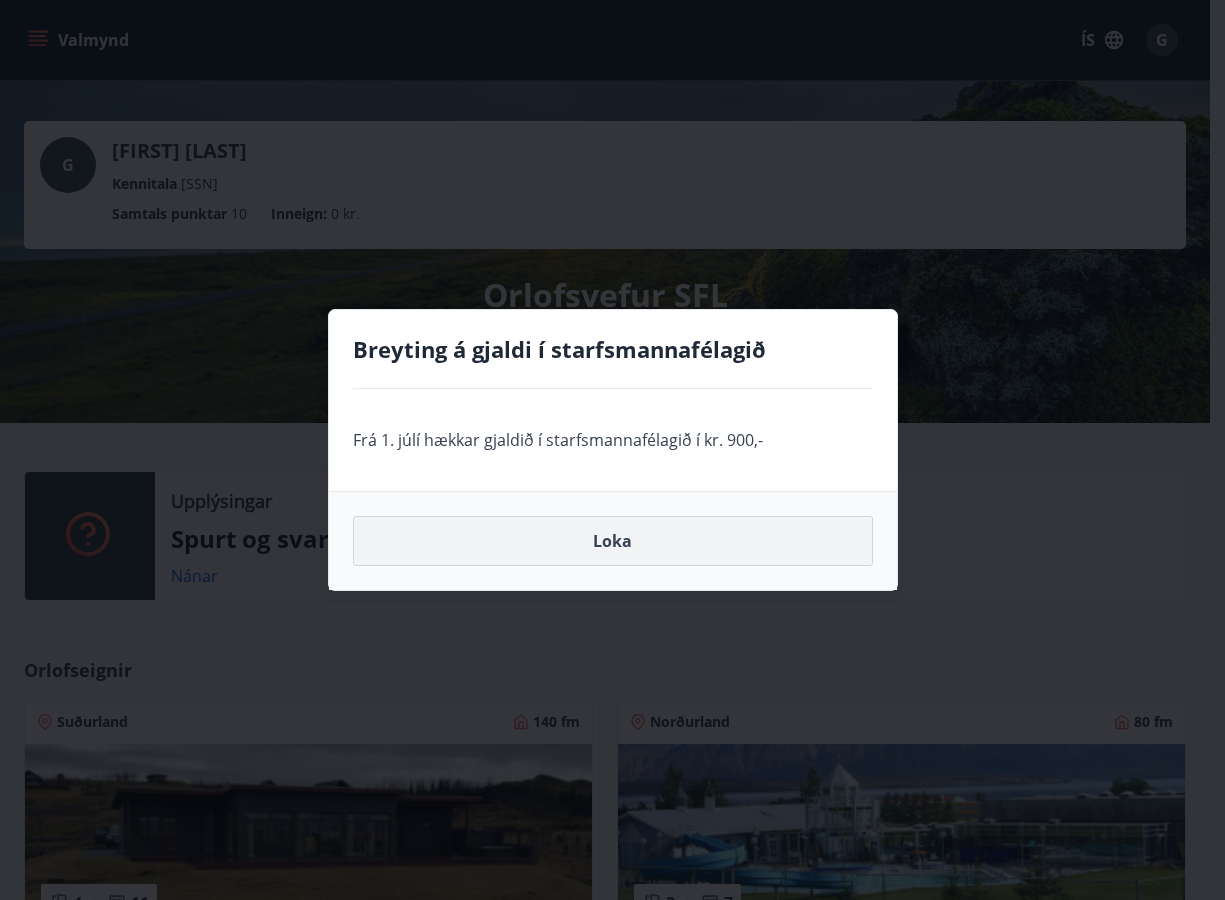 click on "Loka" at bounding box center (613, 541) 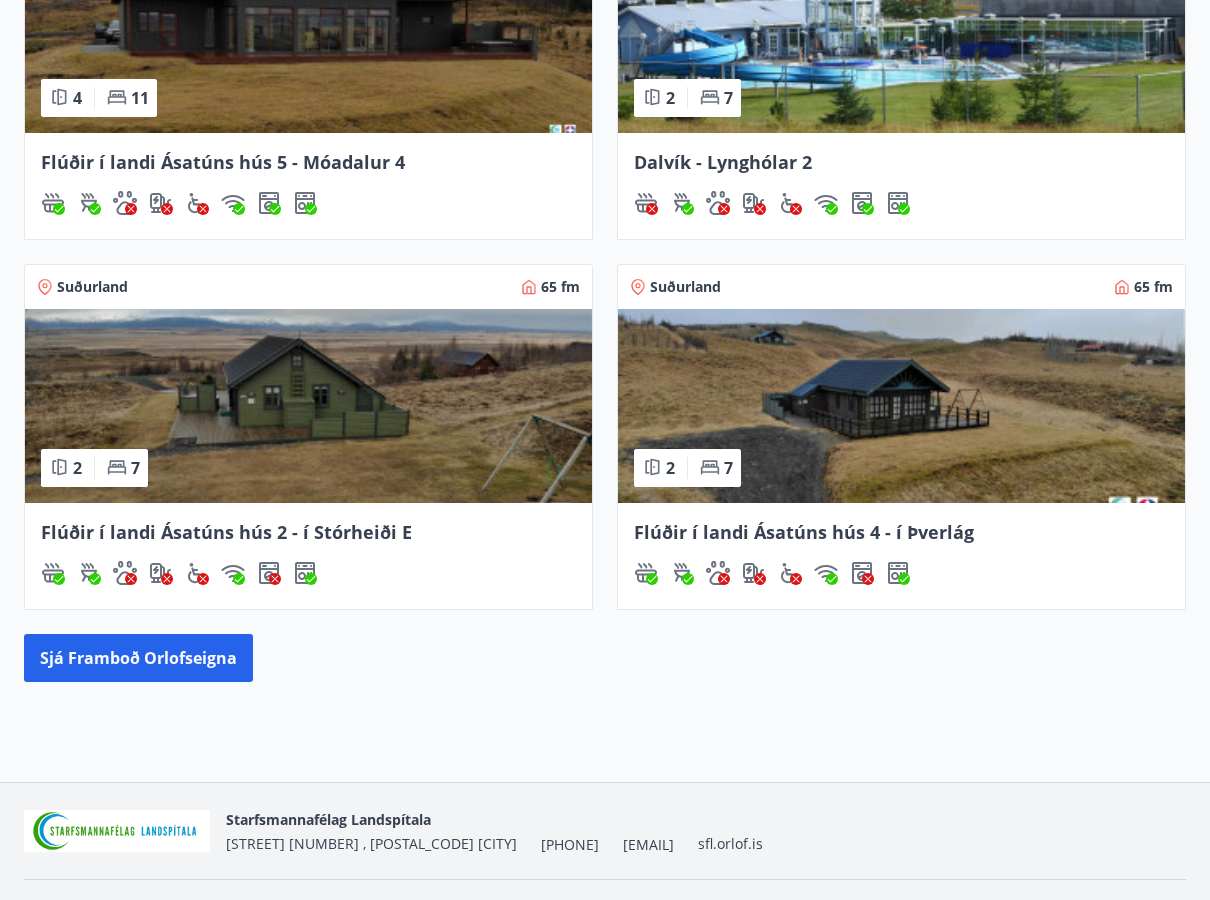 scroll, scrollTop: 755, scrollLeft: 0, axis: vertical 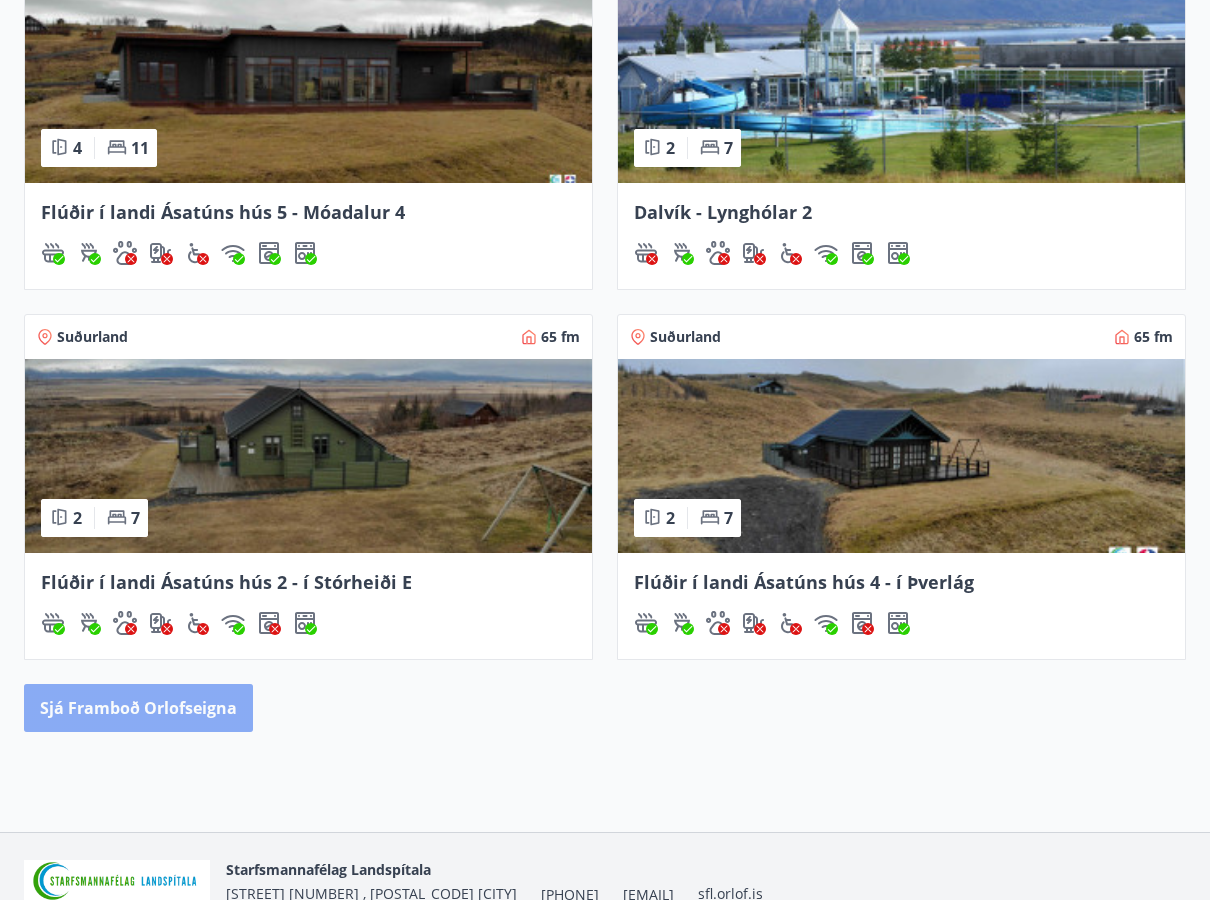 click on "Sjá framboð orlofseigna" at bounding box center [138, 708] 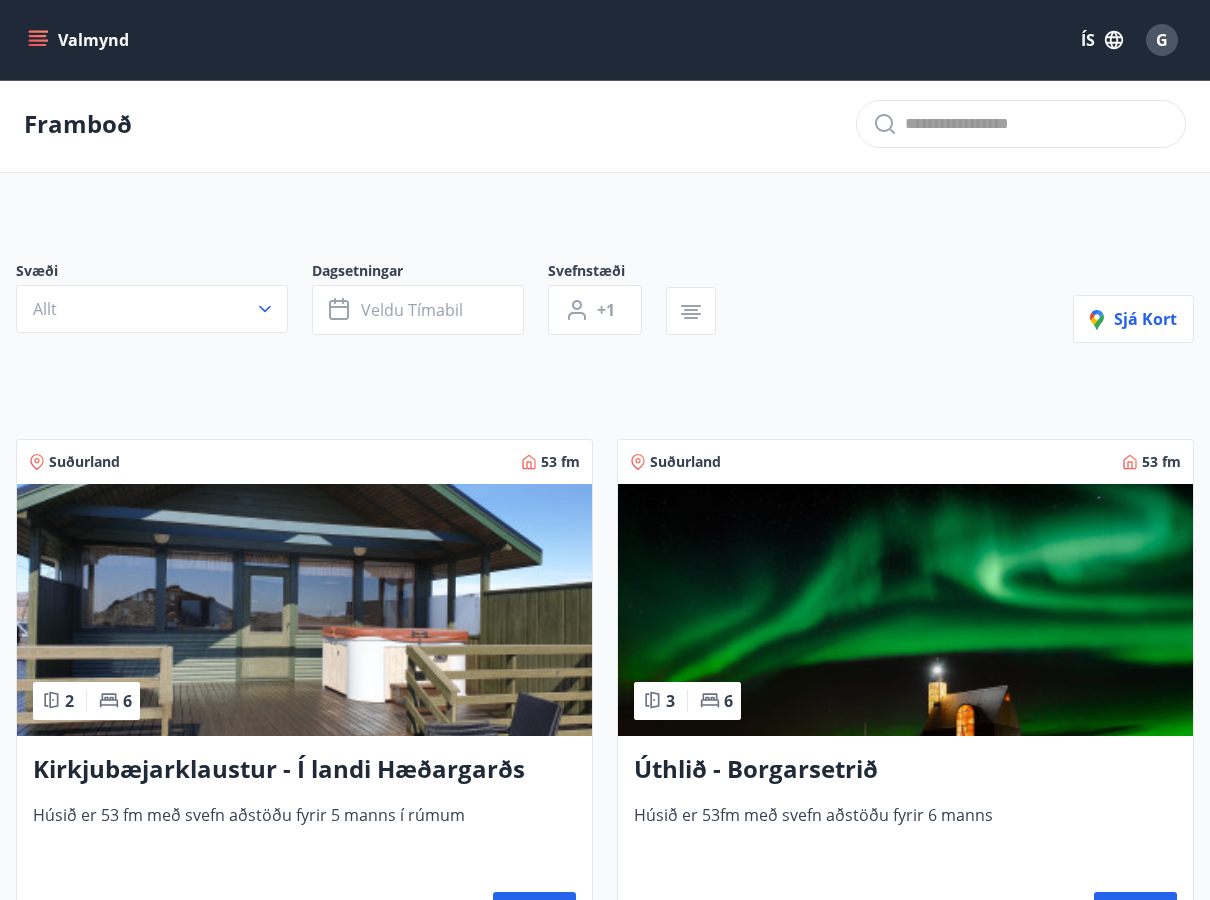 scroll, scrollTop: 0, scrollLeft: 0, axis: both 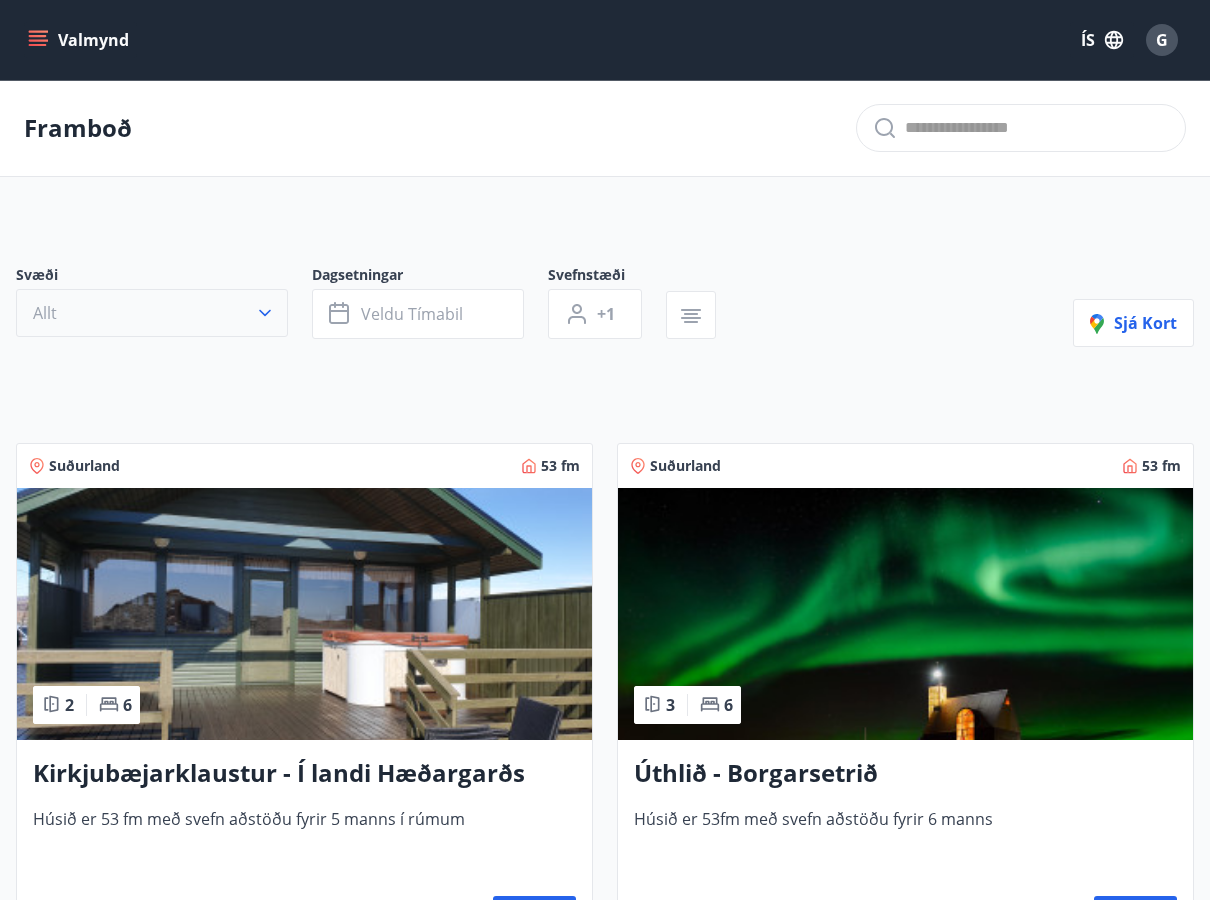click 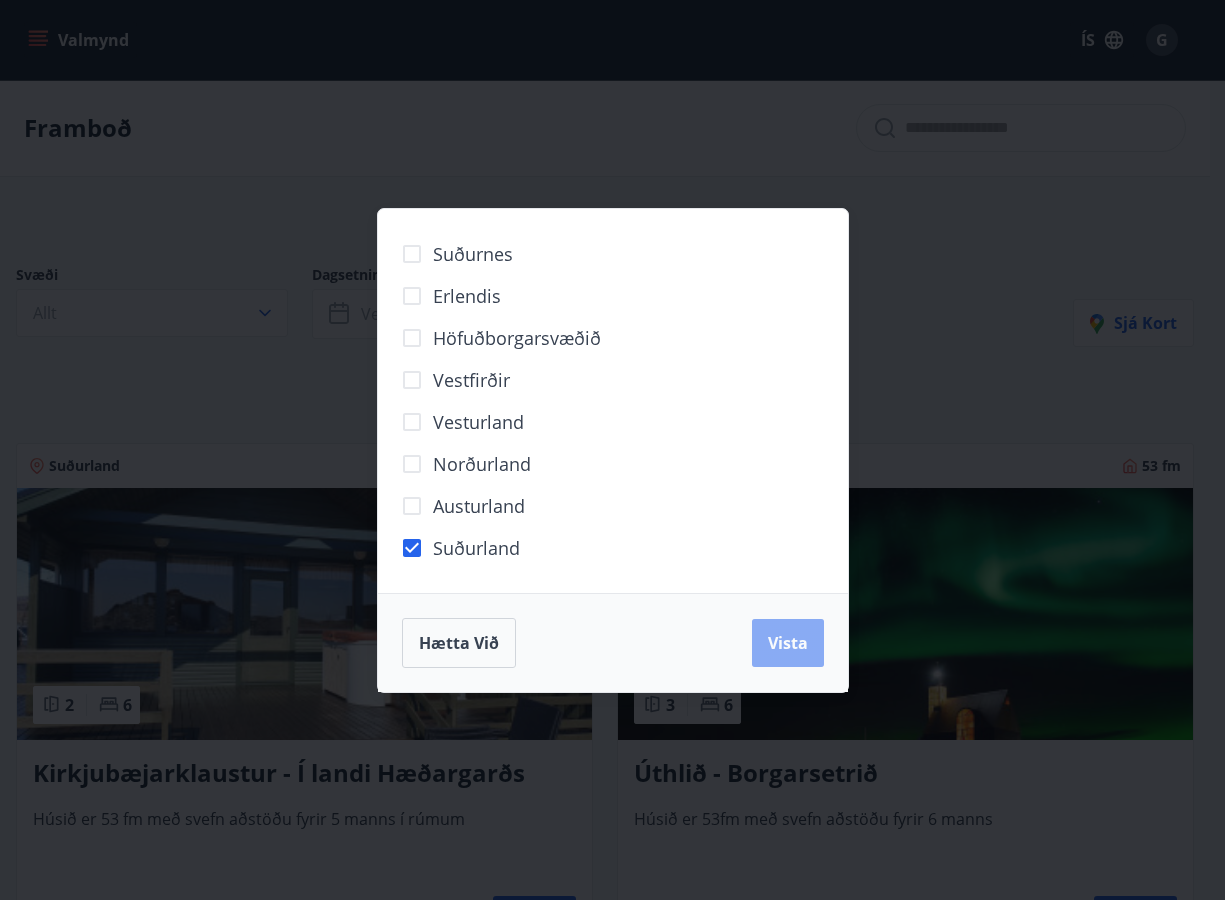 click on "Vista" at bounding box center [788, 643] 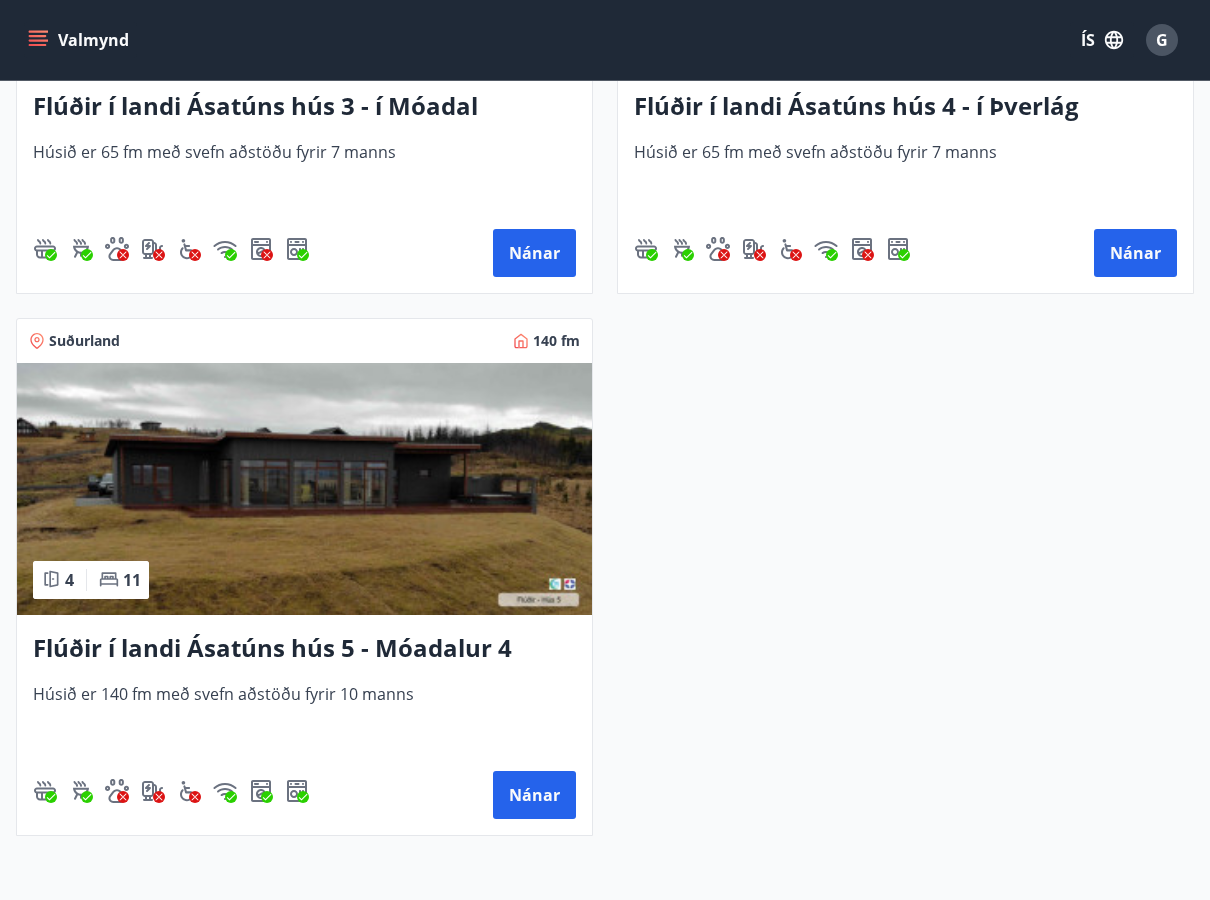 scroll, scrollTop: 1699, scrollLeft: 0, axis: vertical 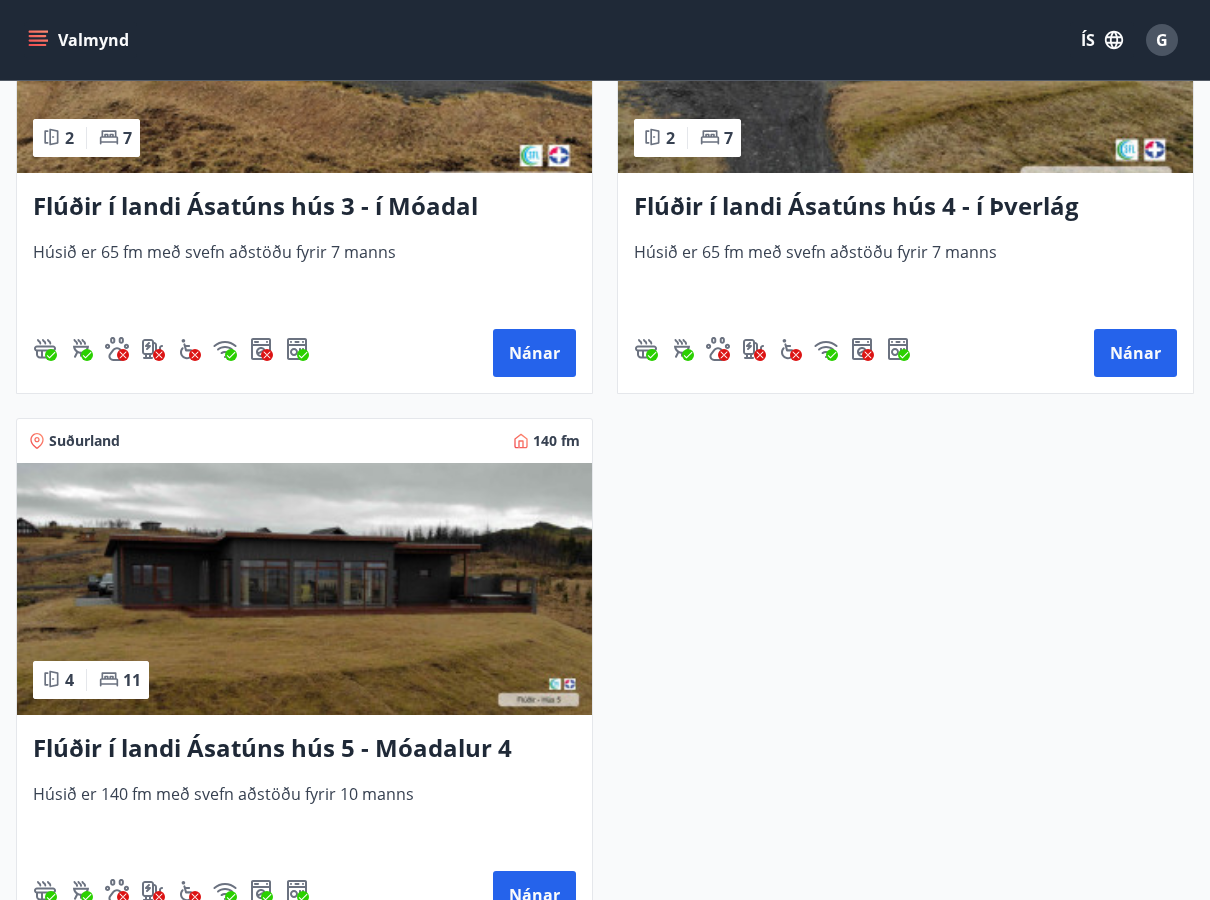 click at bounding box center [304, 589] 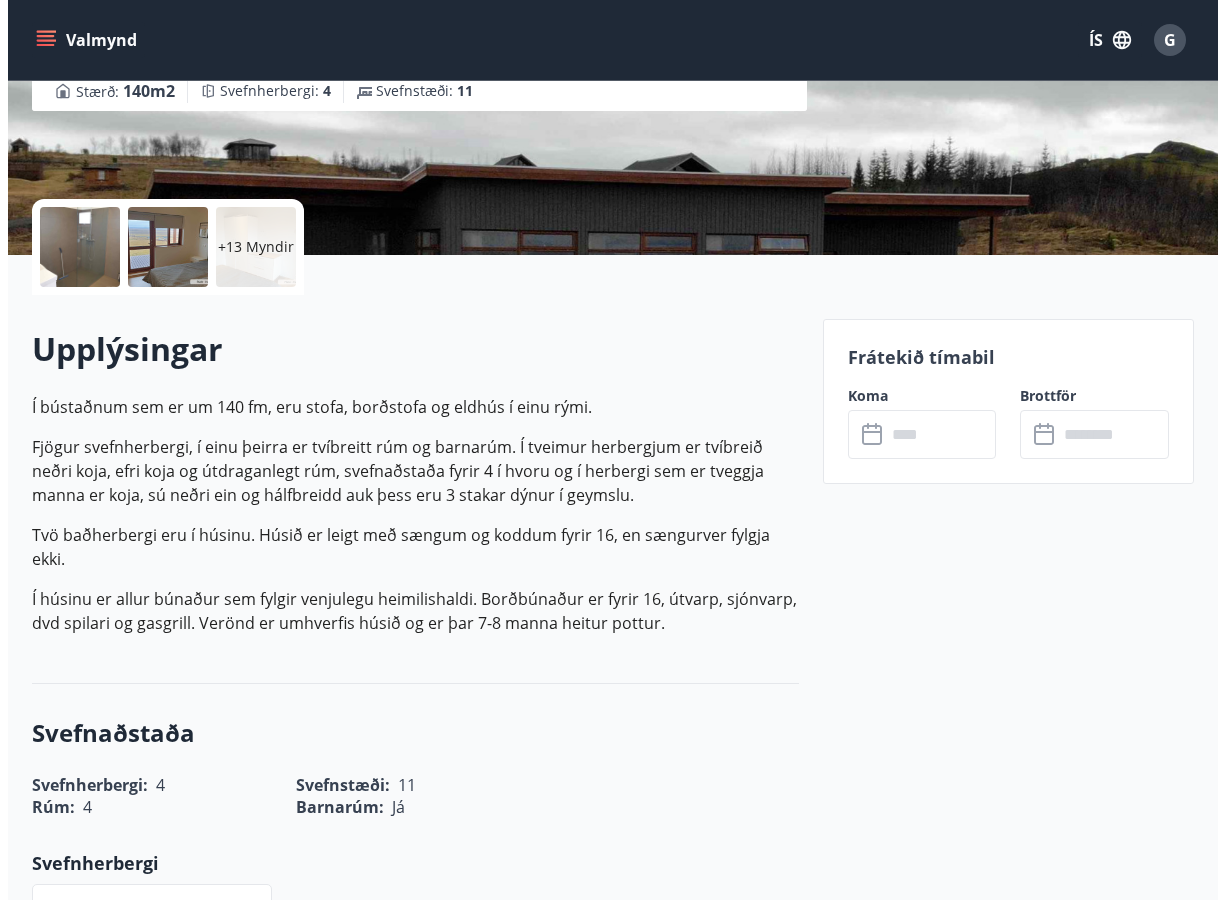 scroll, scrollTop: 300, scrollLeft: 0, axis: vertical 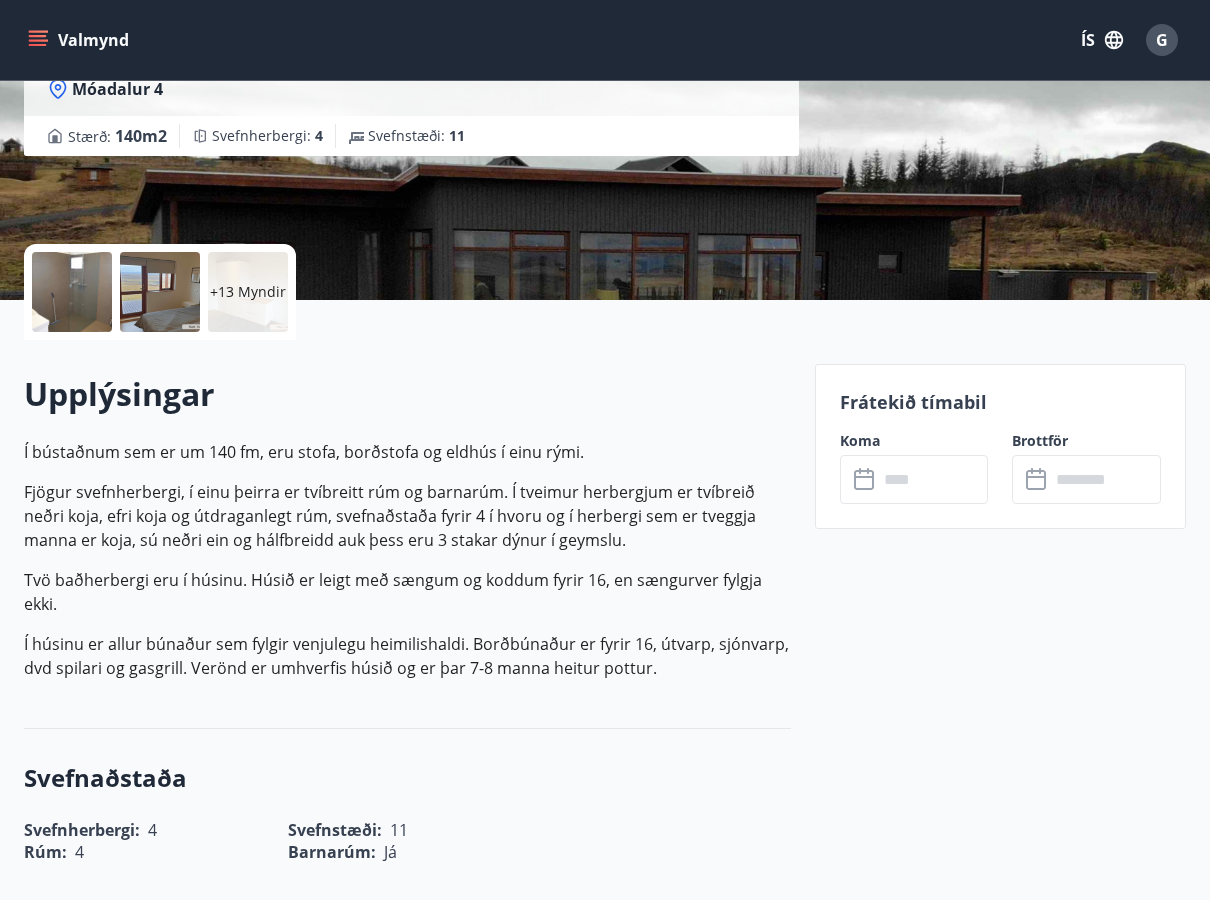 click on "+13 Myndir" at bounding box center [248, 292] 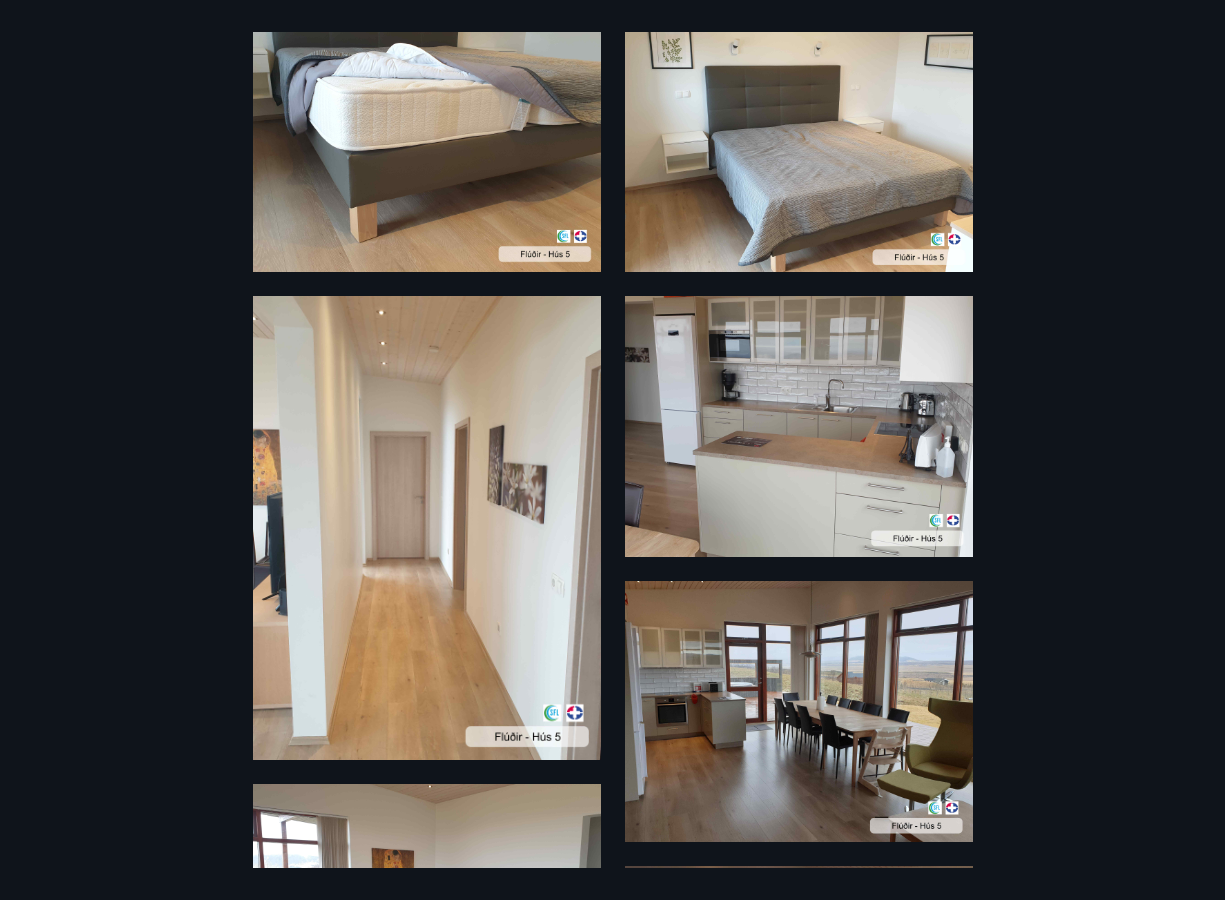 scroll, scrollTop: 1155, scrollLeft: 0, axis: vertical 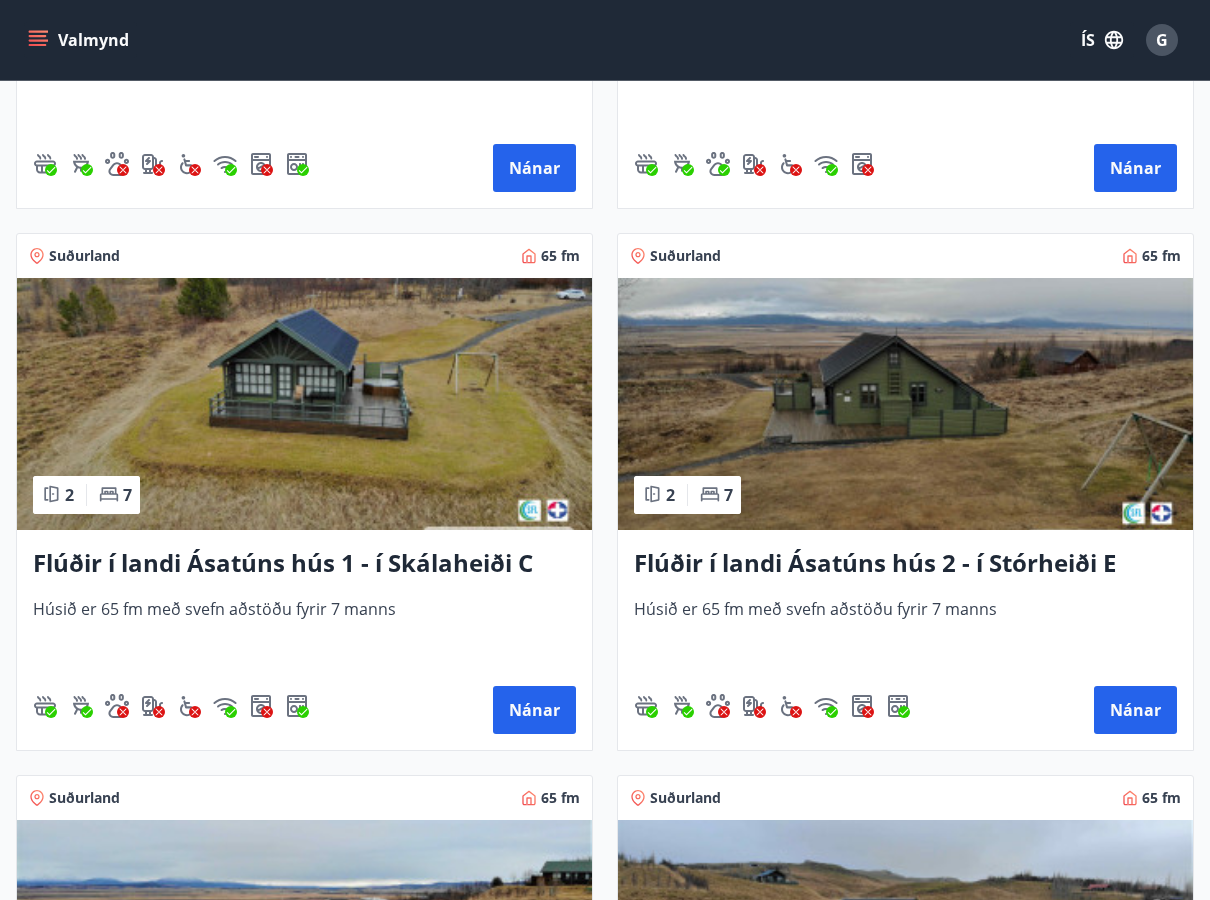 click at bounding box center (304, 404) 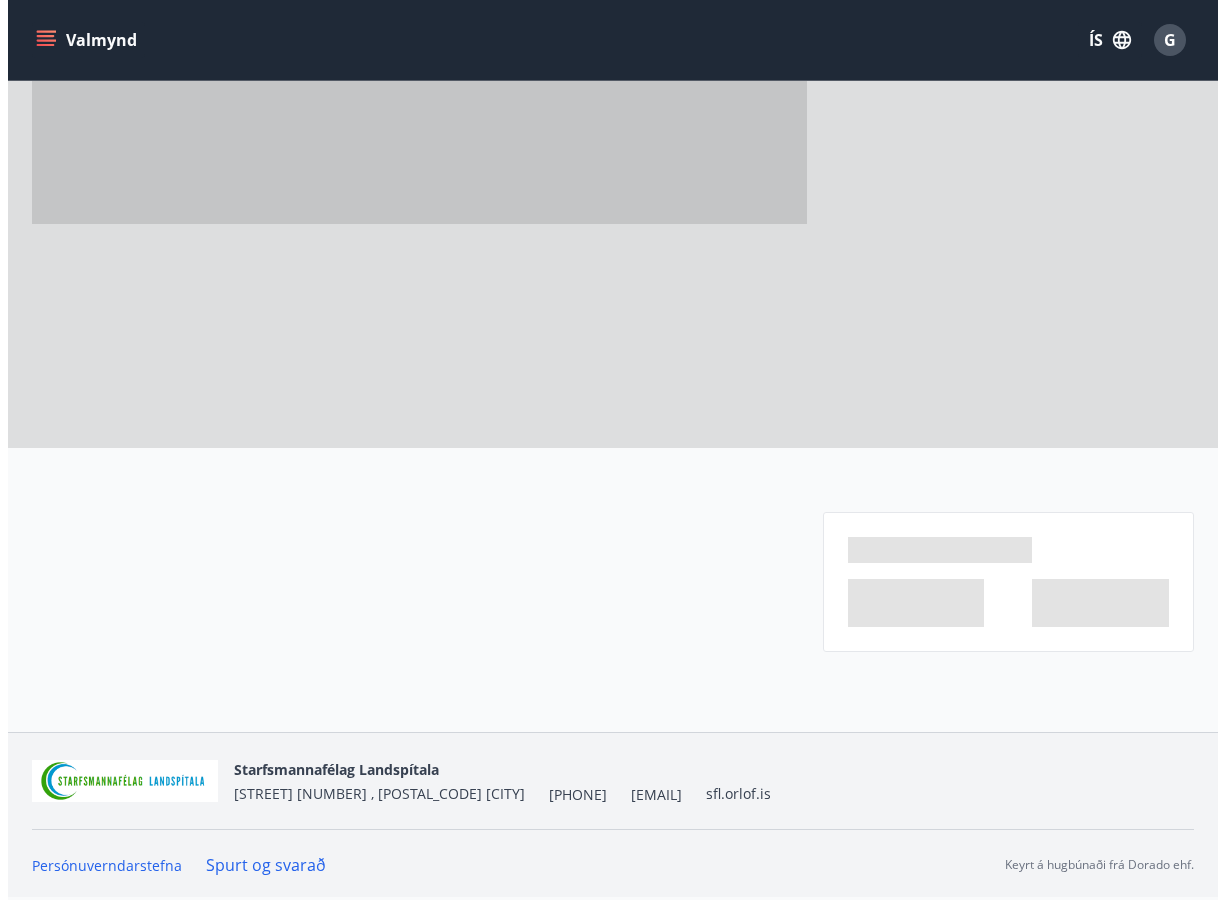 scroll, scrollTop: 0, scrollLeft: 0, axis: both 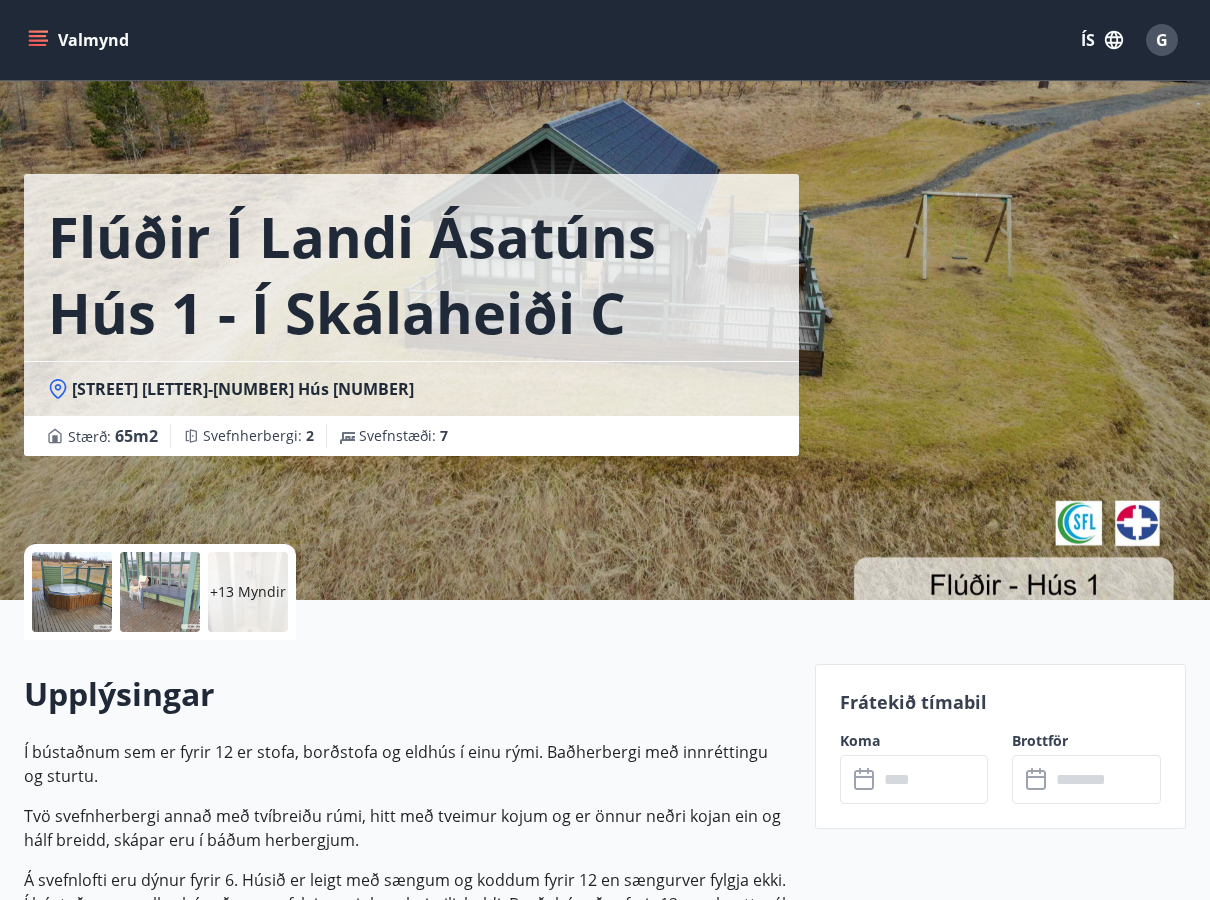 click on "+13 Myndir" at bounding box center [248, 592] 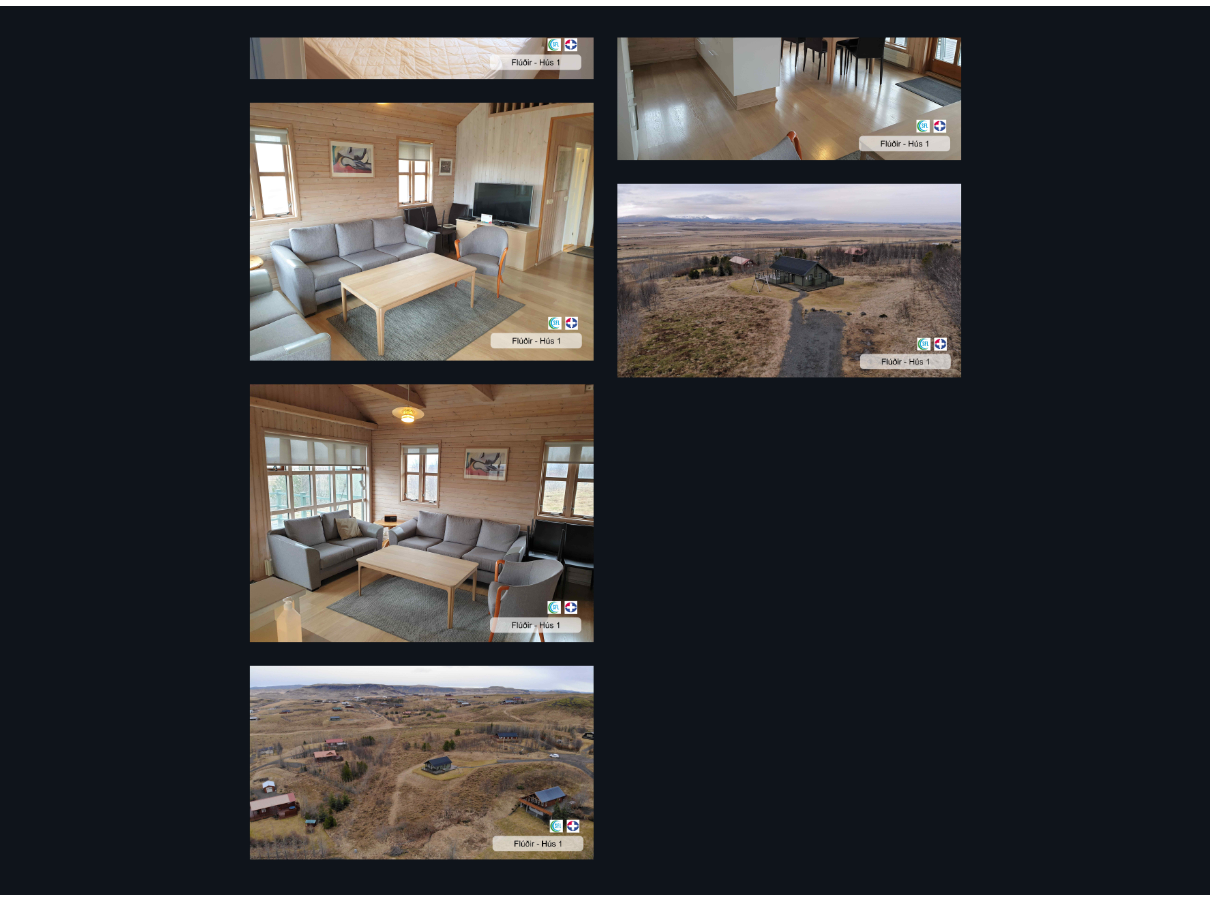 scroll, scrollTop: 2620, scrollLeft: 0, axis: vertical 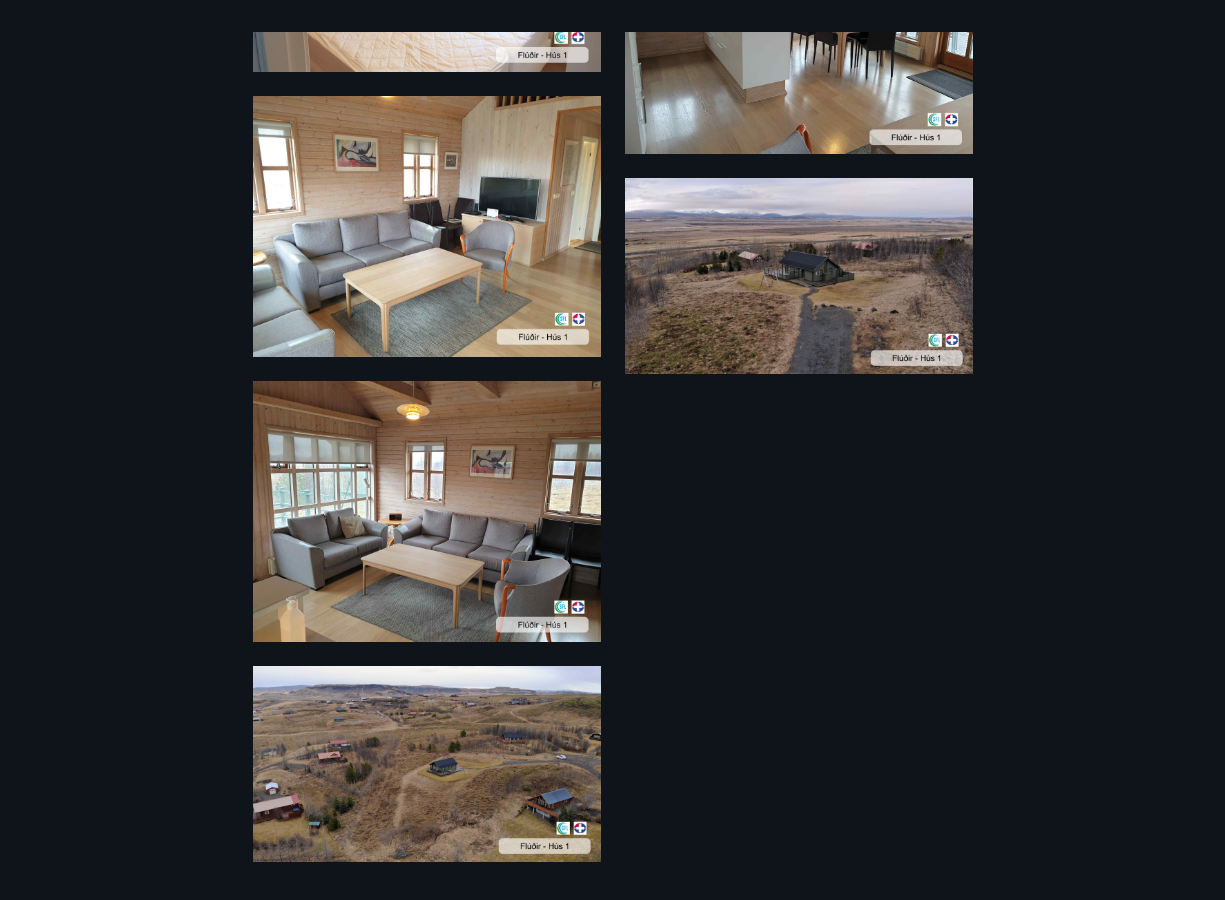 click at bounding box center [427, 764] 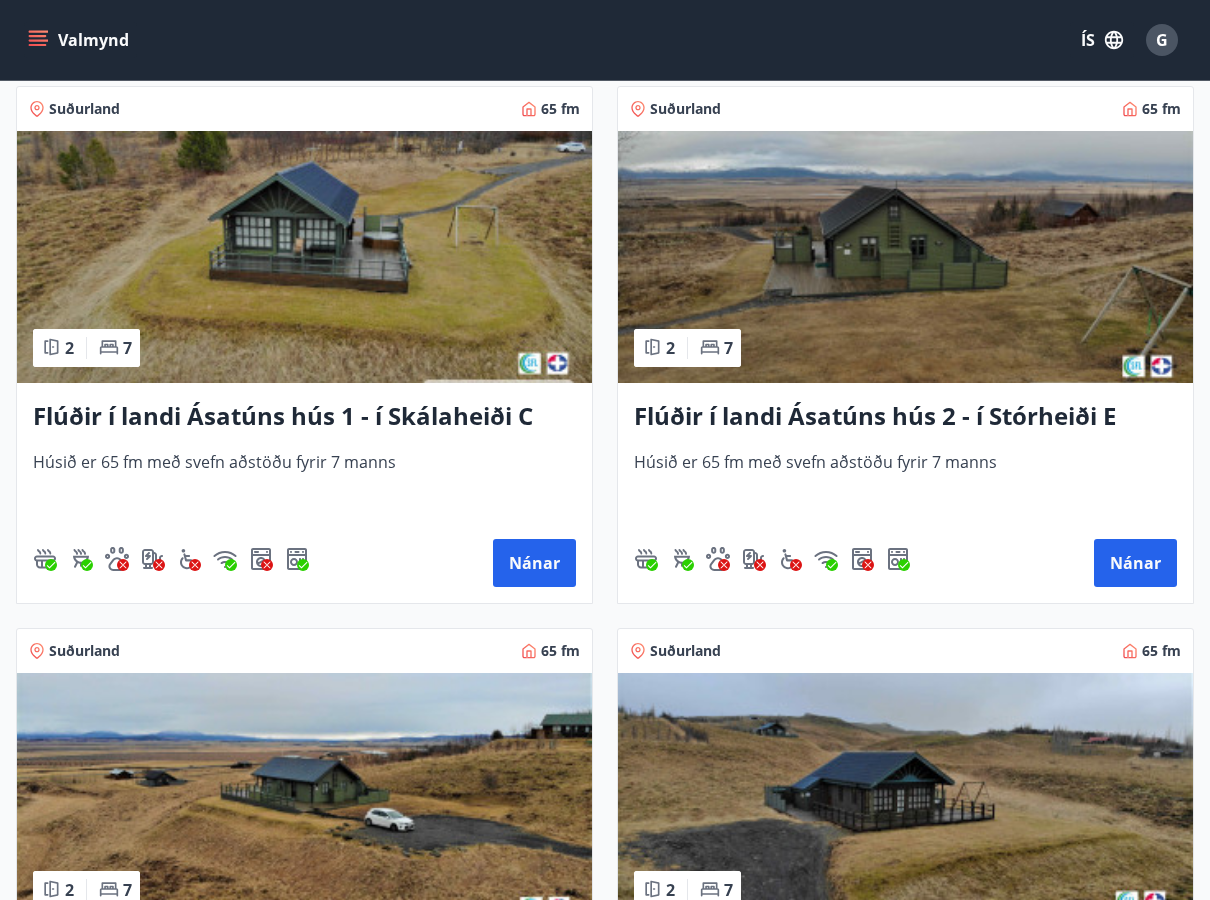scroll, scrollTop: 899, scrollLeft: 0, axis: vertical 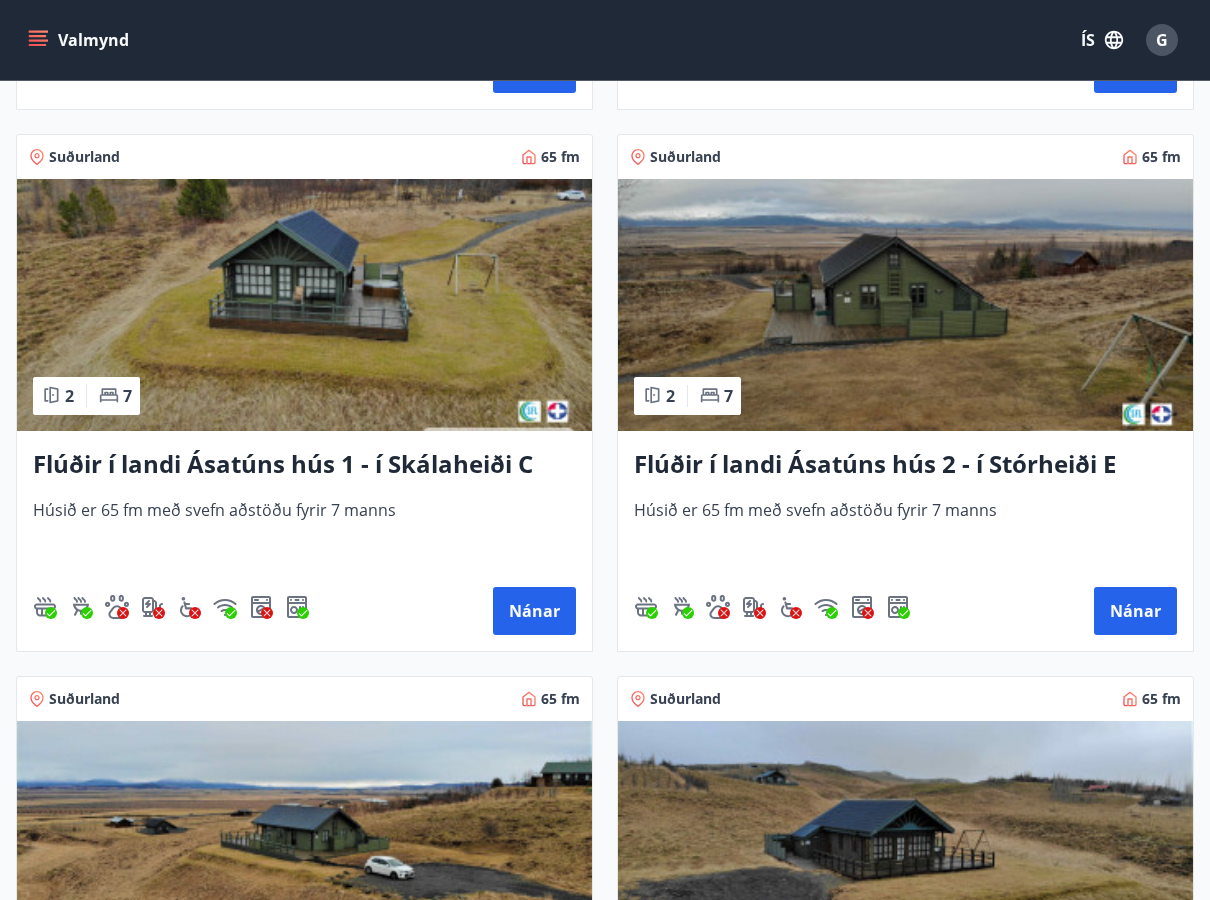 click at bounding box center [905, 305] 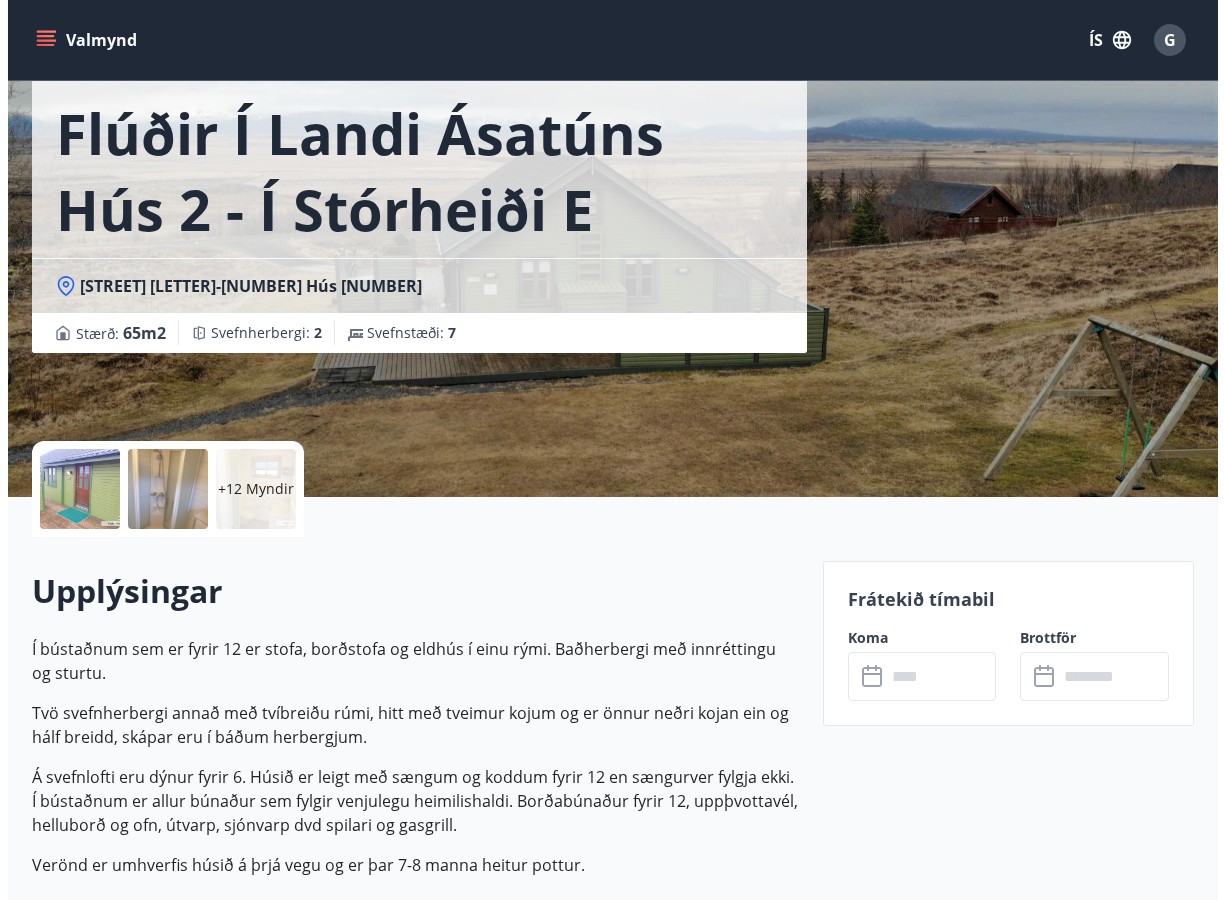 scroll, scrollTop: 100, scrollLeft: 0, axis: vertical 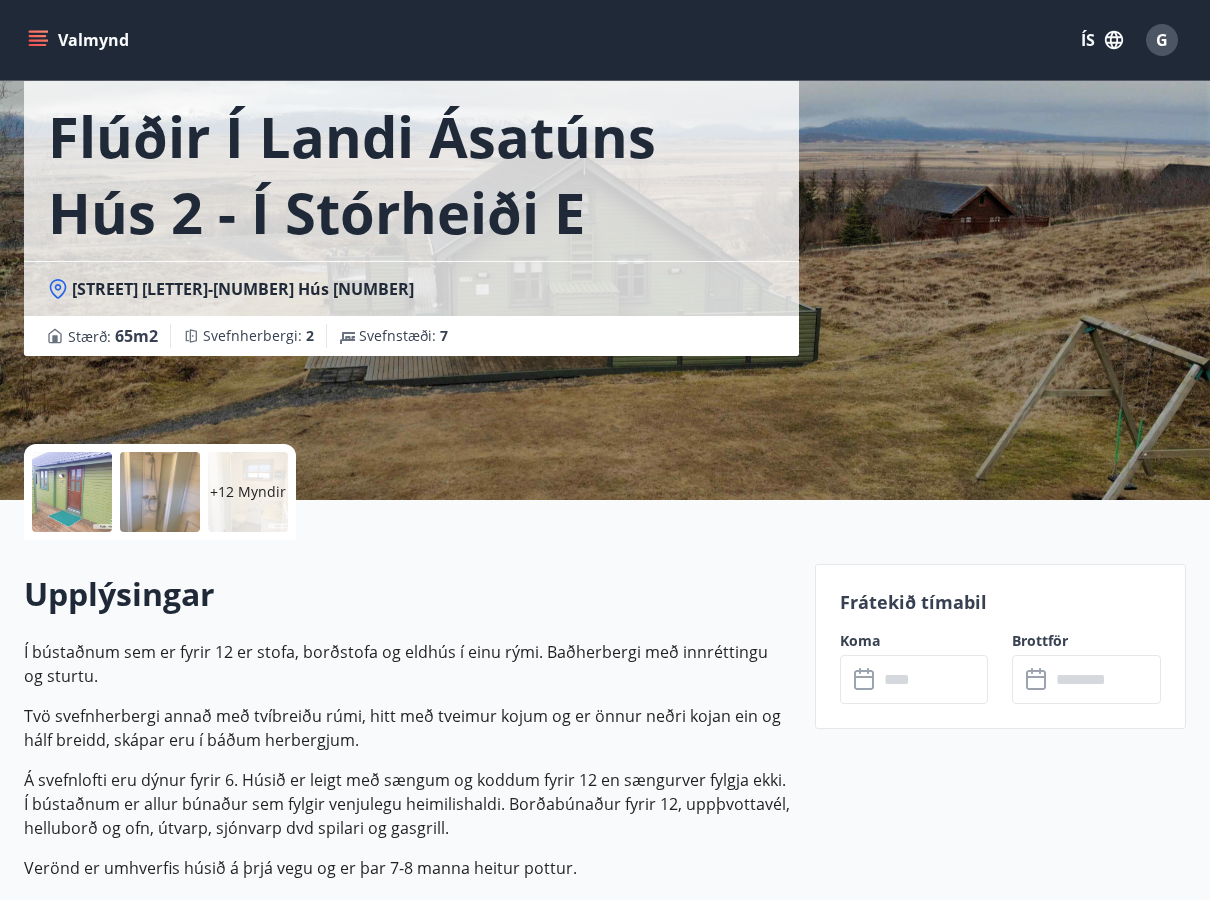click on "+12 Myndir" at bounding box center [248, 492] 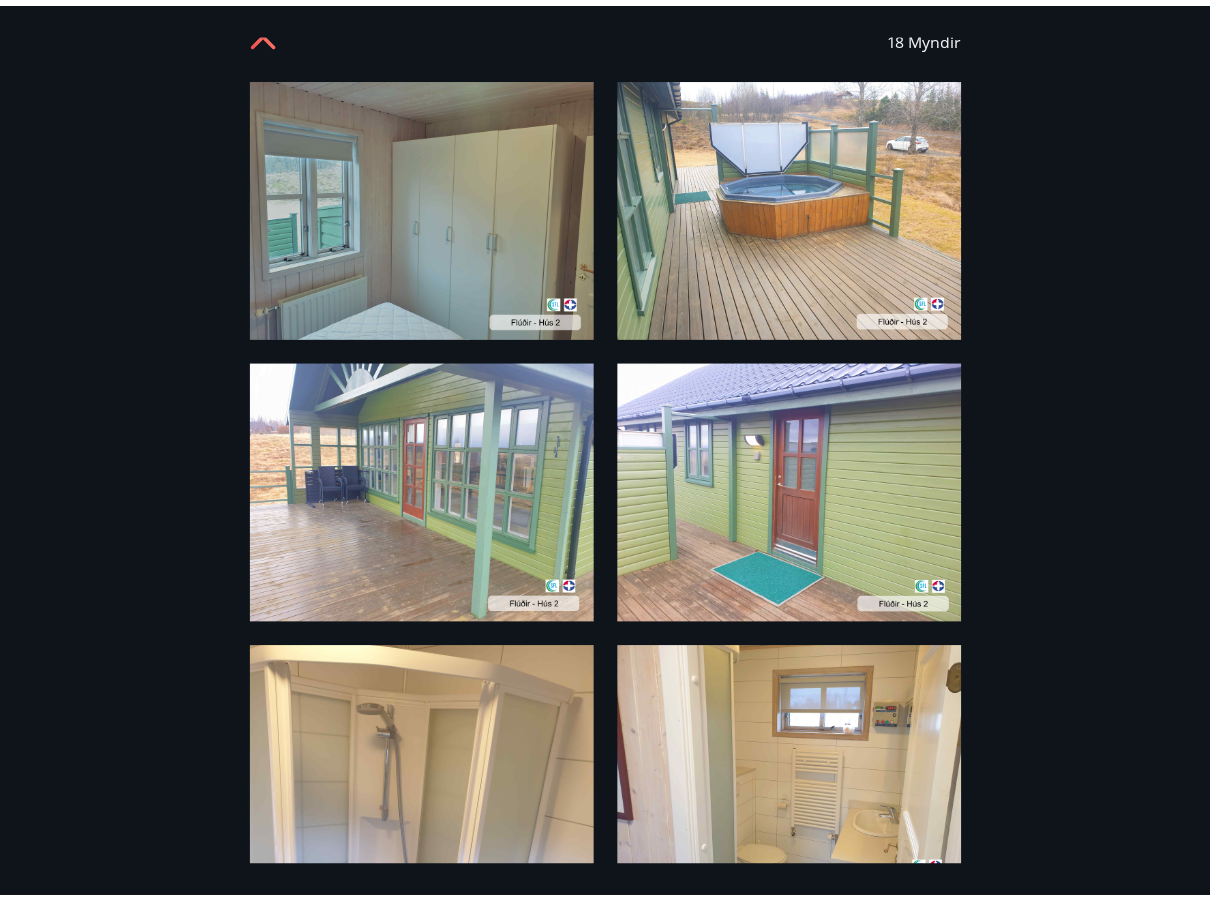 scroll, scrollTop: 0, scrollLeft: 0, axis: both 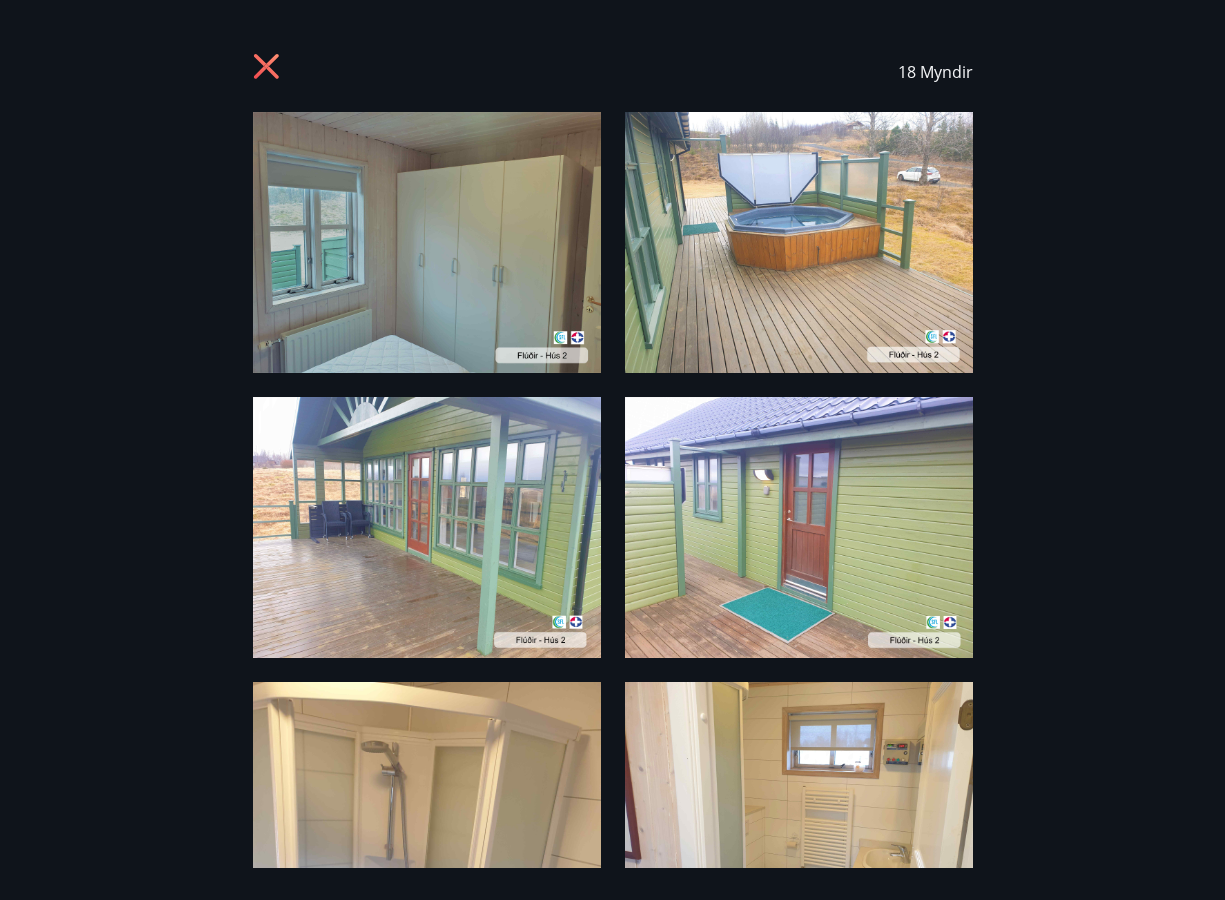 click 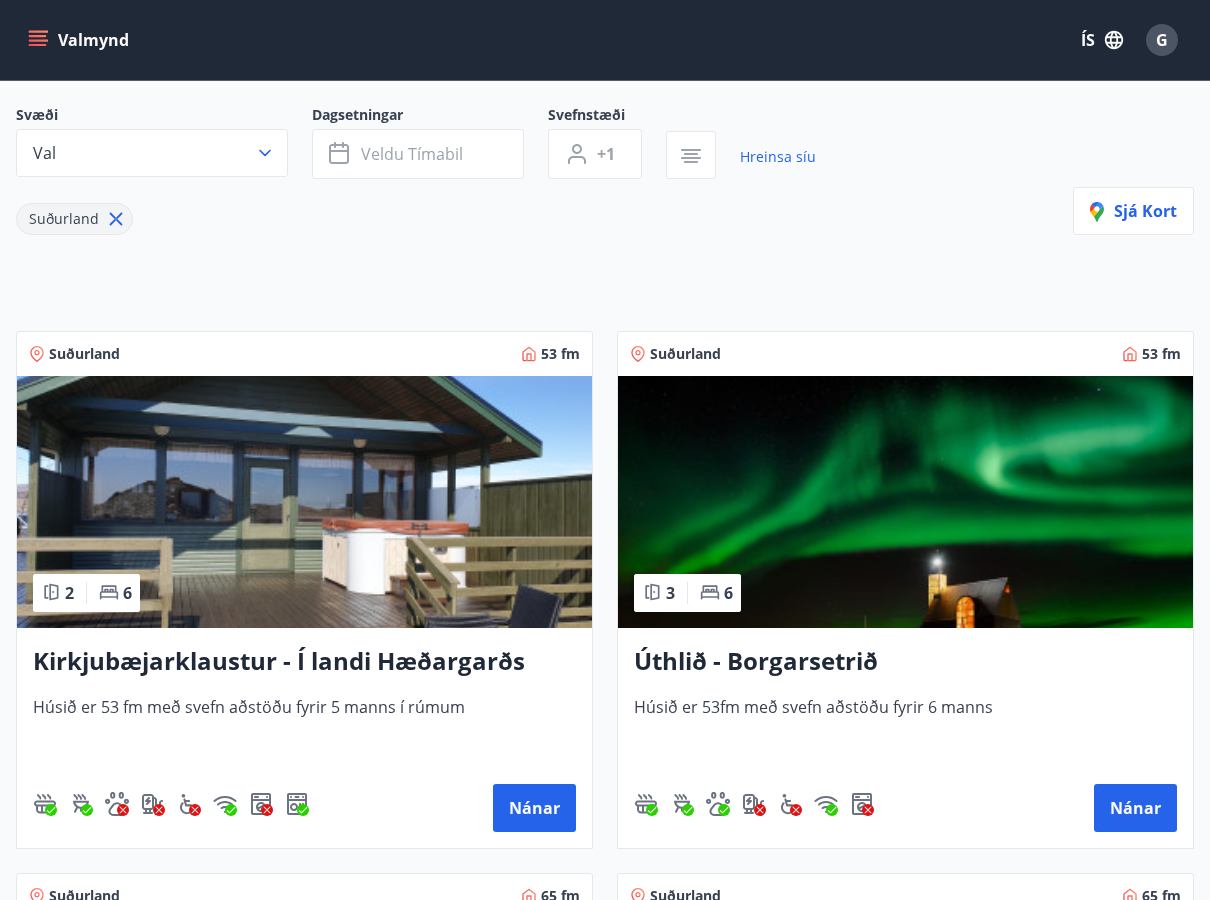 scroll, scrollTop: 300, scrollLeft: 0, axis: vertical 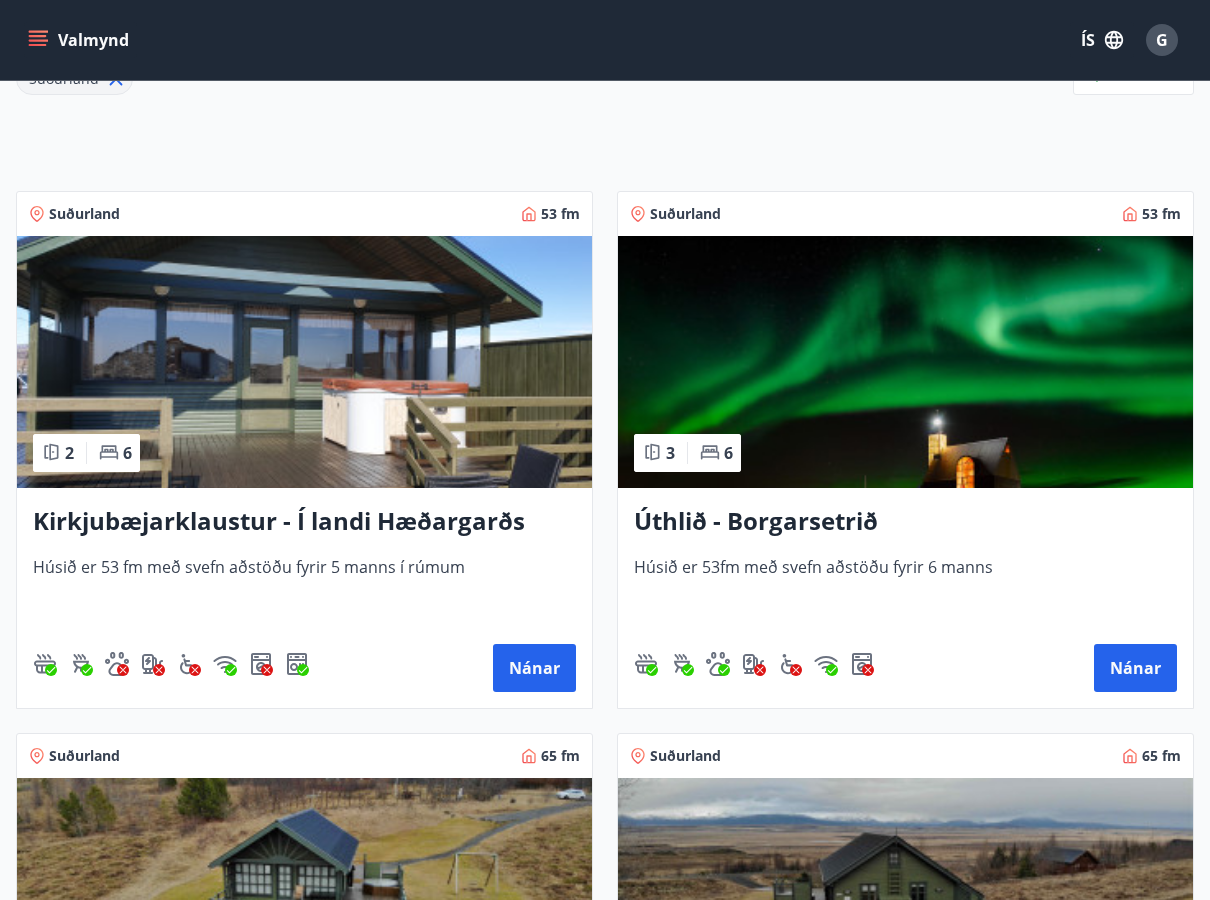 click at bounding box center [304, 362] 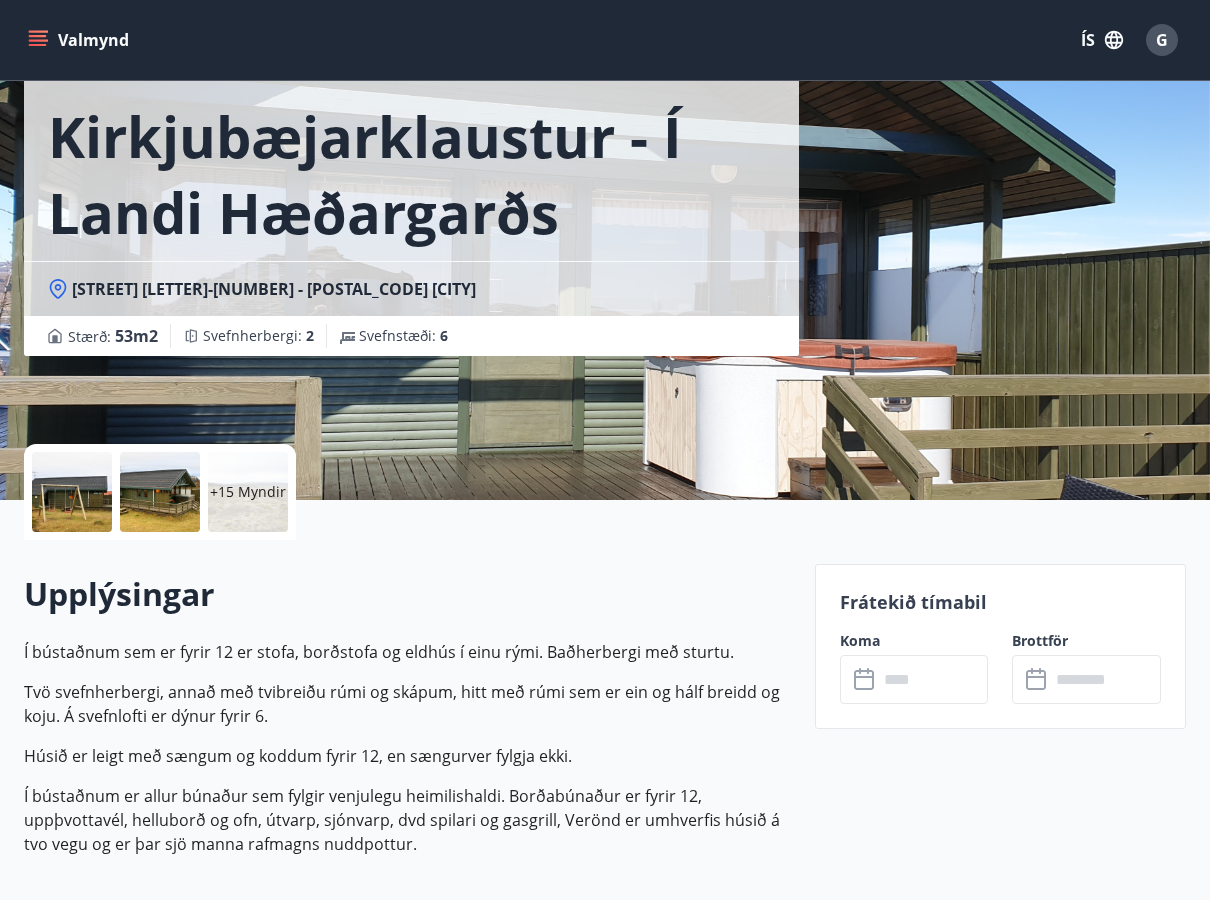 scroll, scrollTop: 200, scrollLeft: 0, axis: vertical 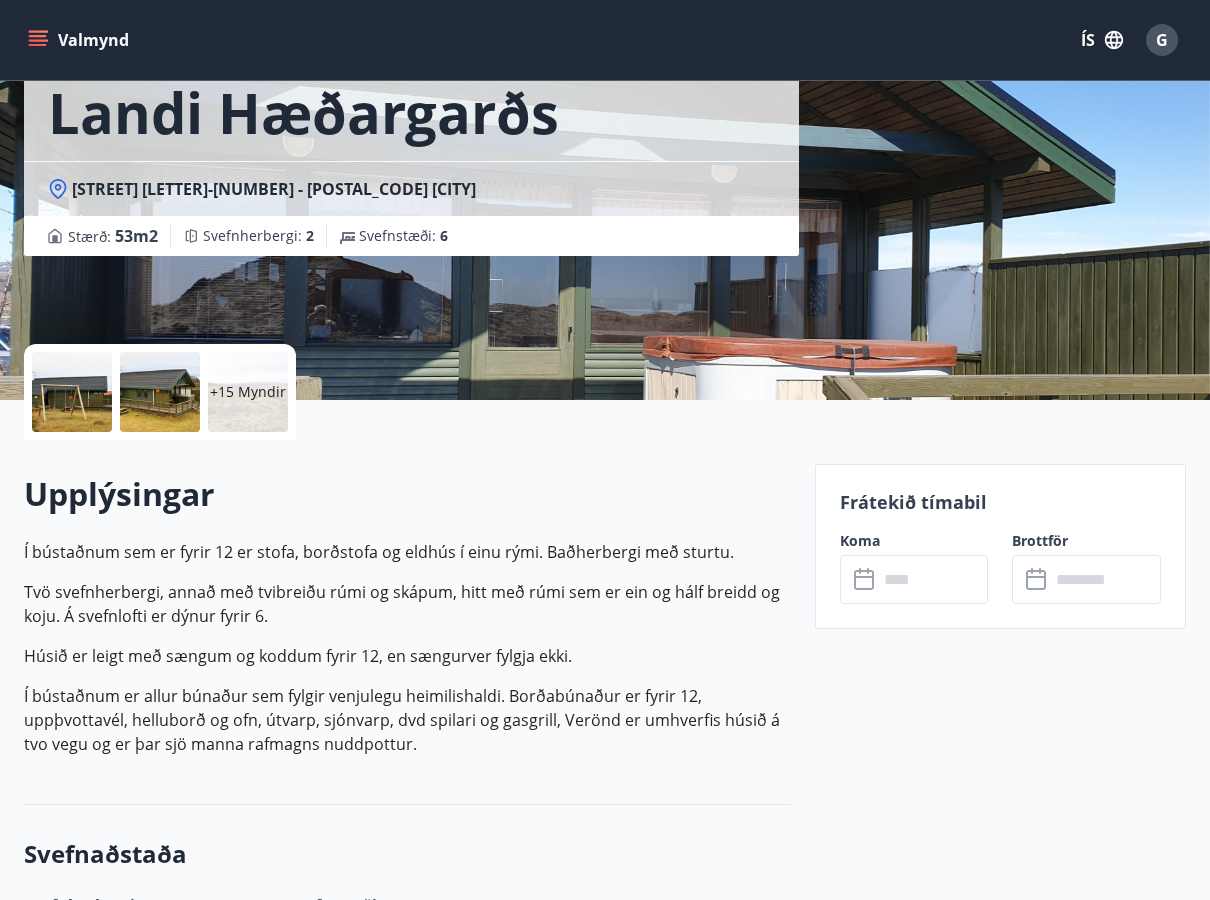 click on "+15 Myndir" at bounding box center (248, 392) 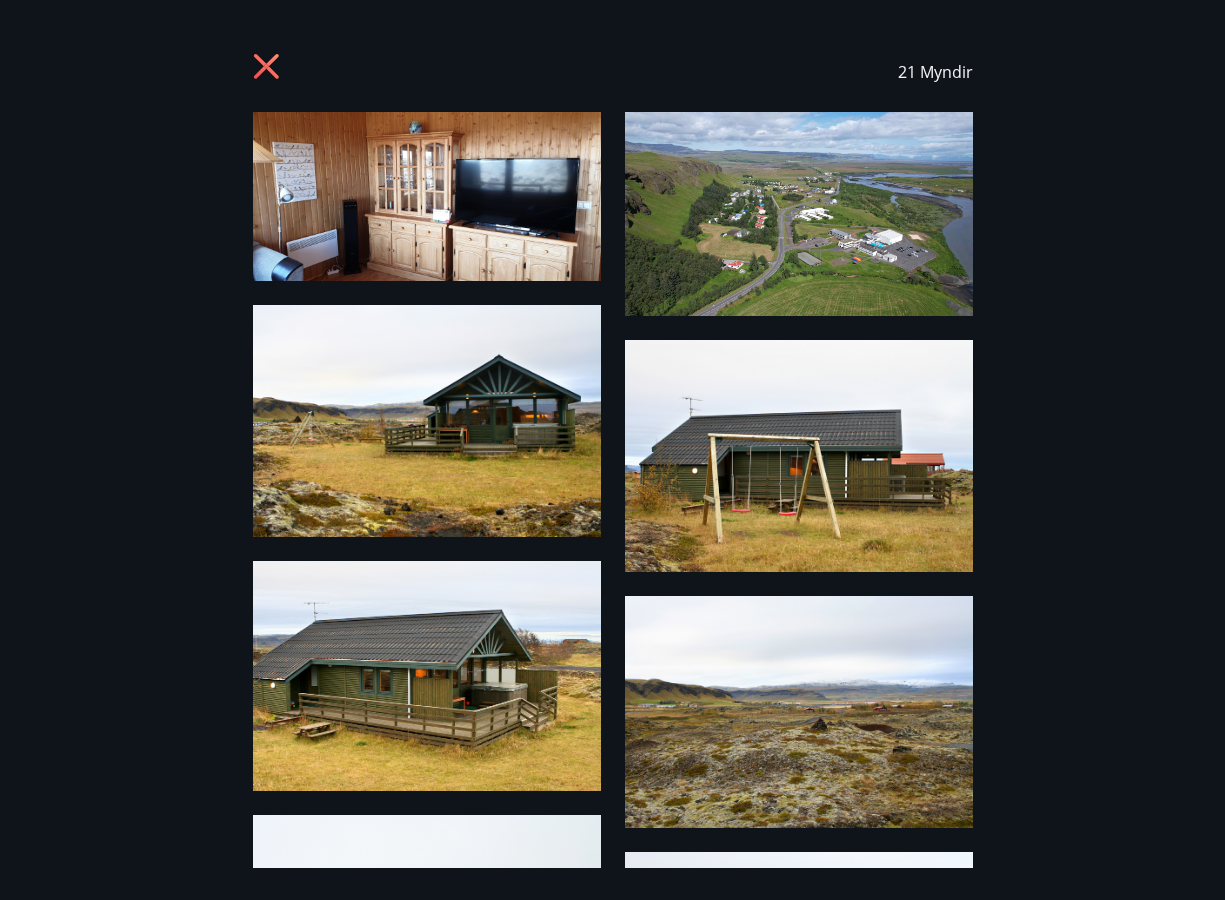 click at bounding box center [427, 196] 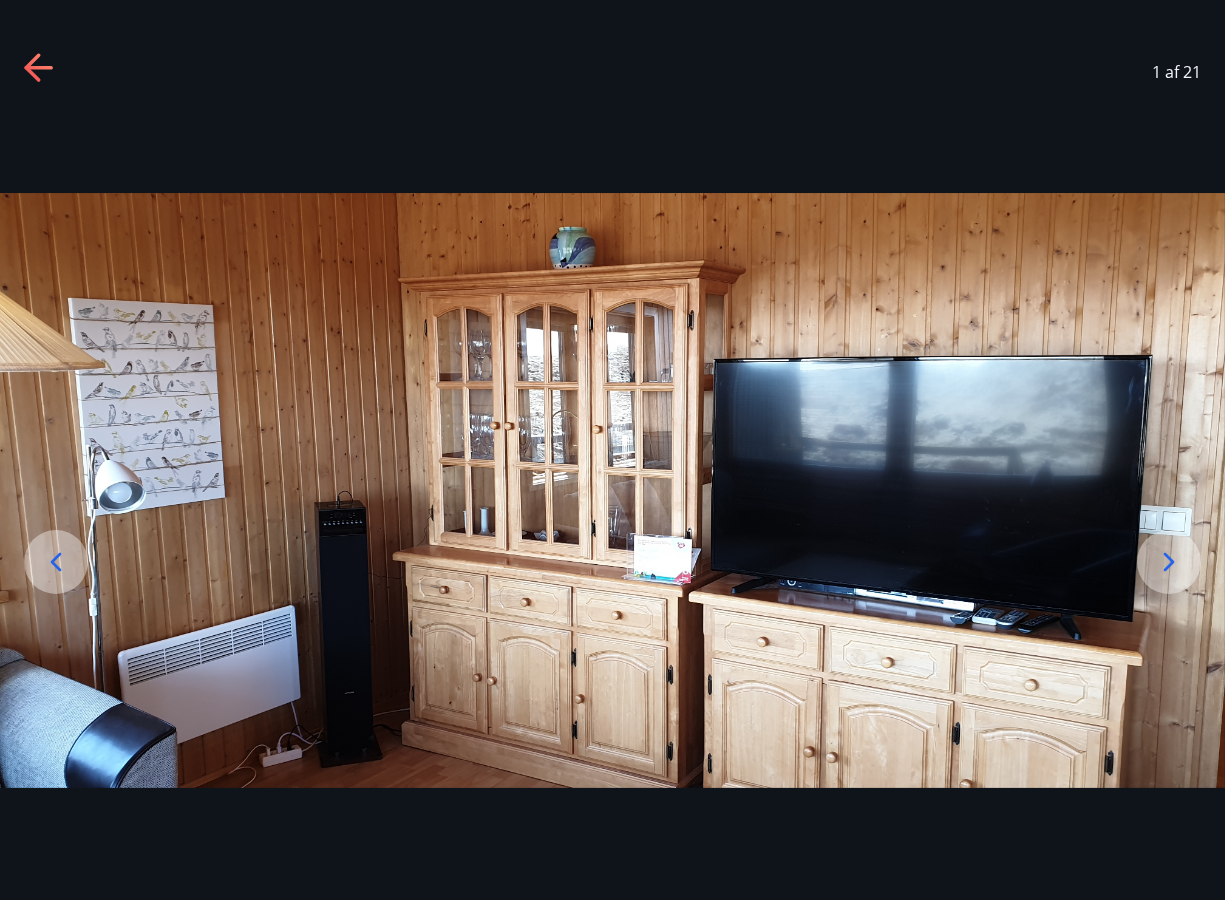 click 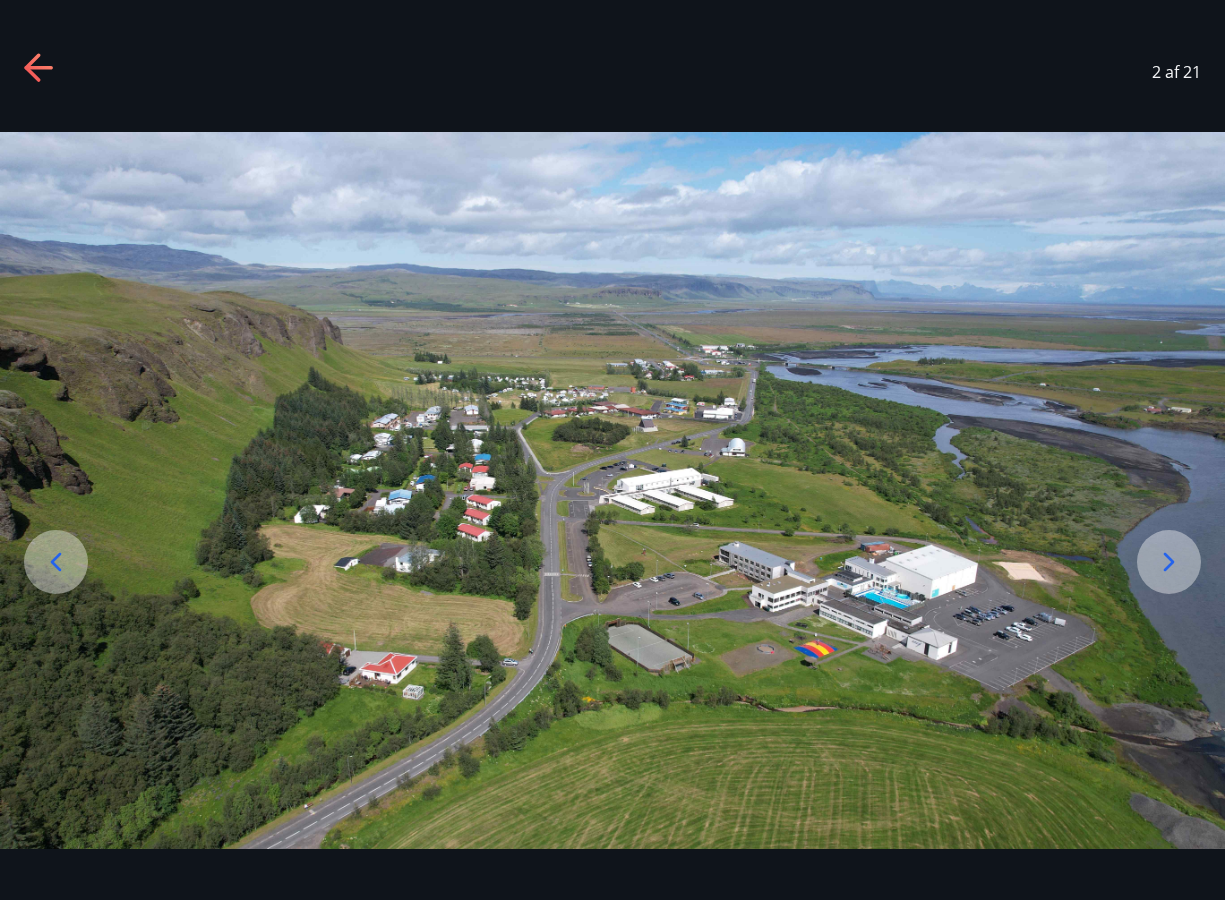 click 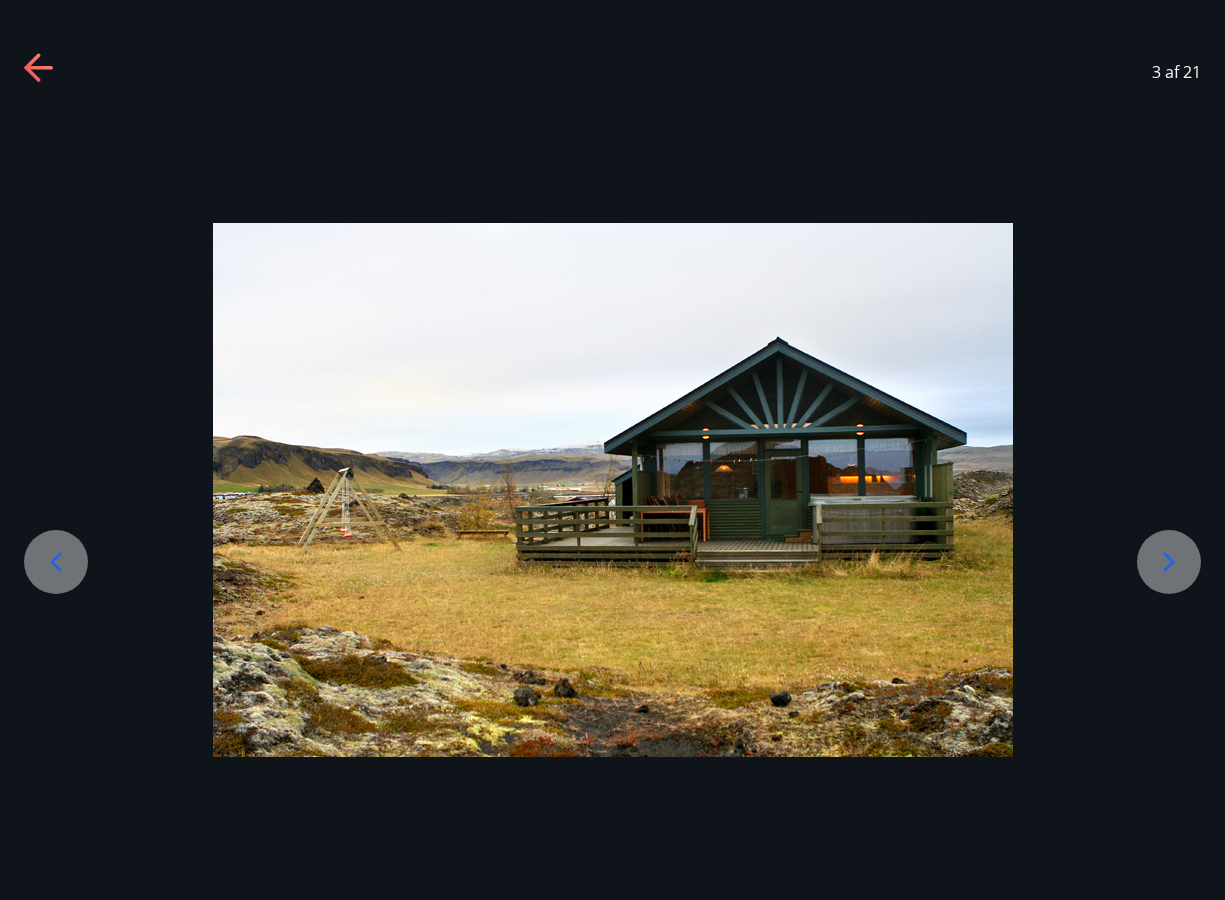 click 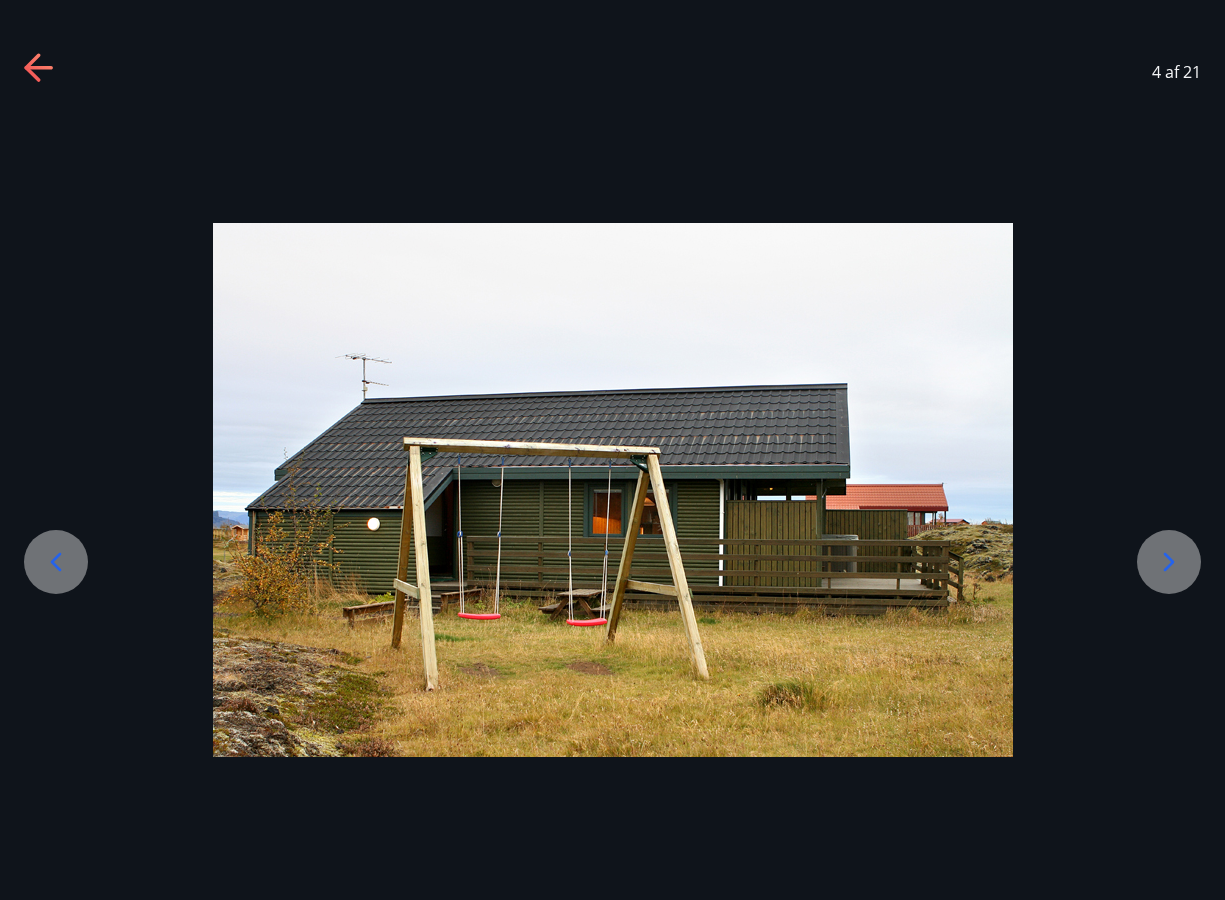 click 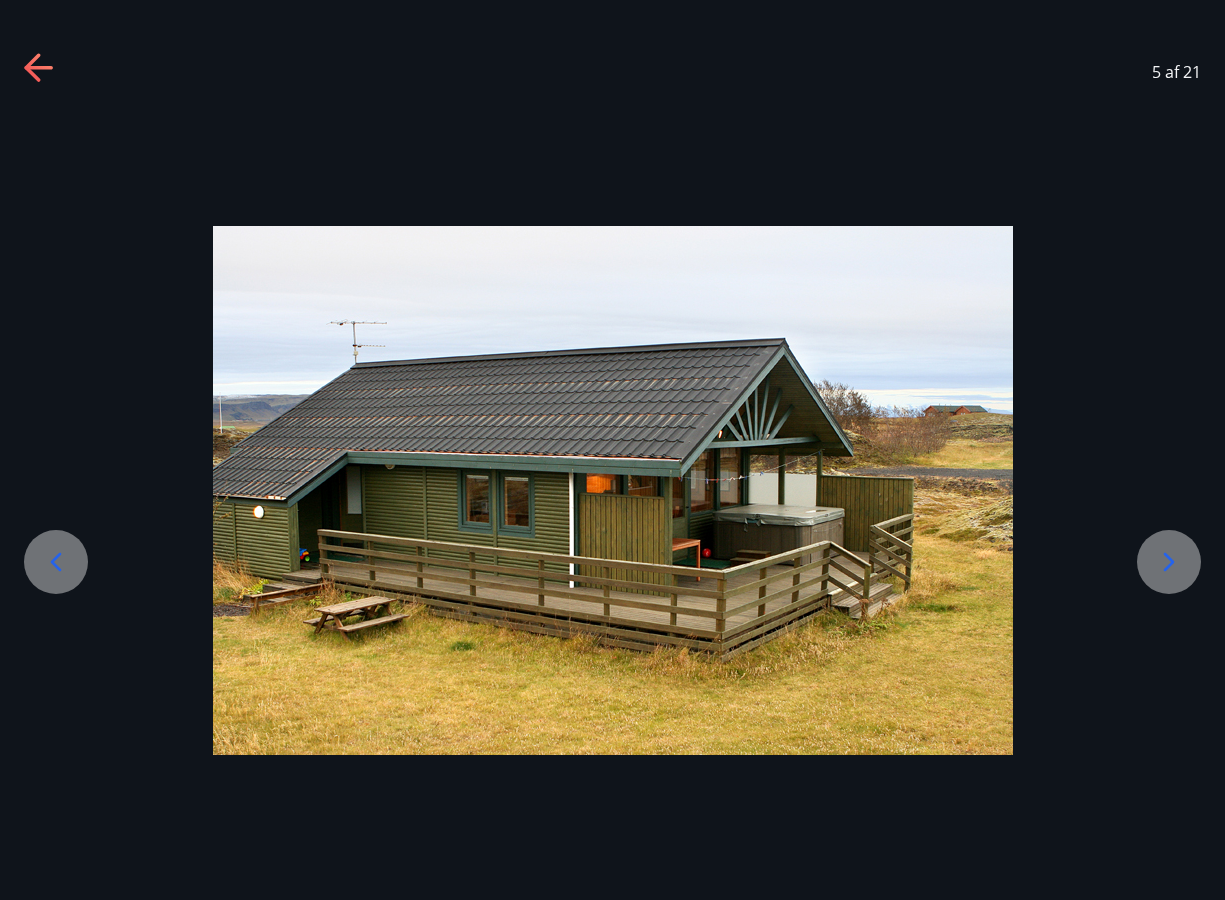 click 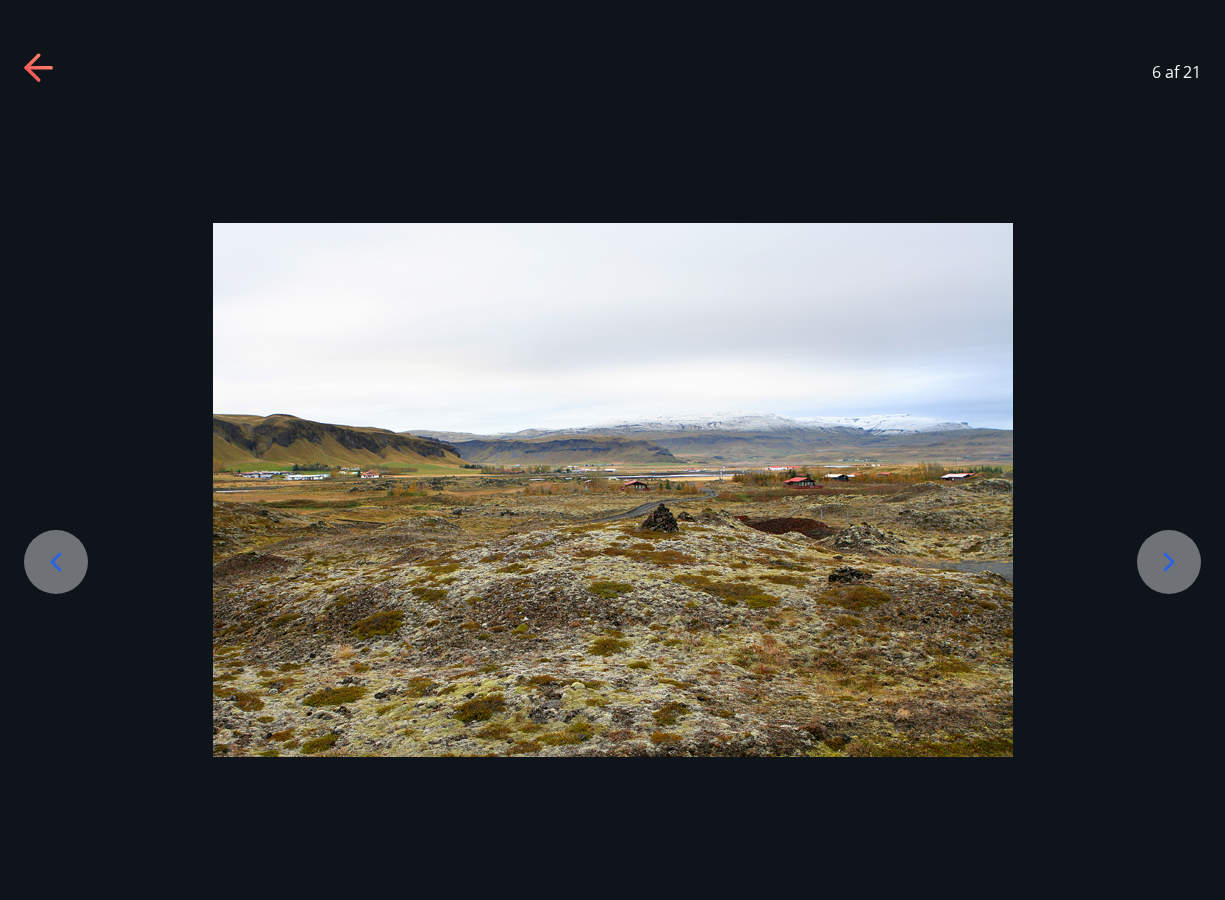 click 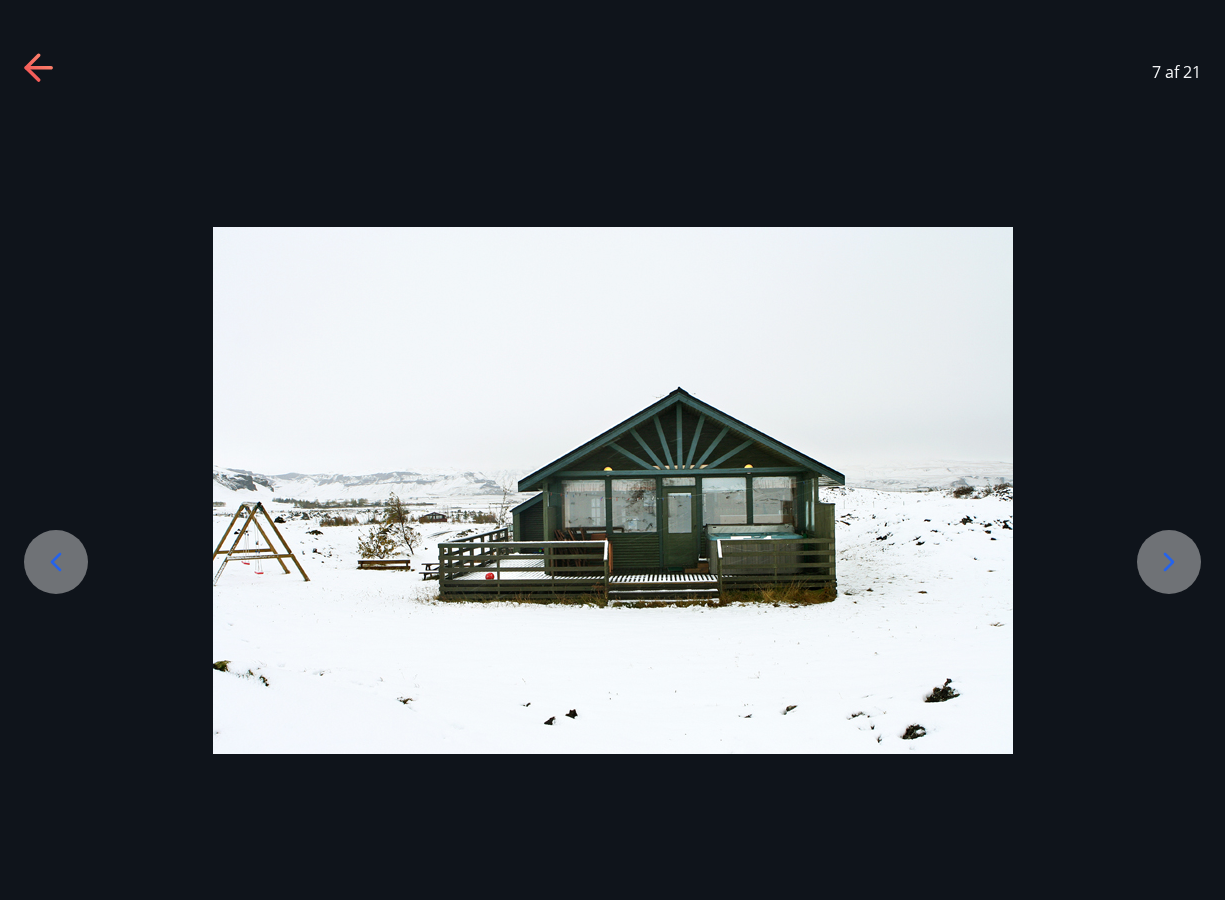 click 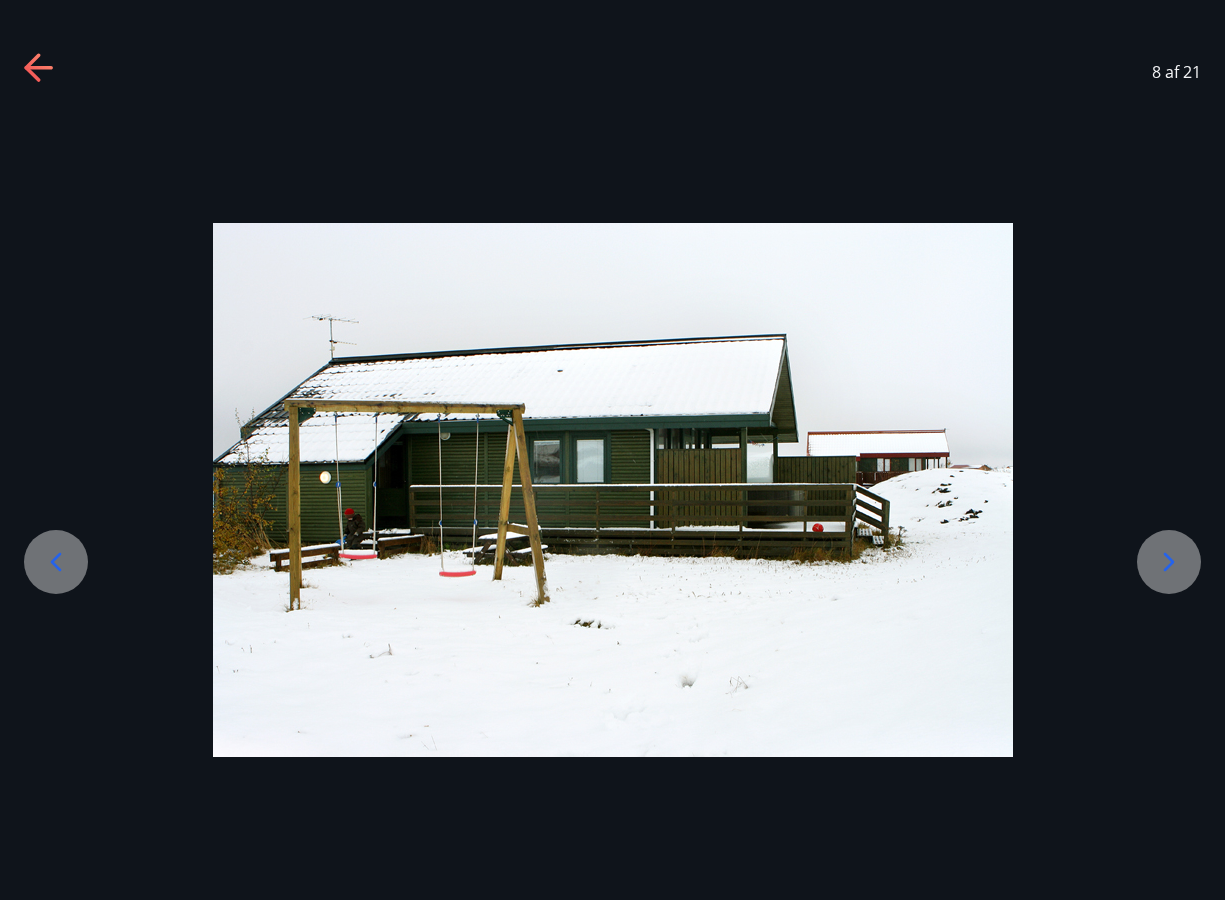 click 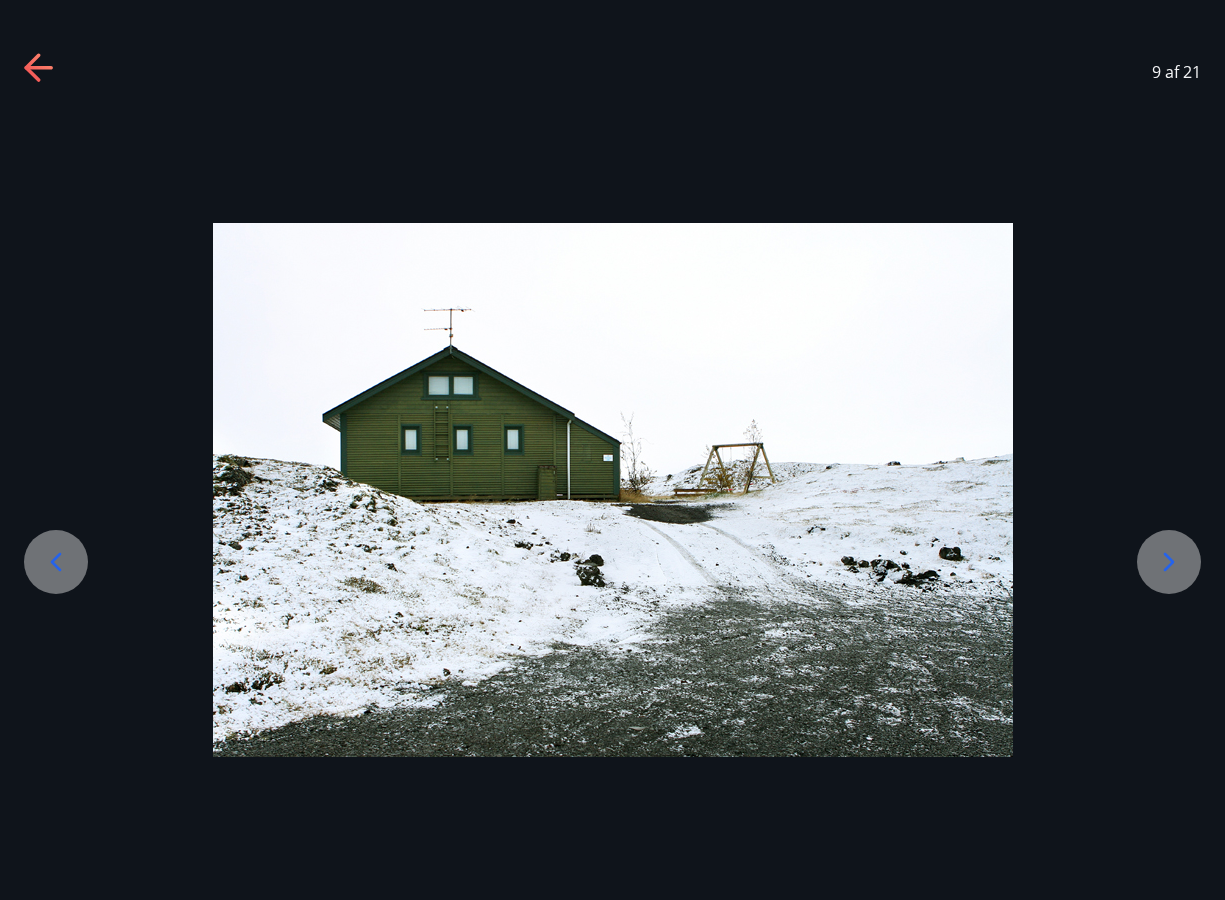 click 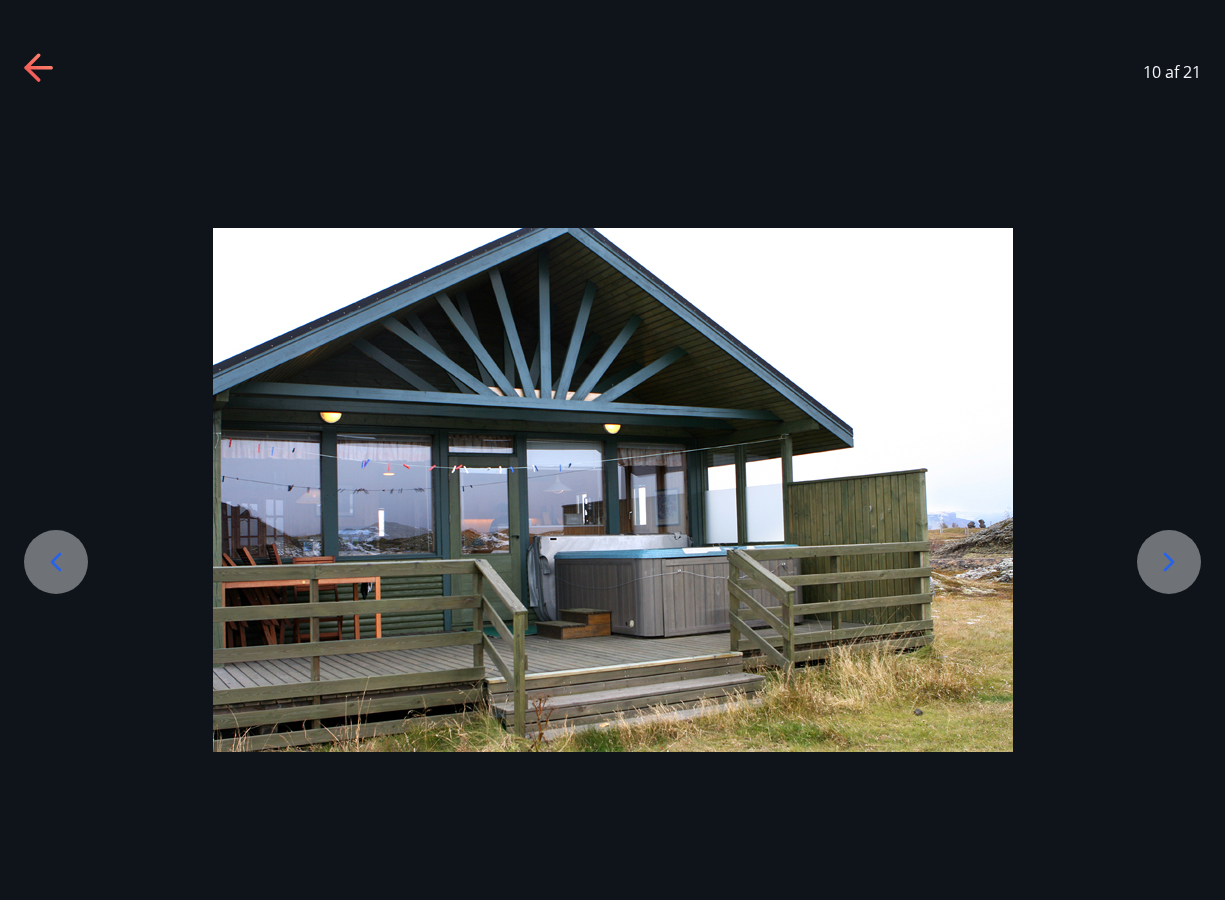 click 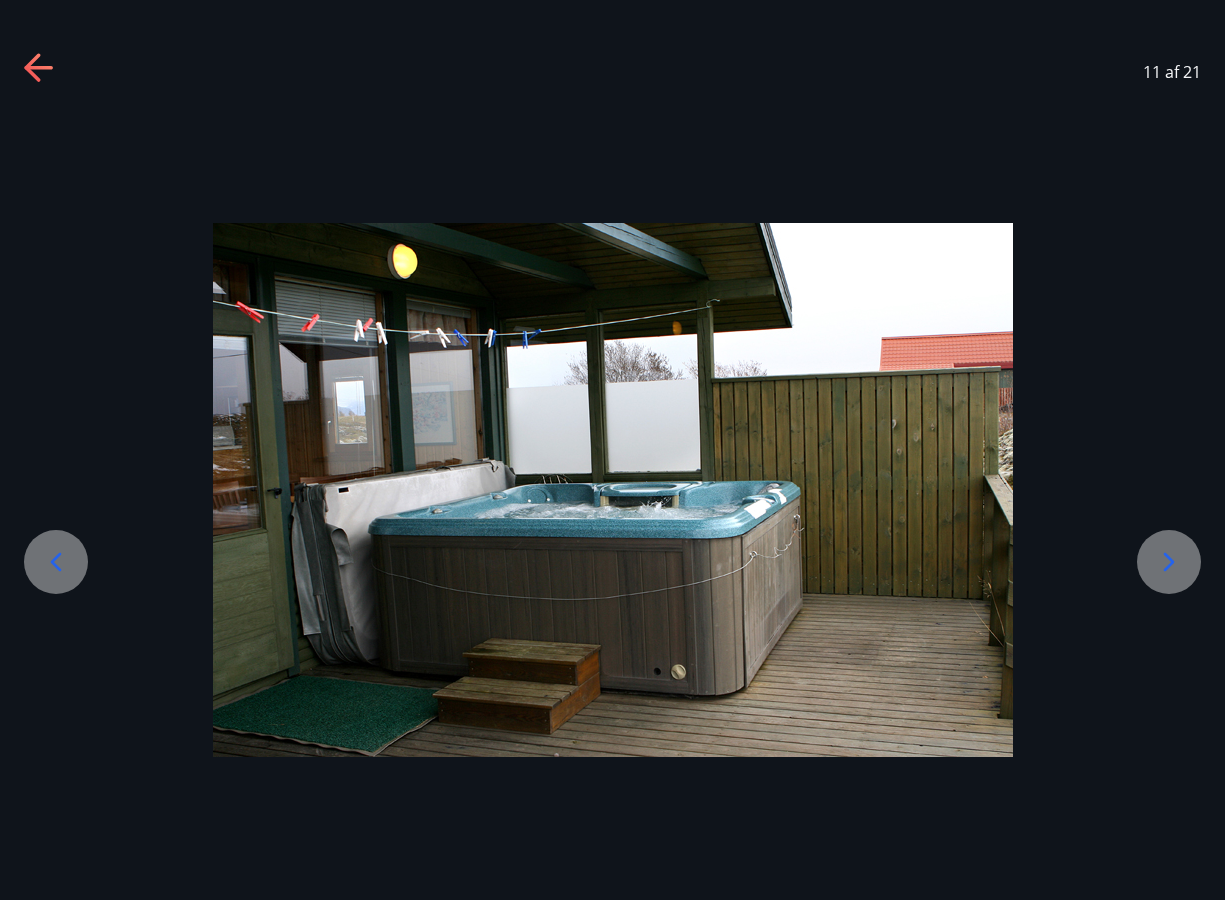 click 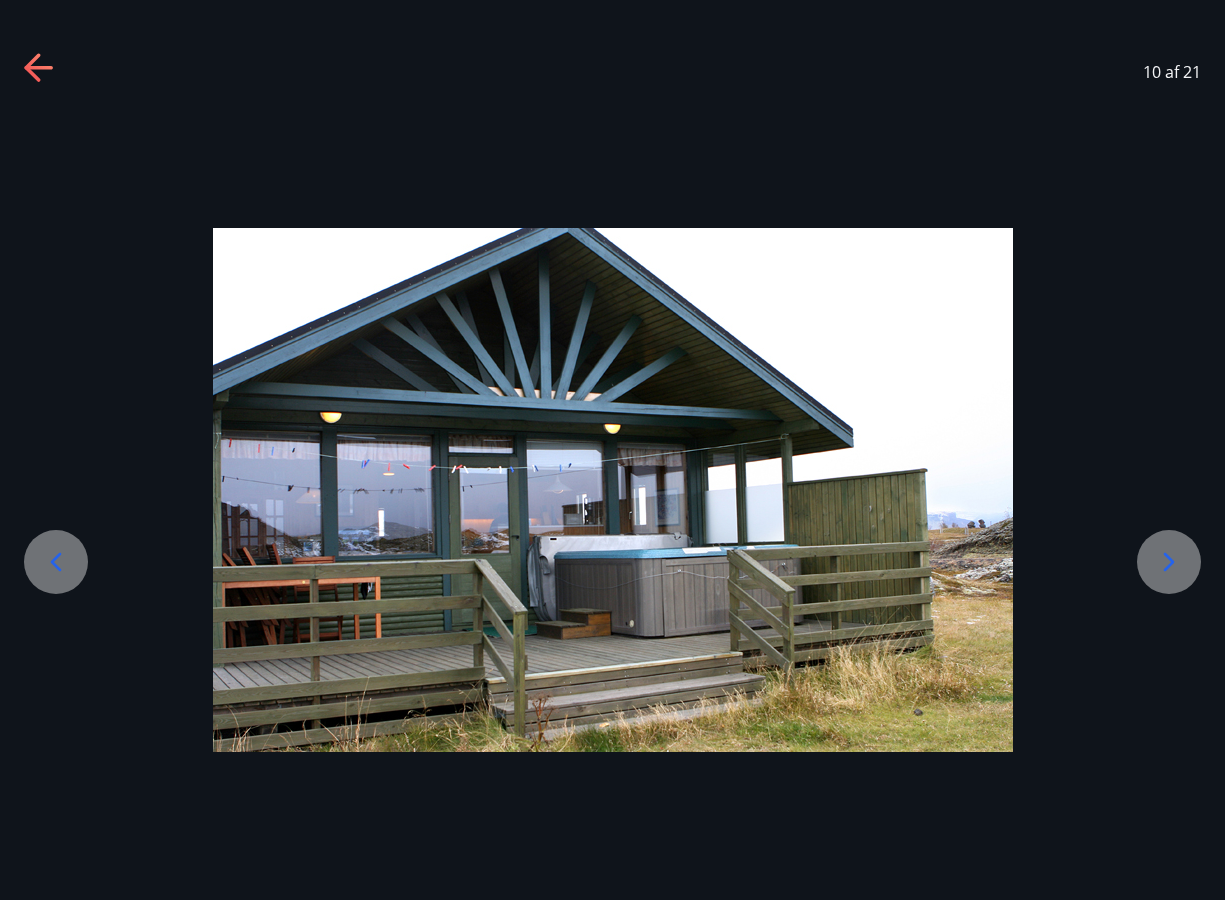 click 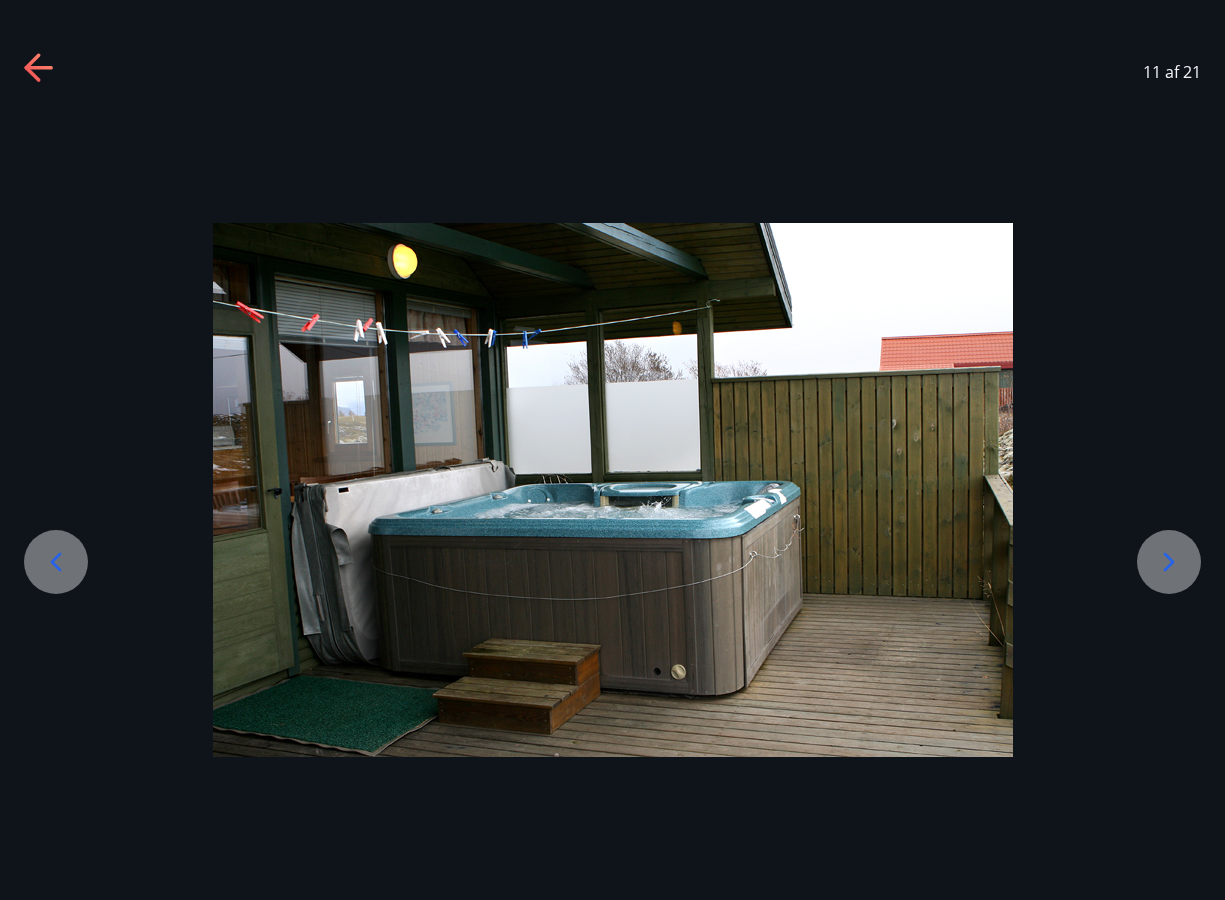 click 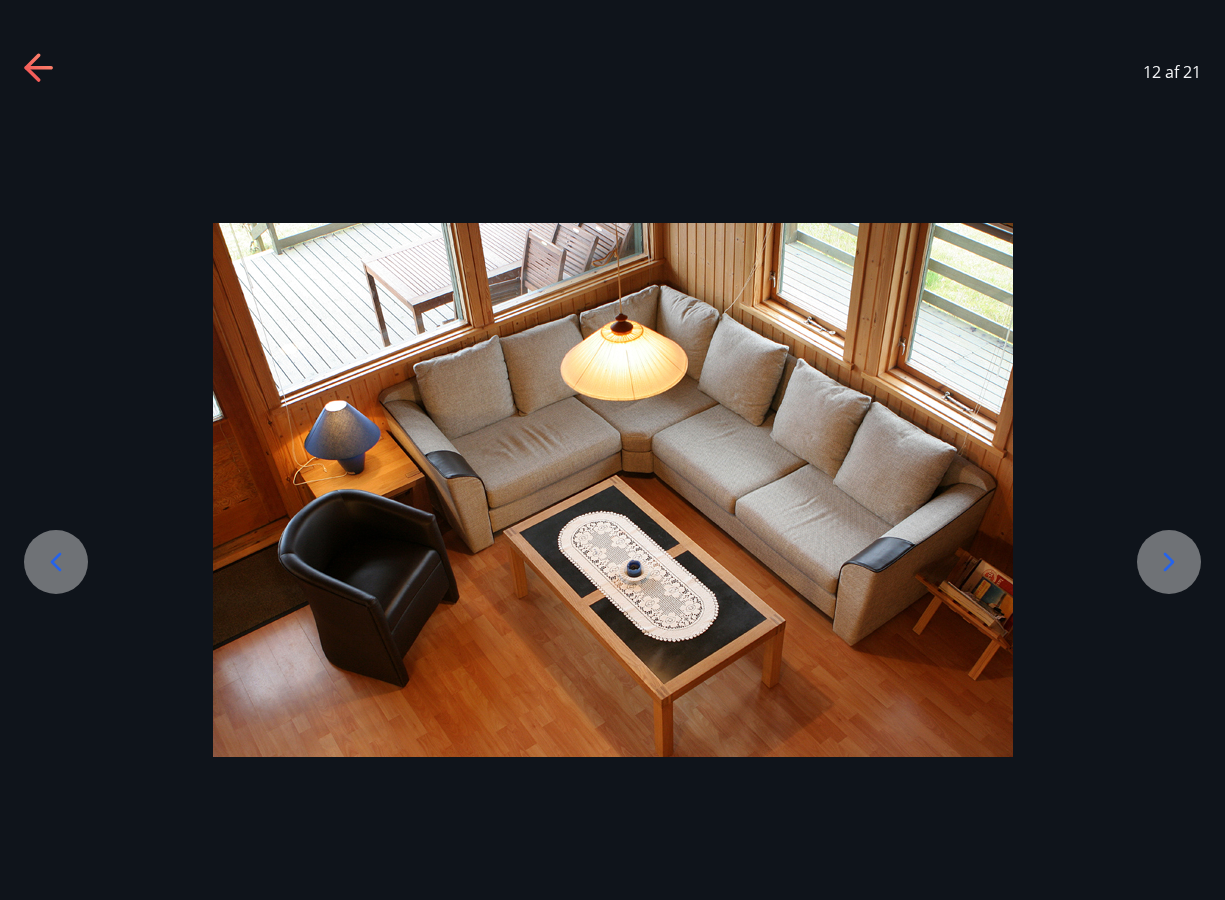 click 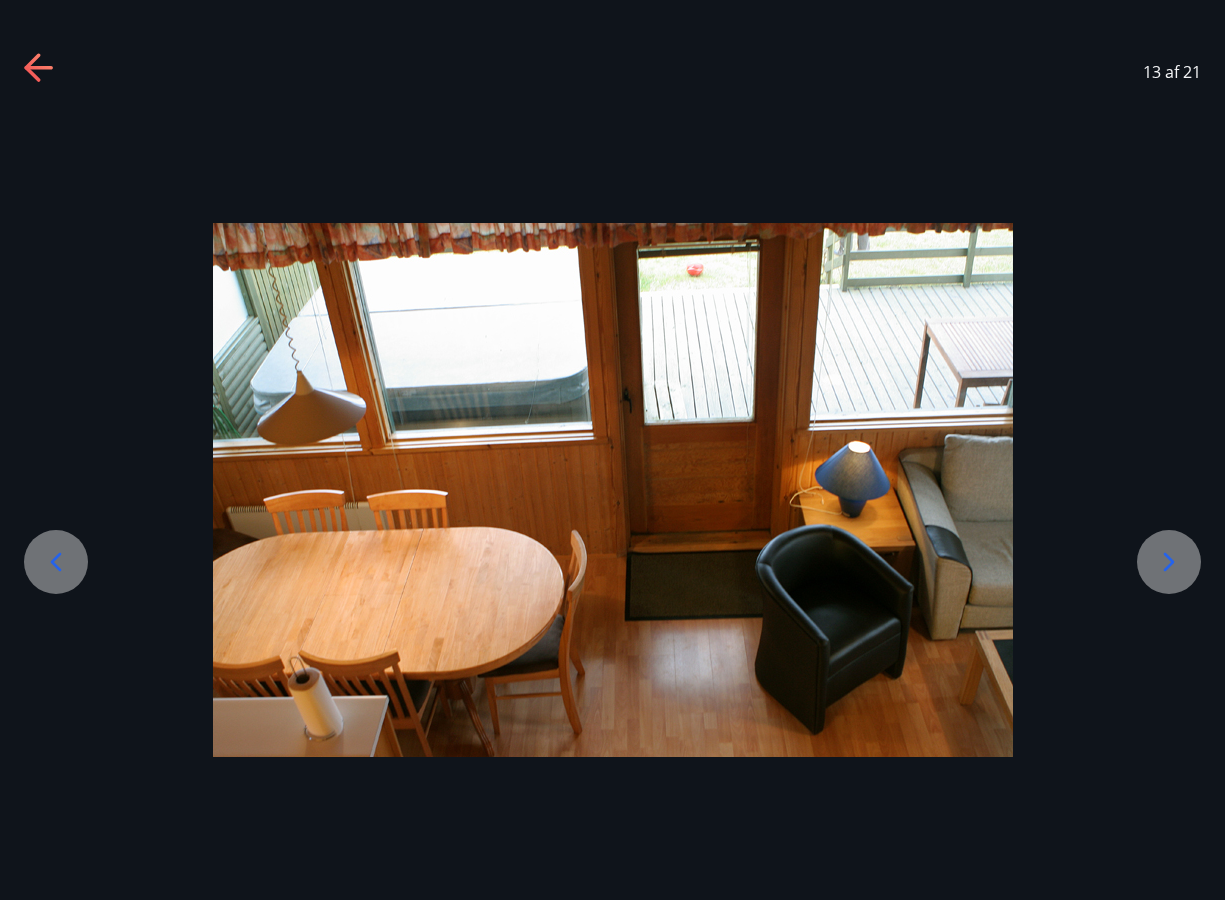 click 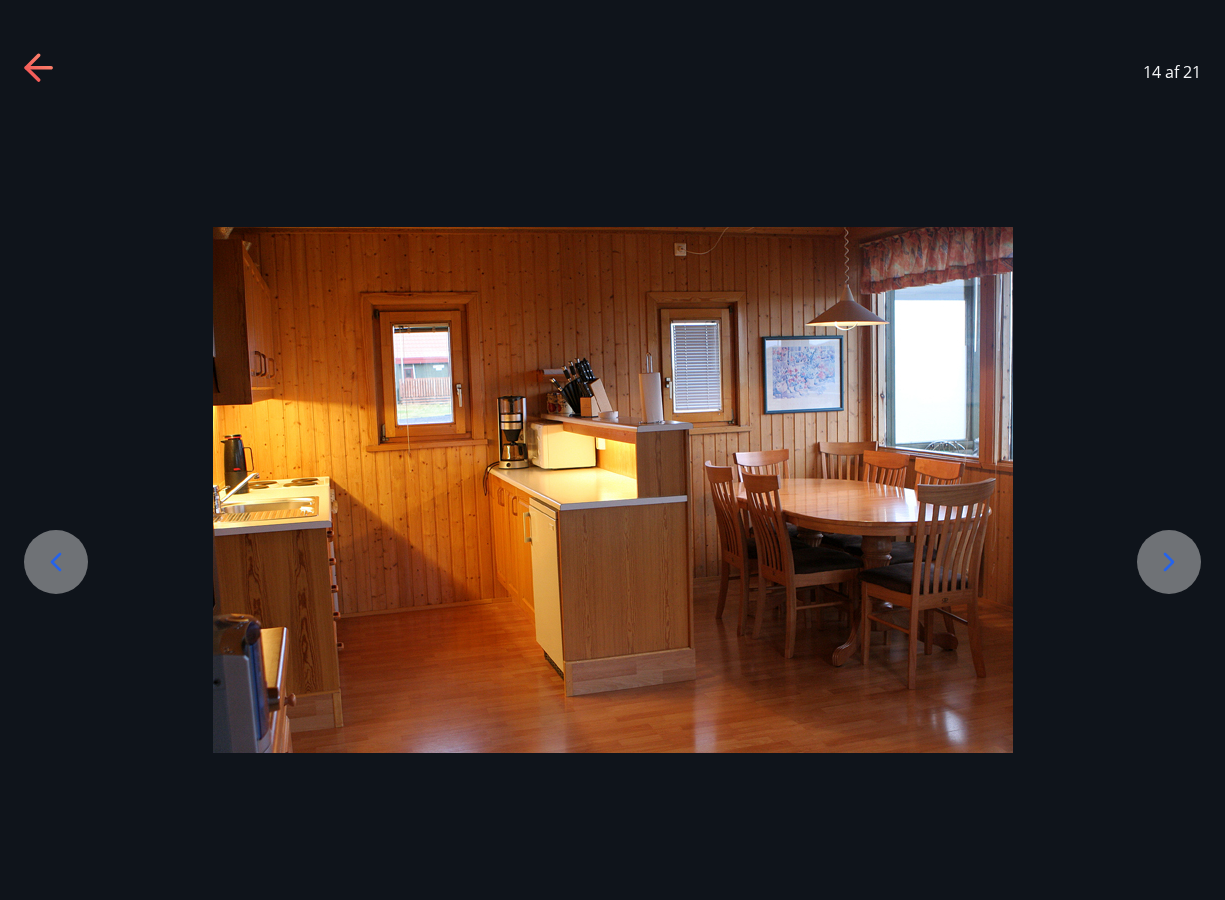 click 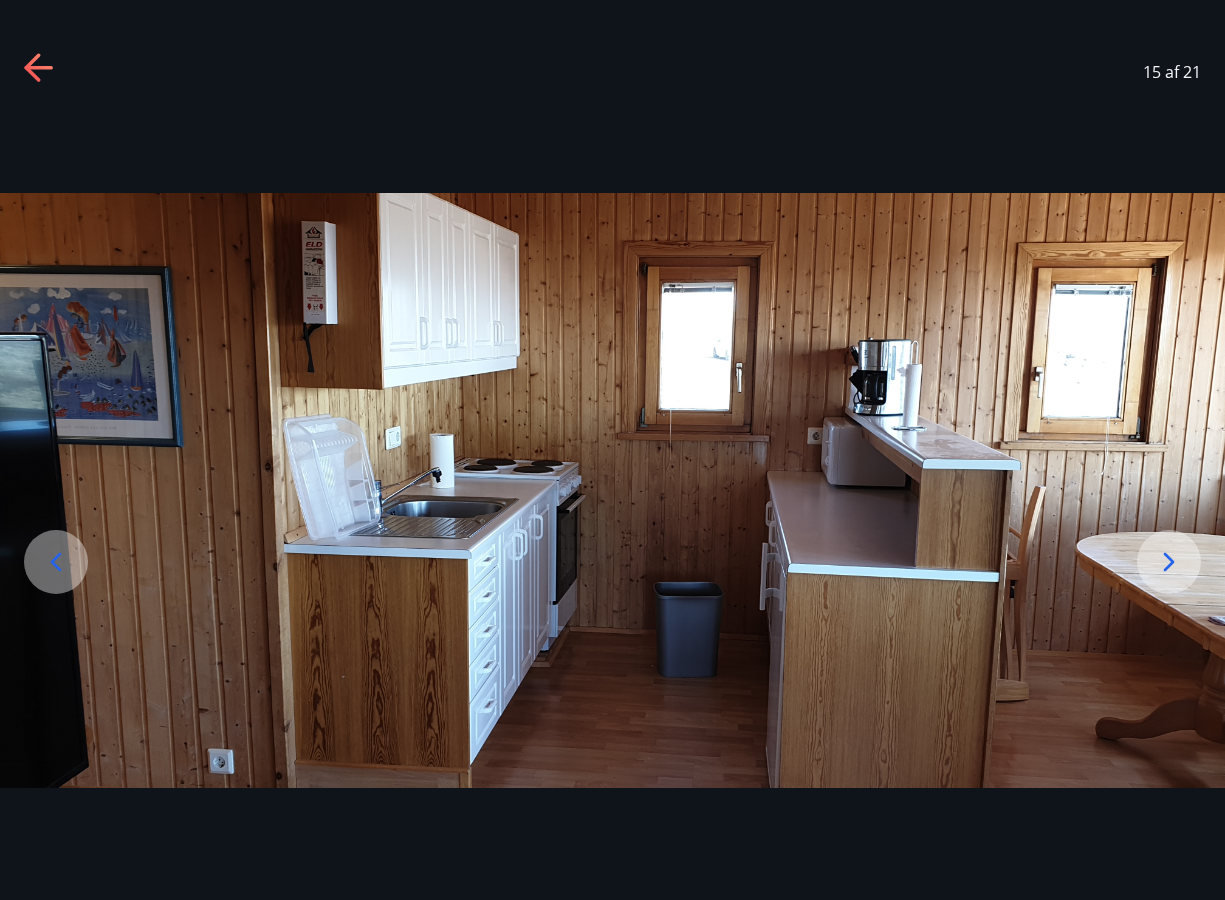 click 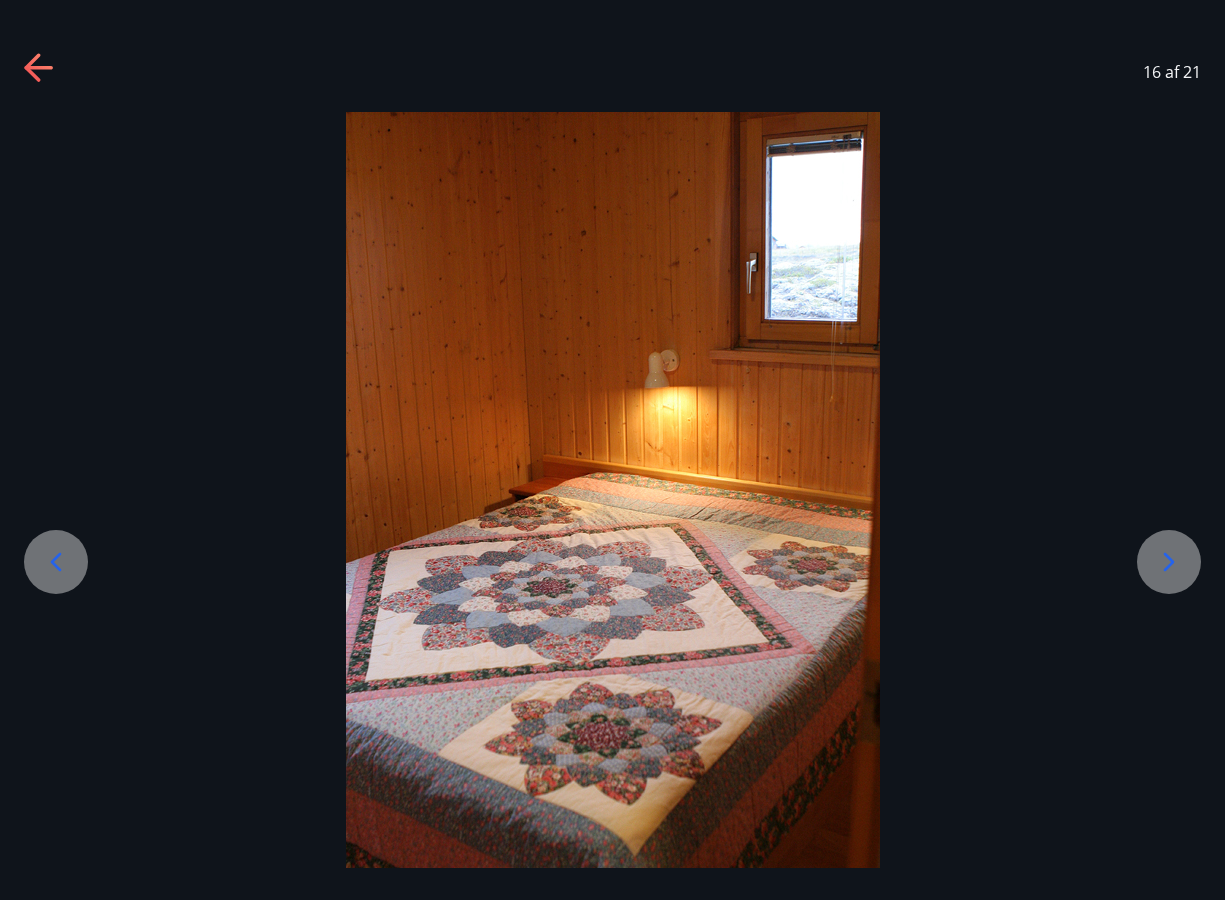 click 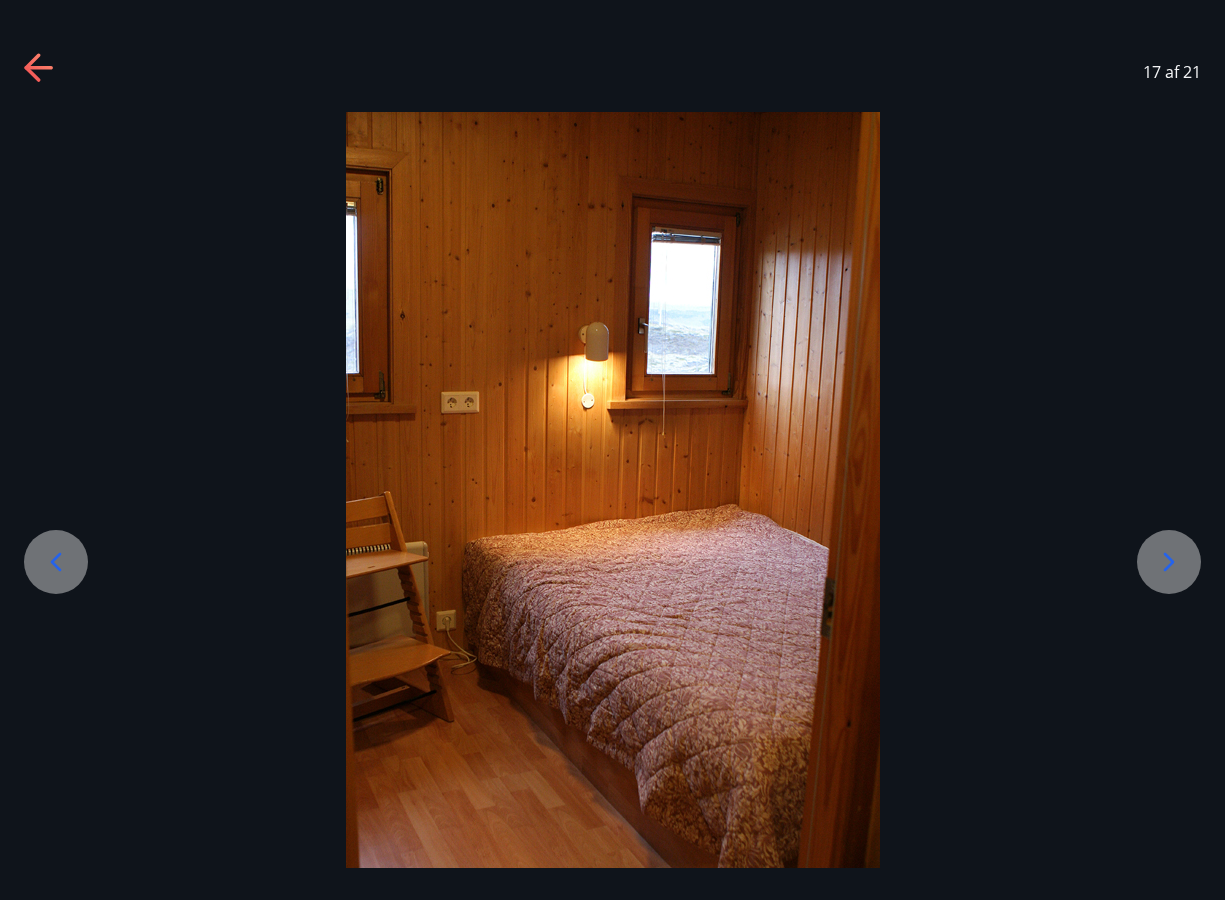 click at bounding box center (56, 562) 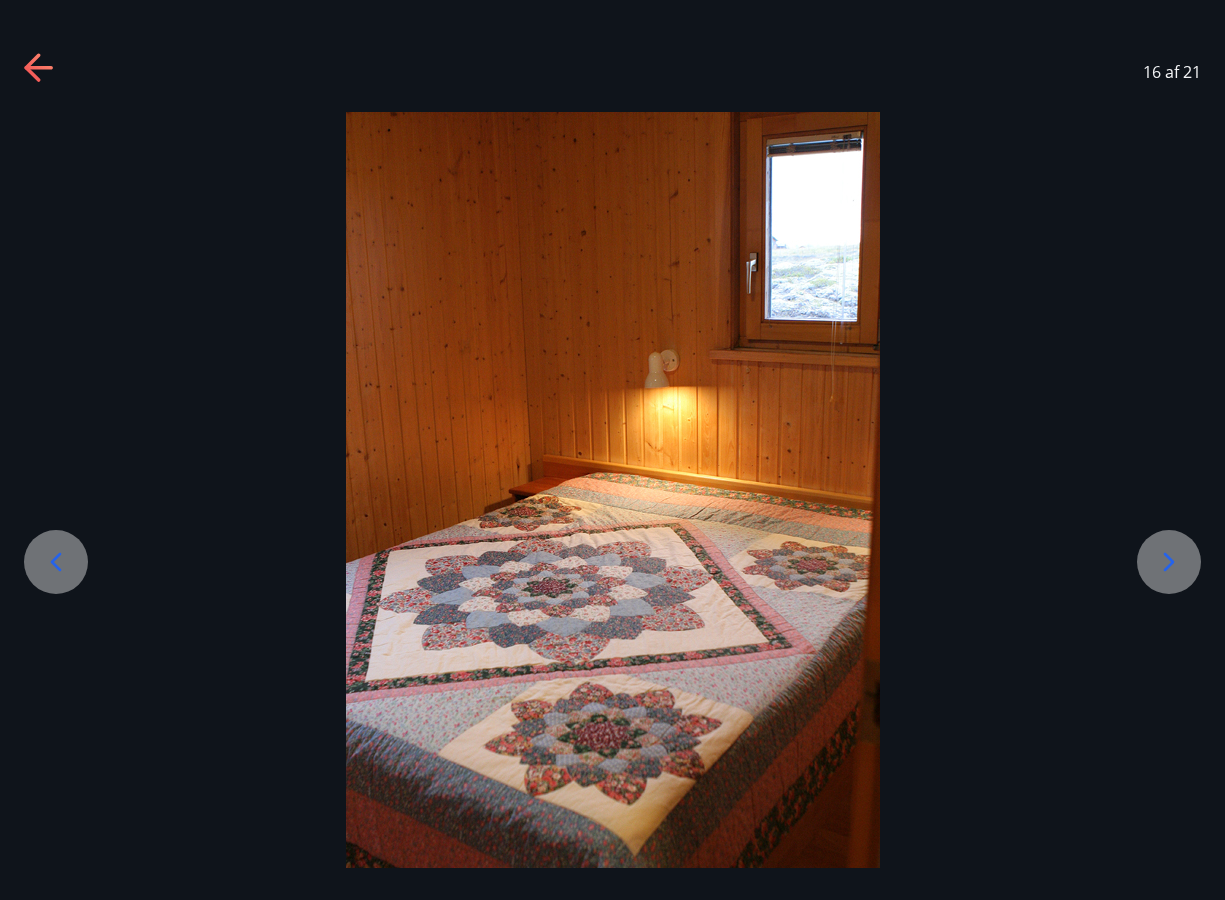 click 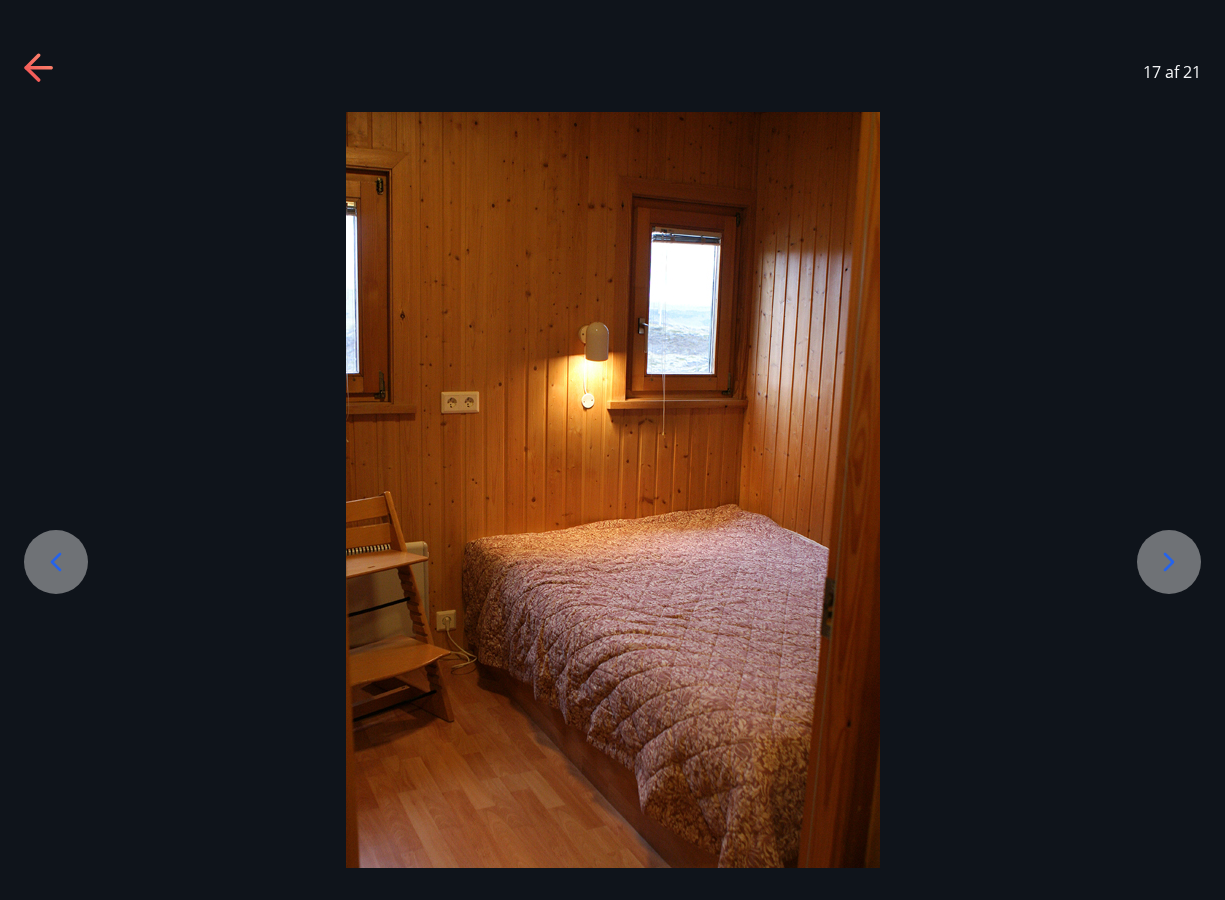 click 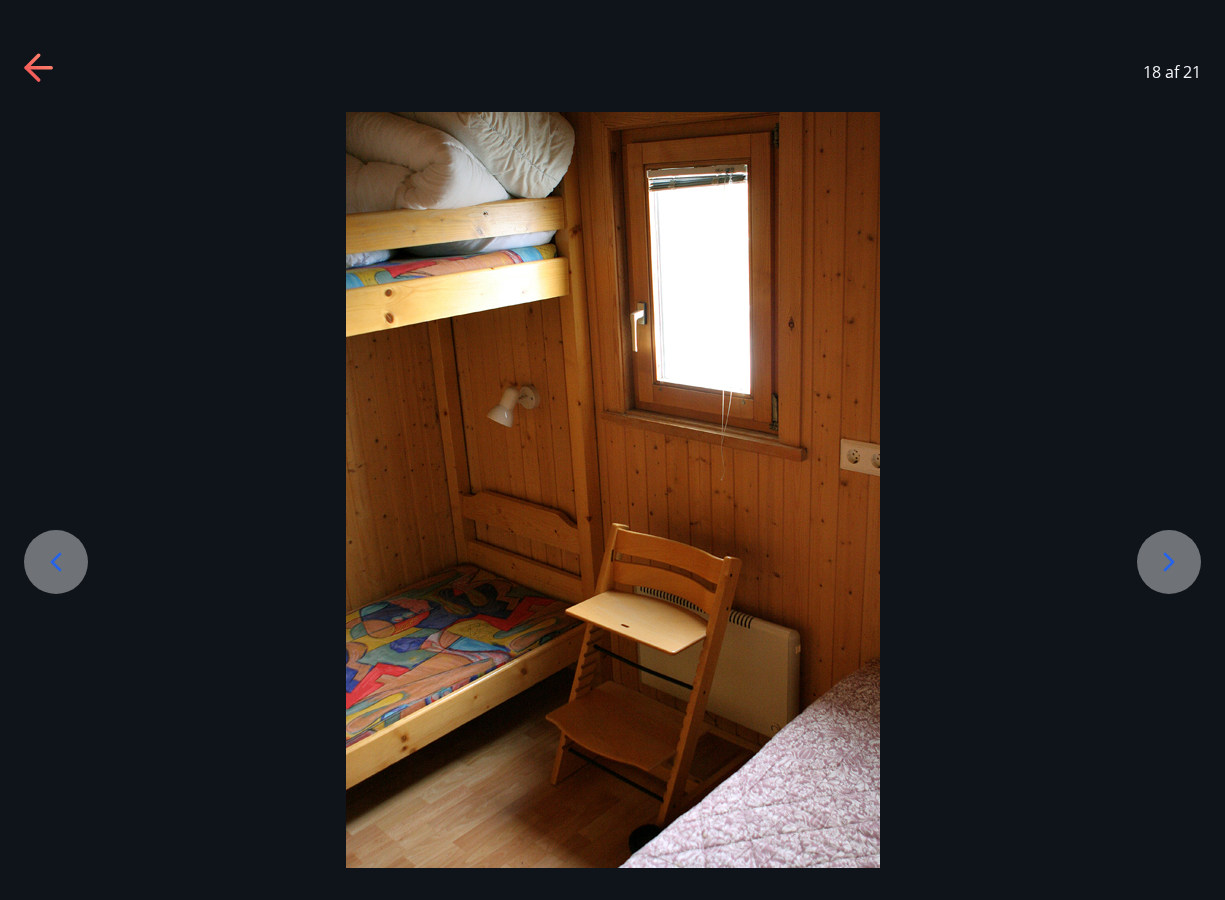 click 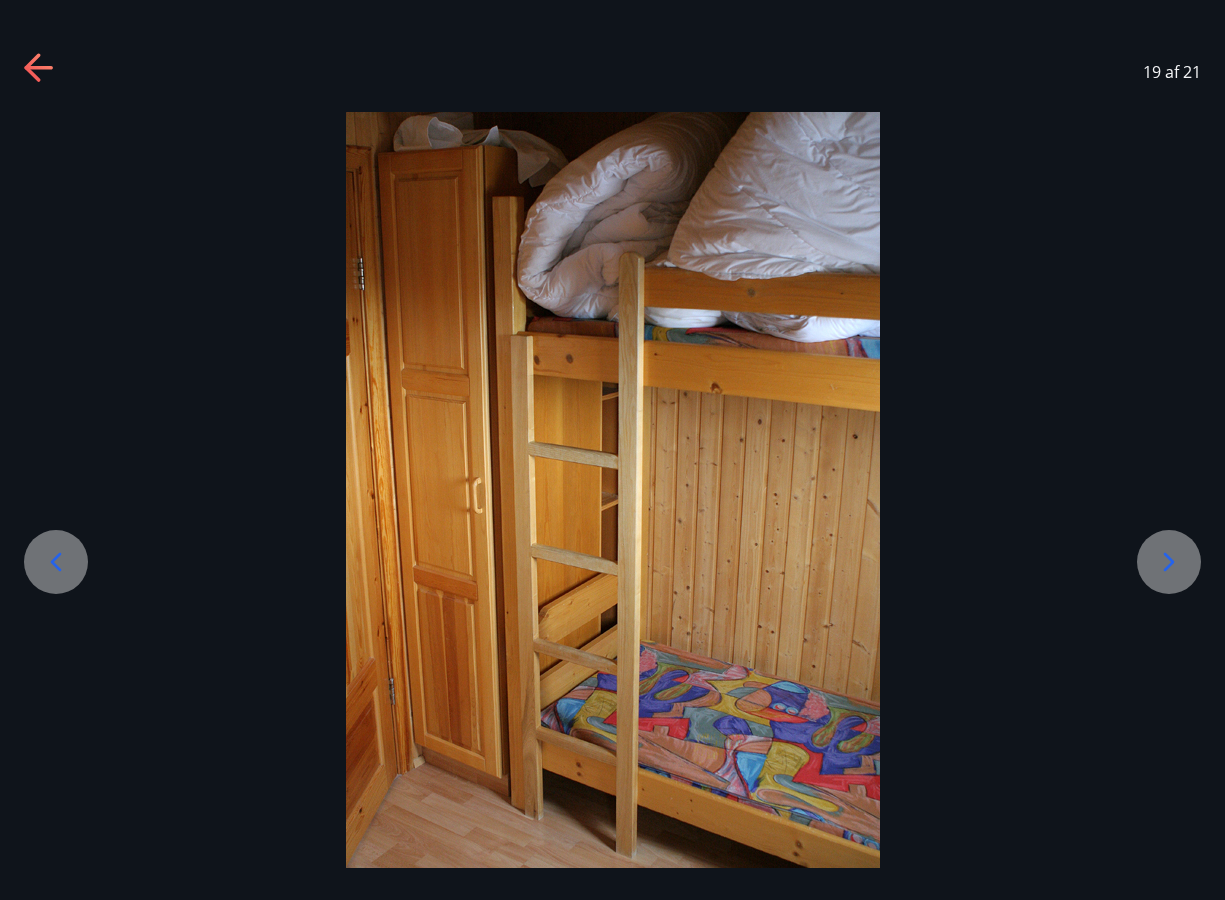 click 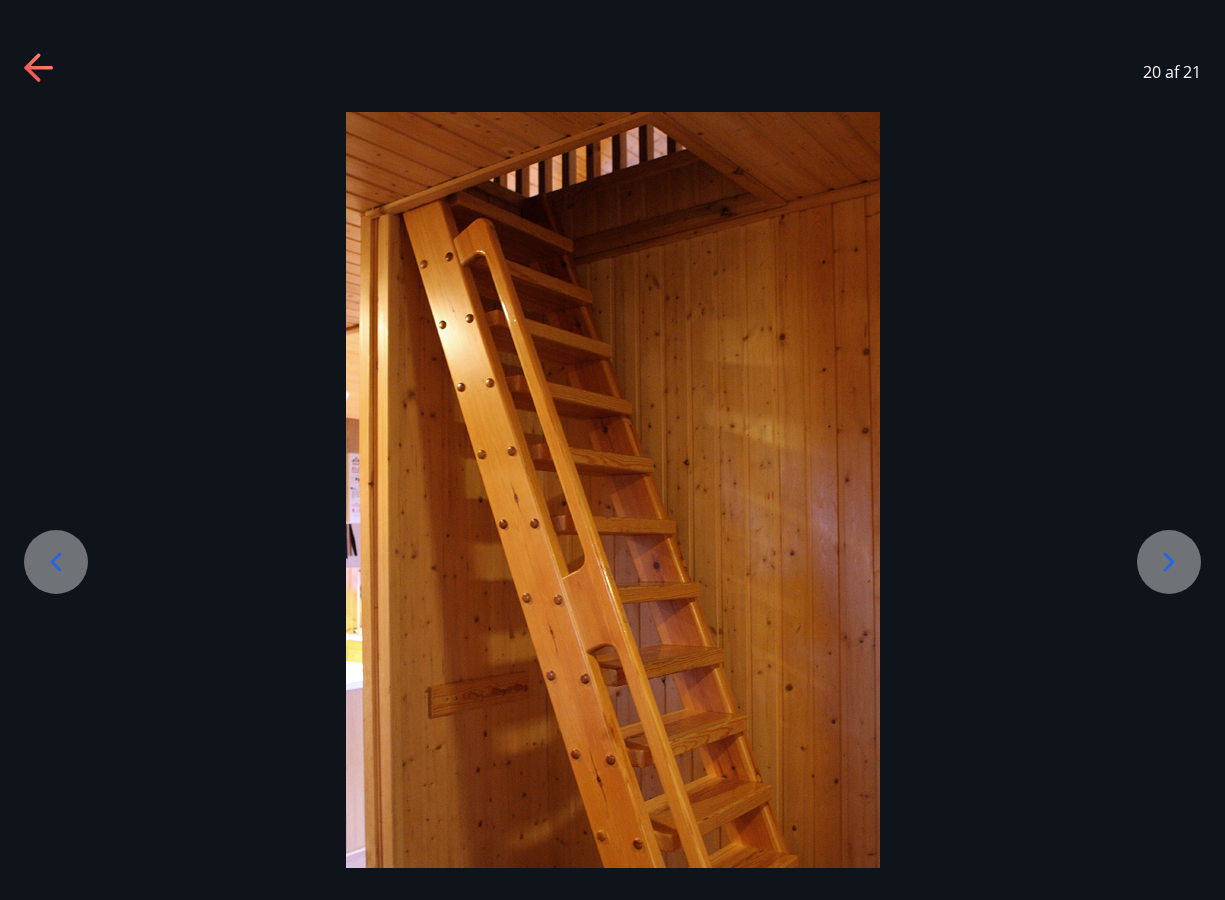 click 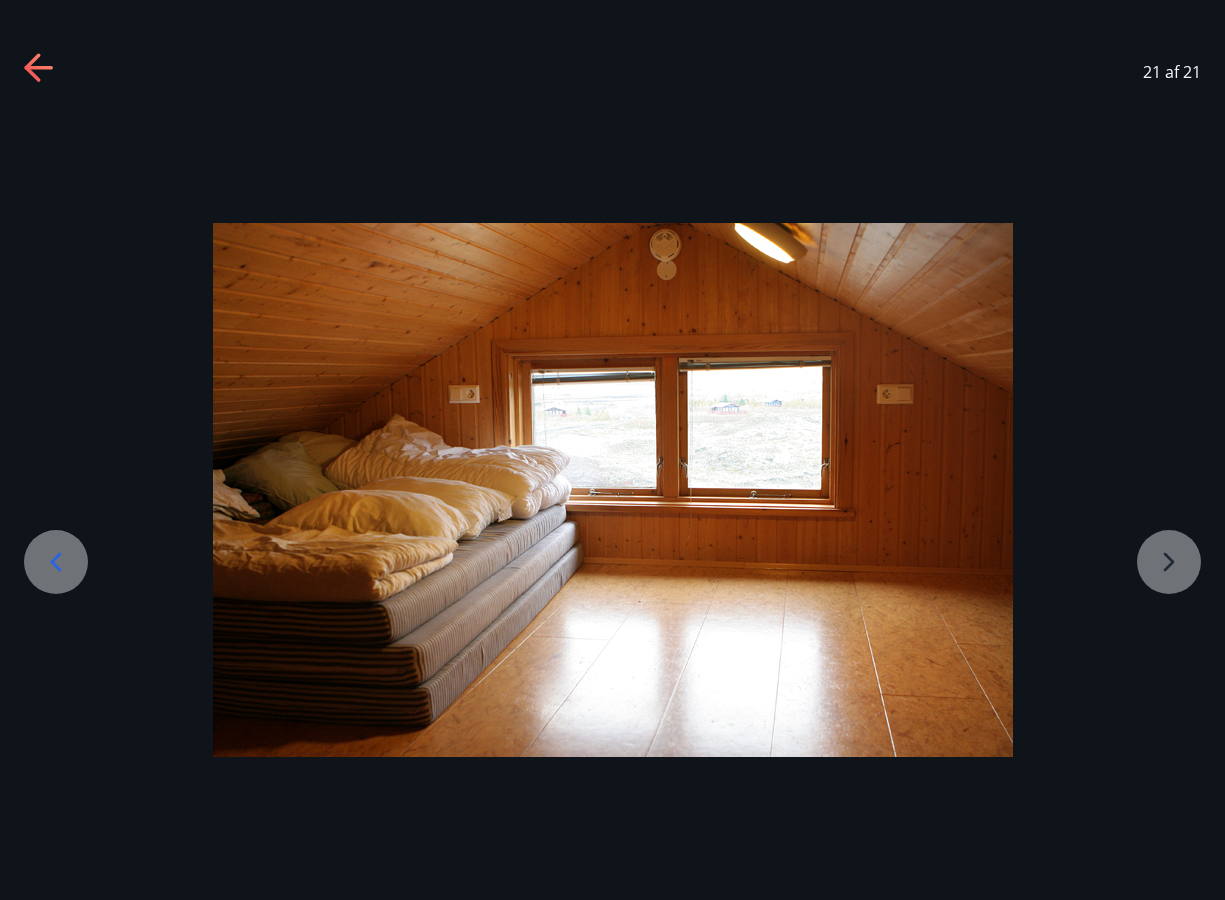 click at bounding box center [612, 490] 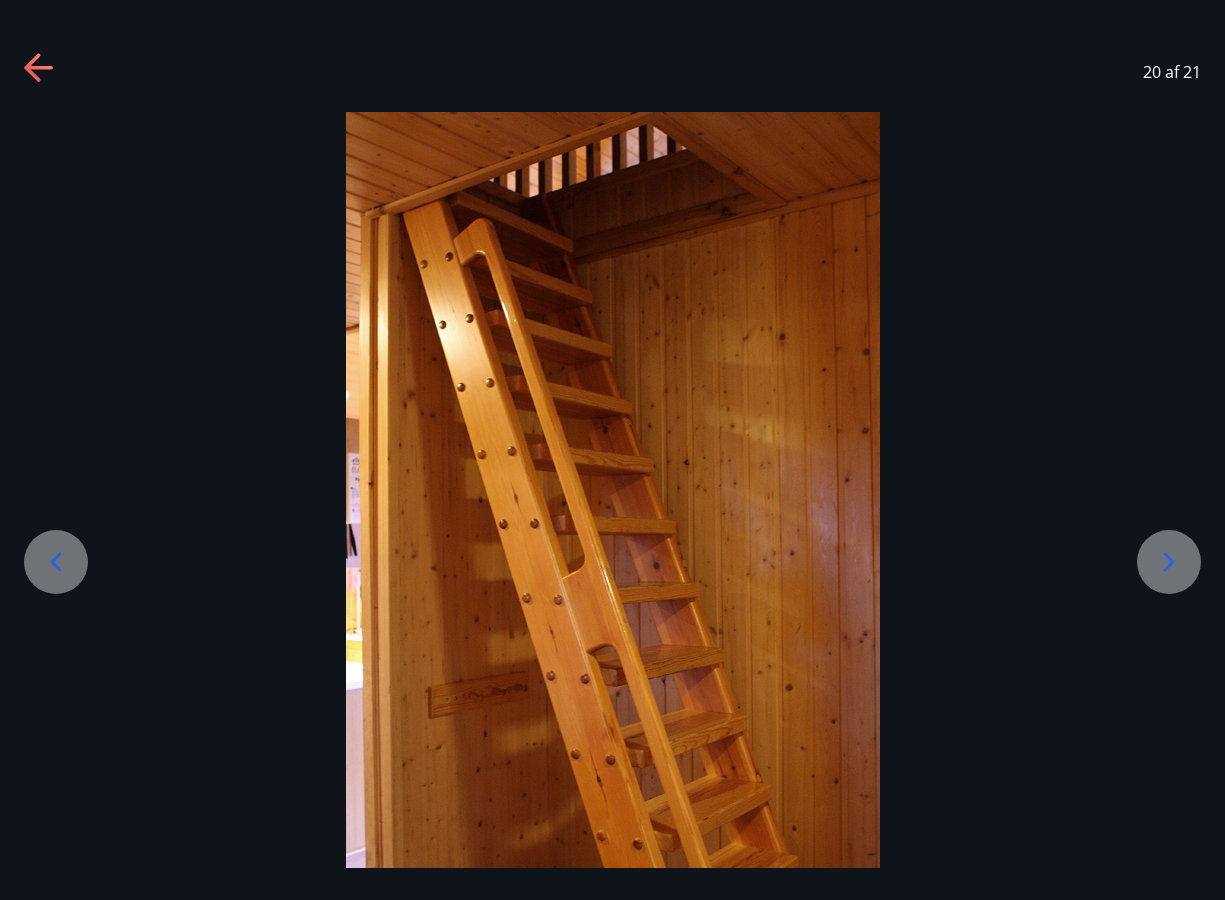 click 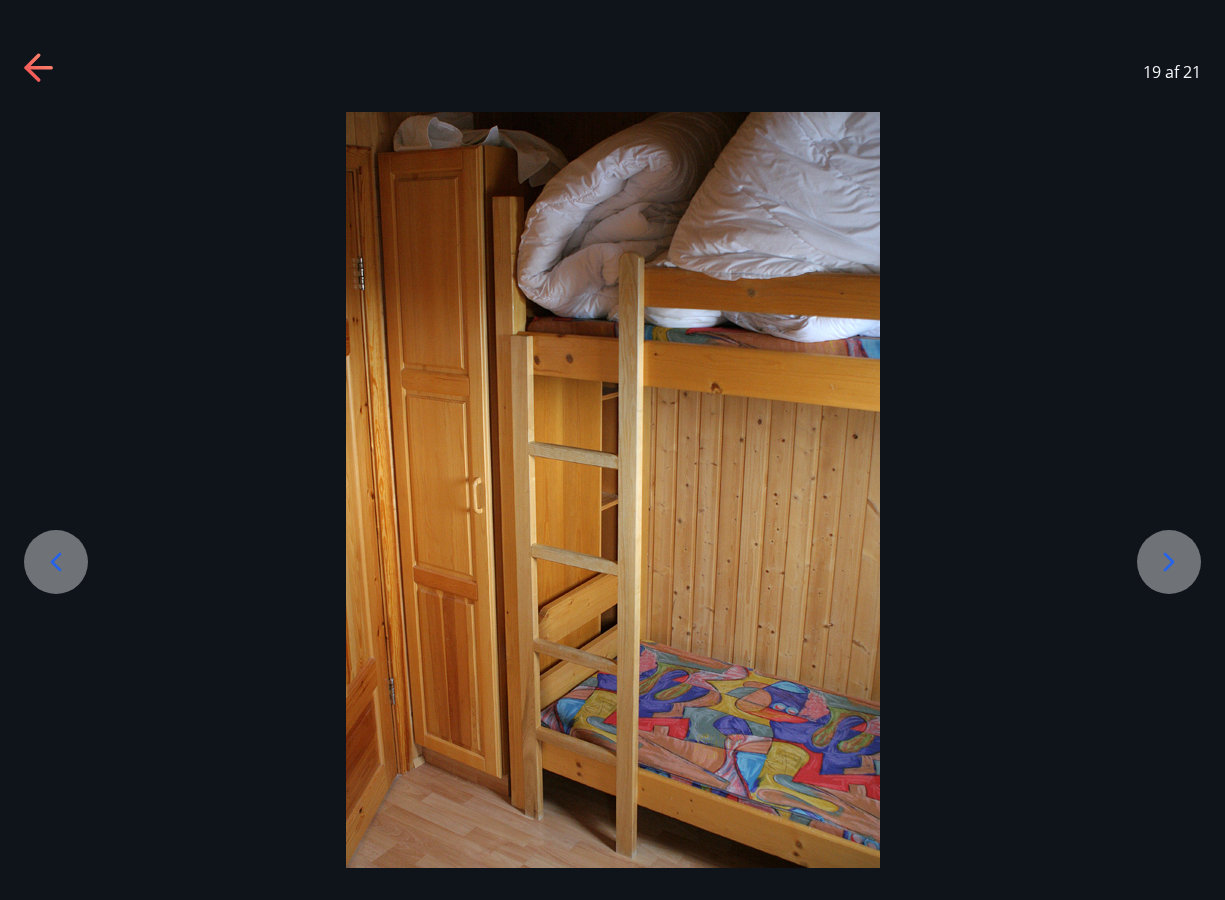 click 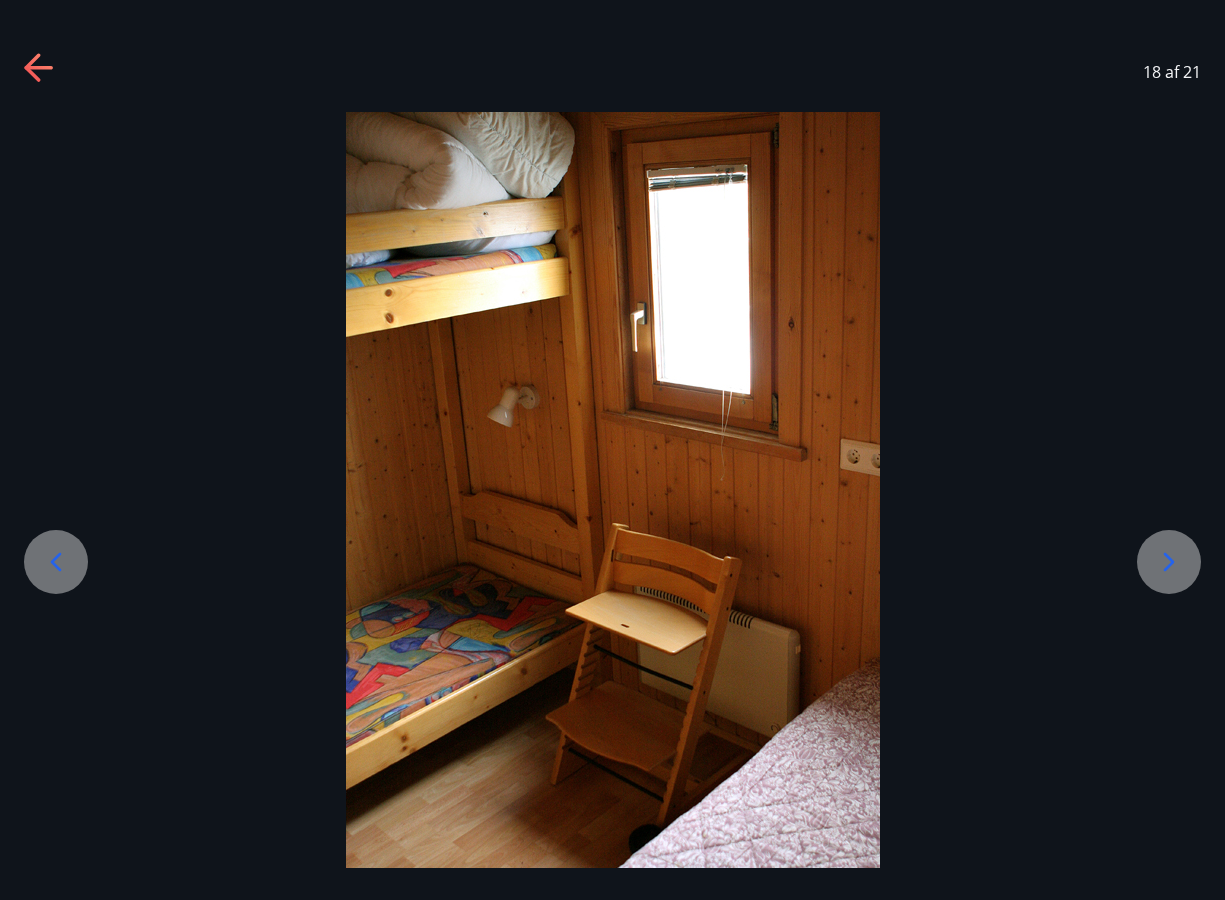 click 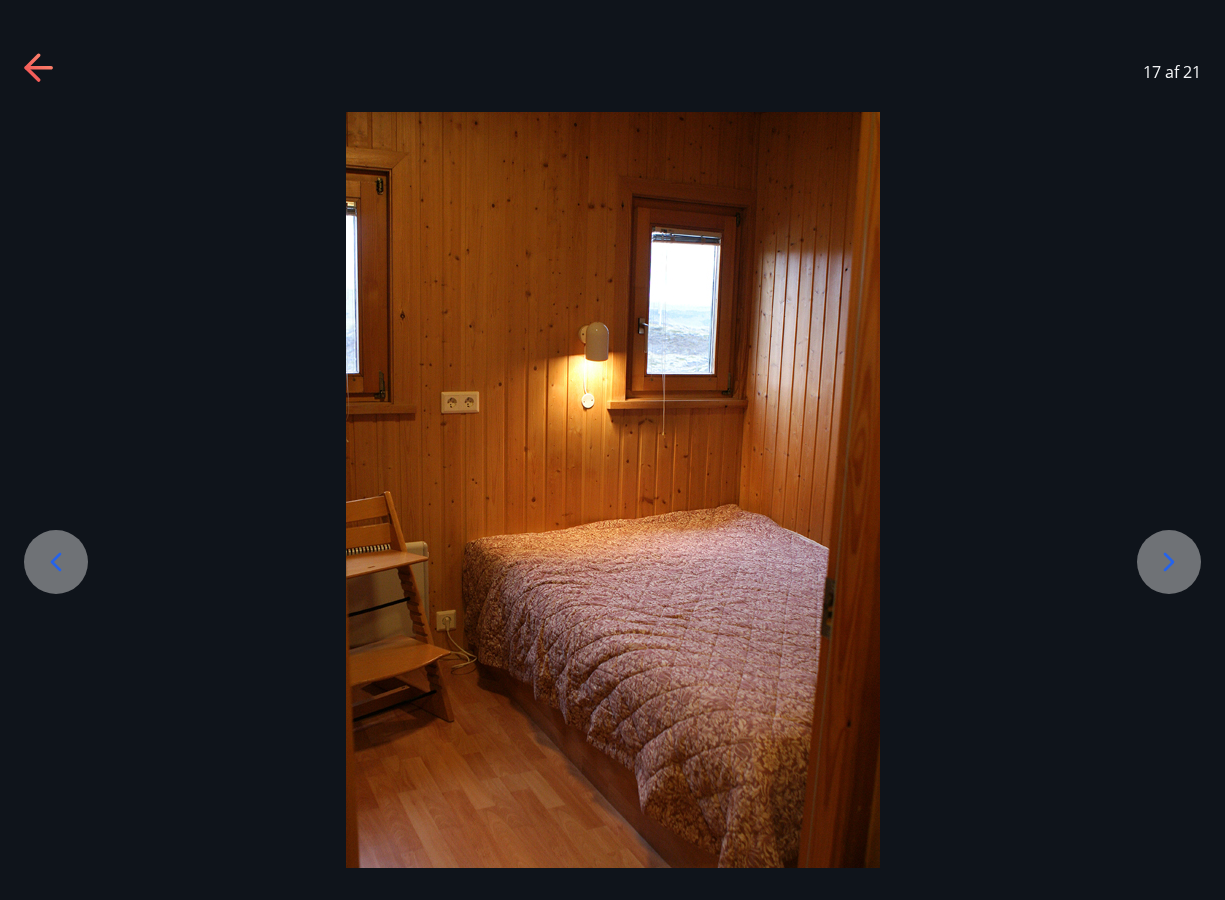 click 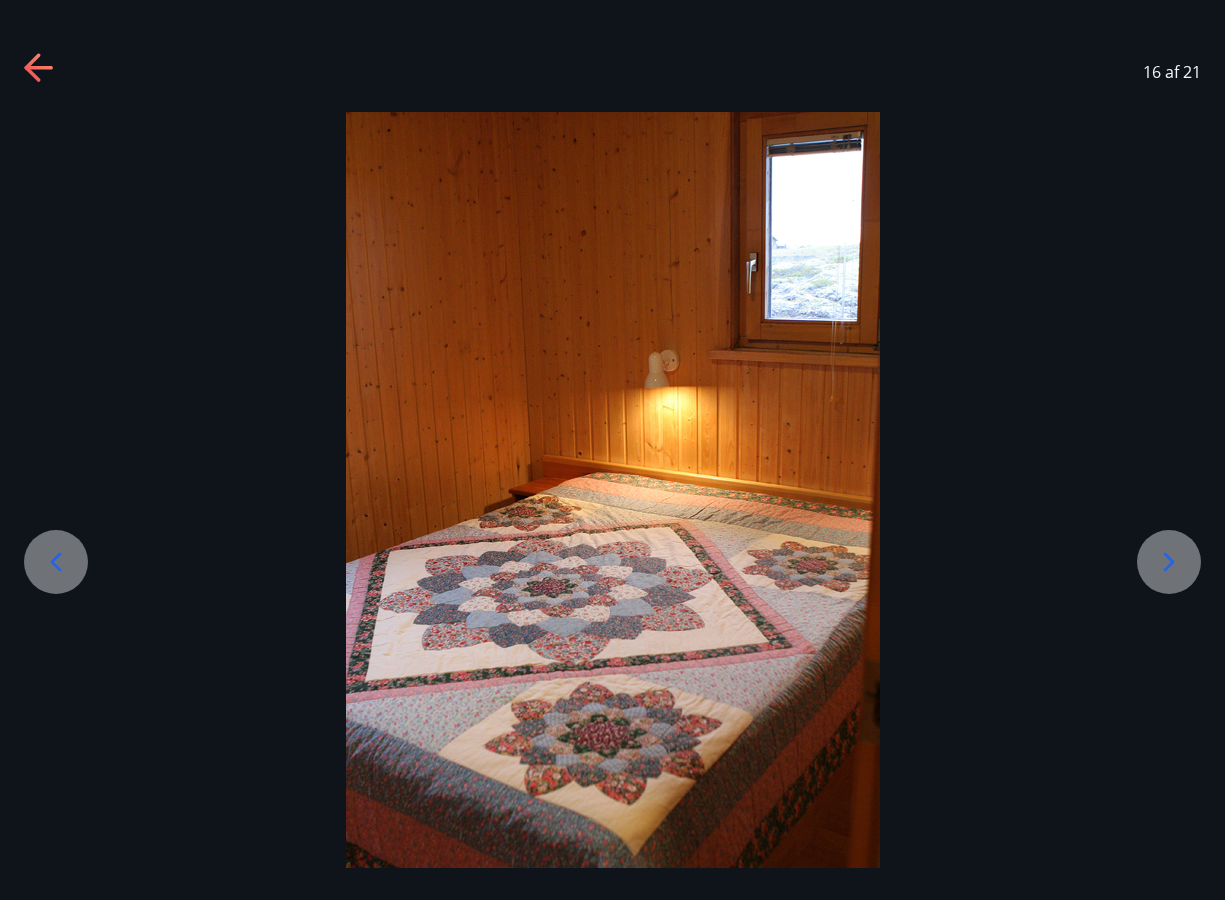 click 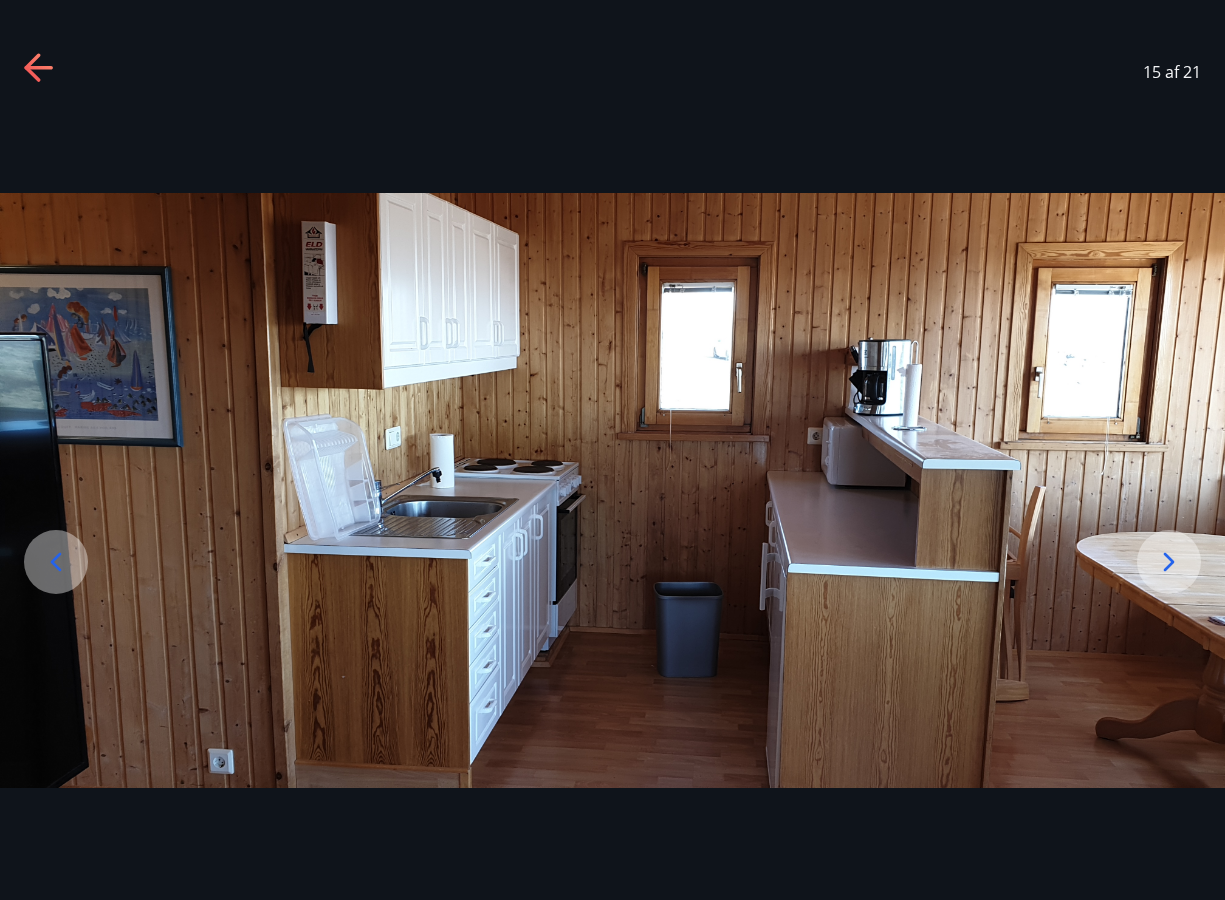 click 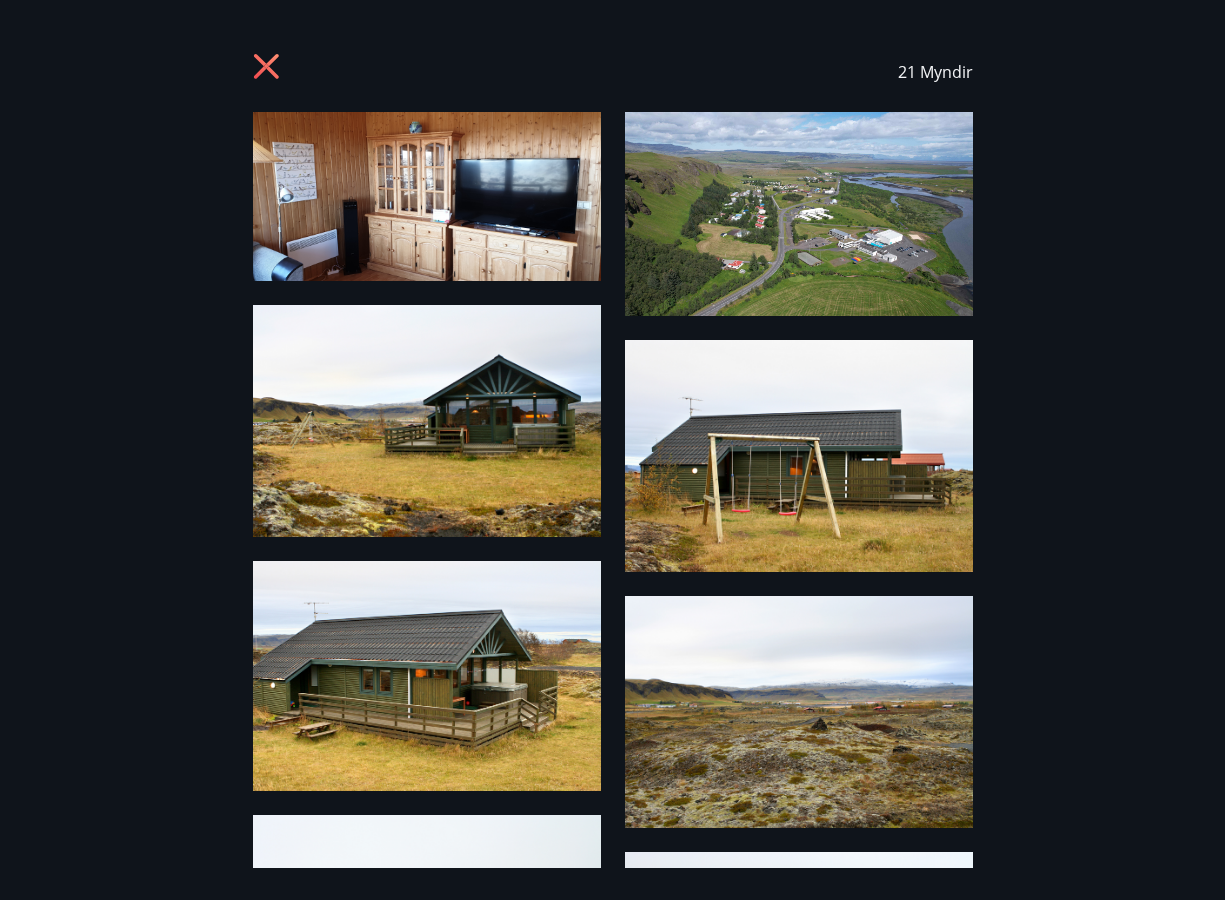 click 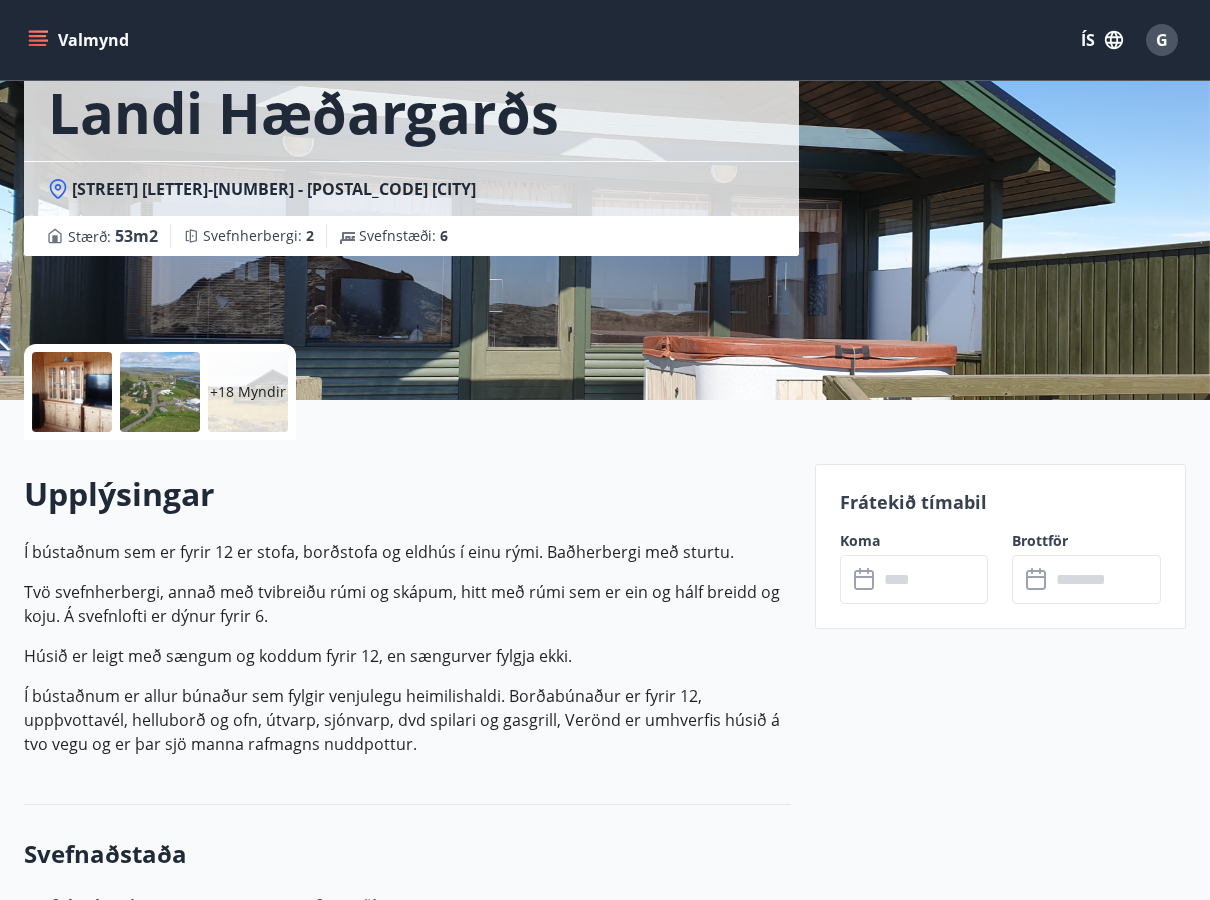 scroll, scrollTop: 0, scrollLeft: 0, axis: both 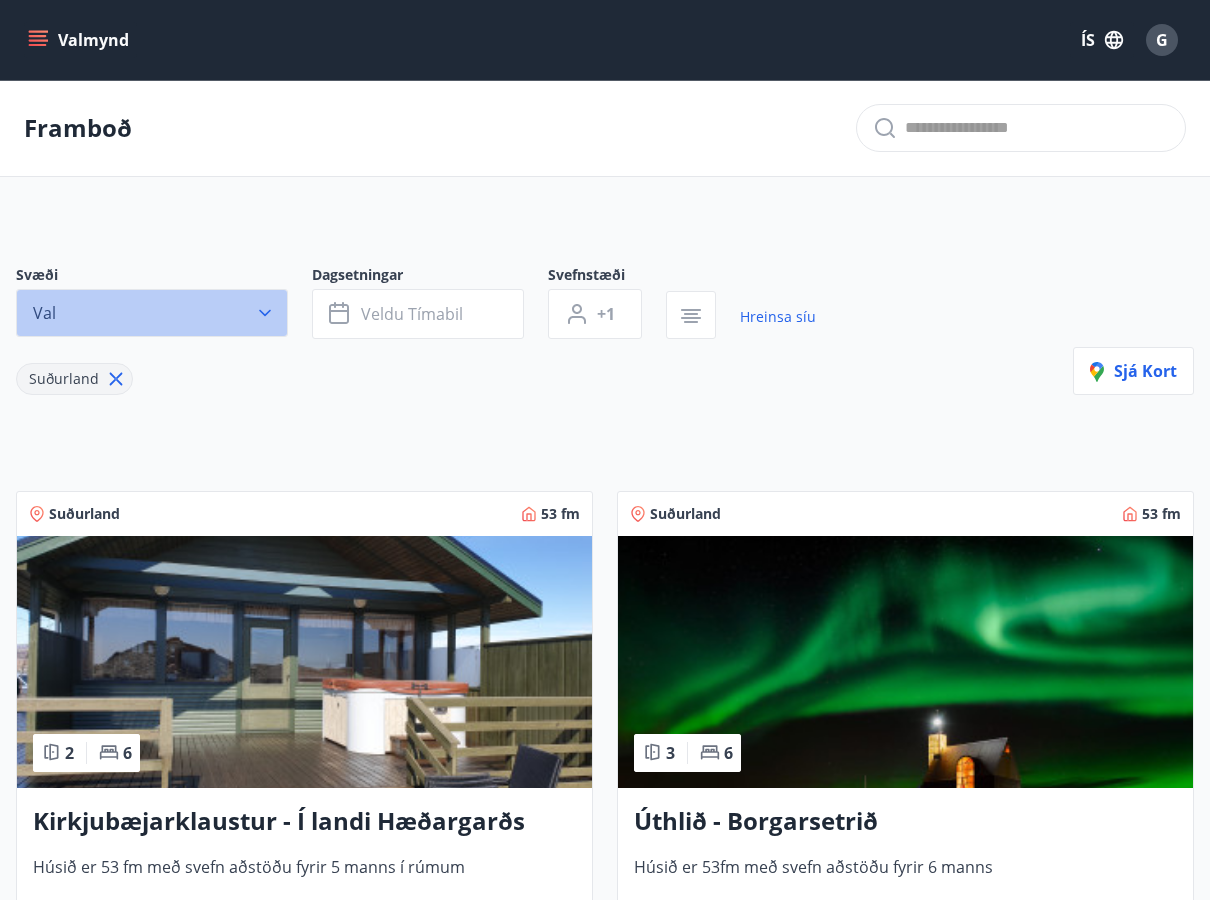 click 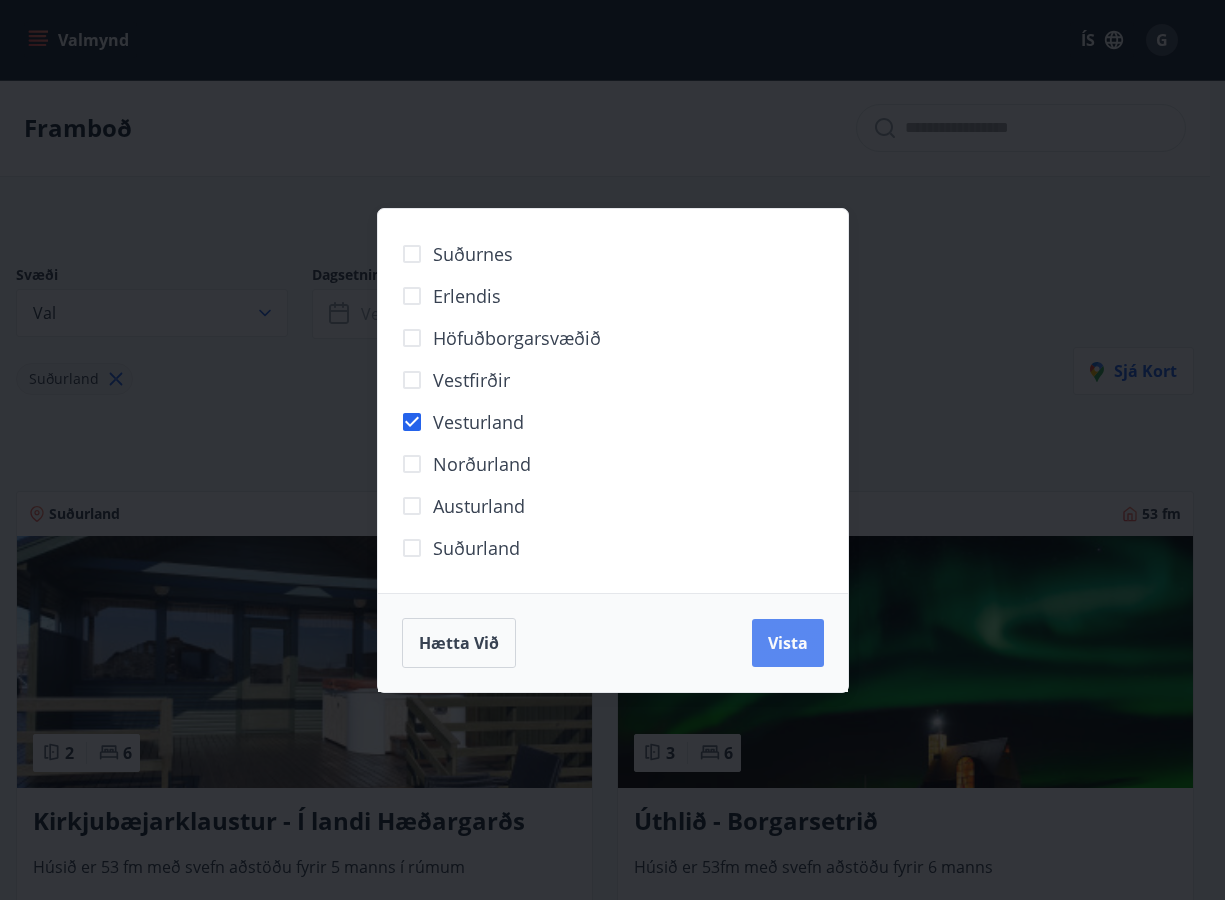 click on "Vista" at bounding box center (788, 643) 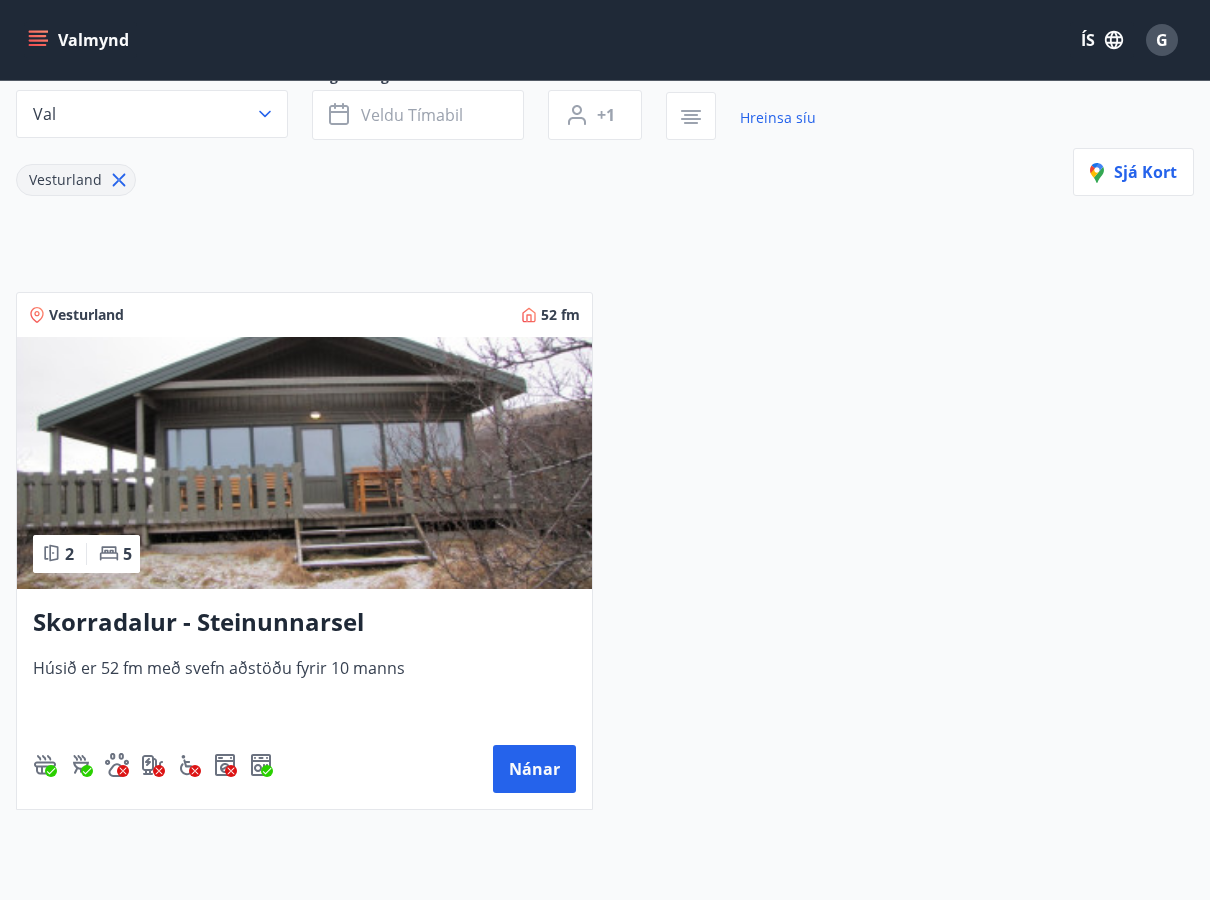 scroll, scrollTop: 173, scrollLeft: 0, axis: vertical 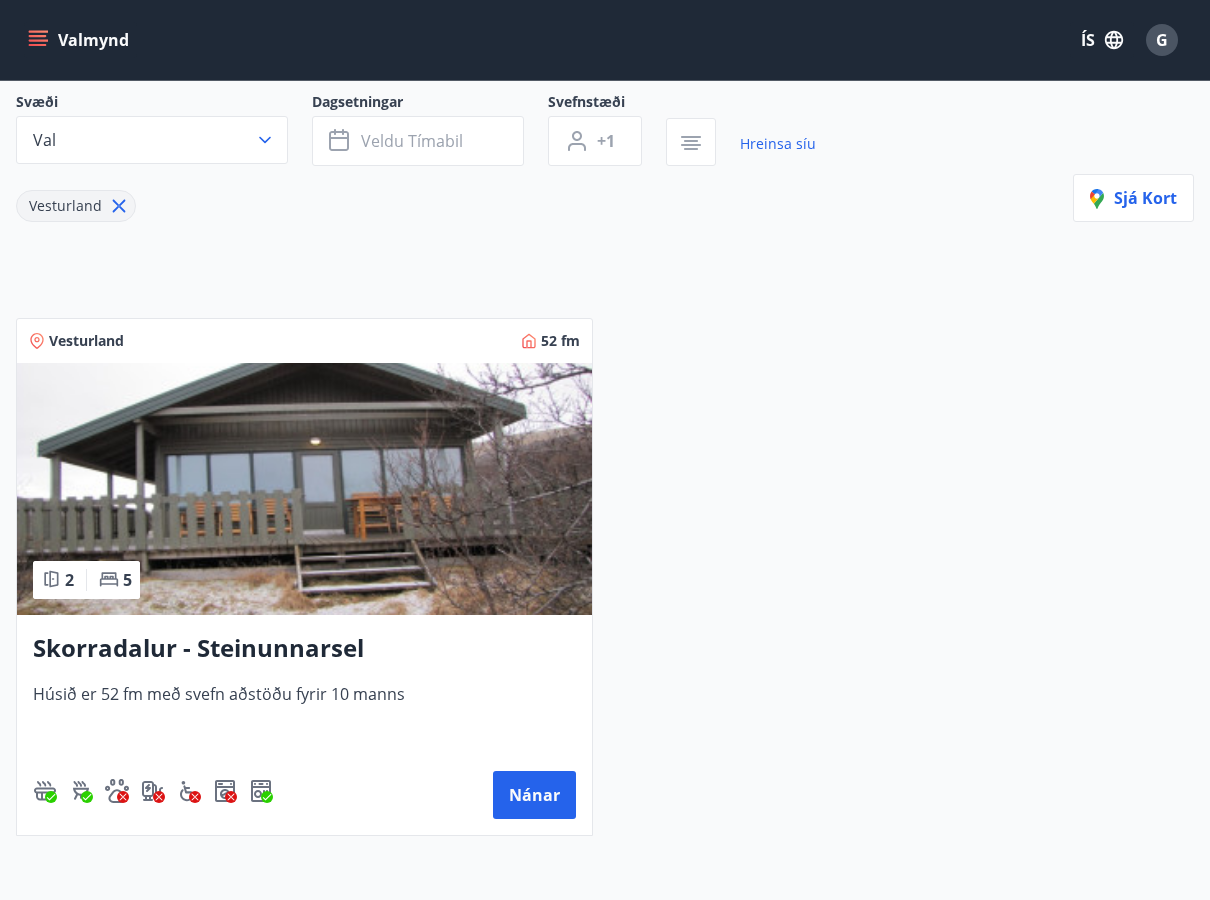 click at bounding box center (304, 489) 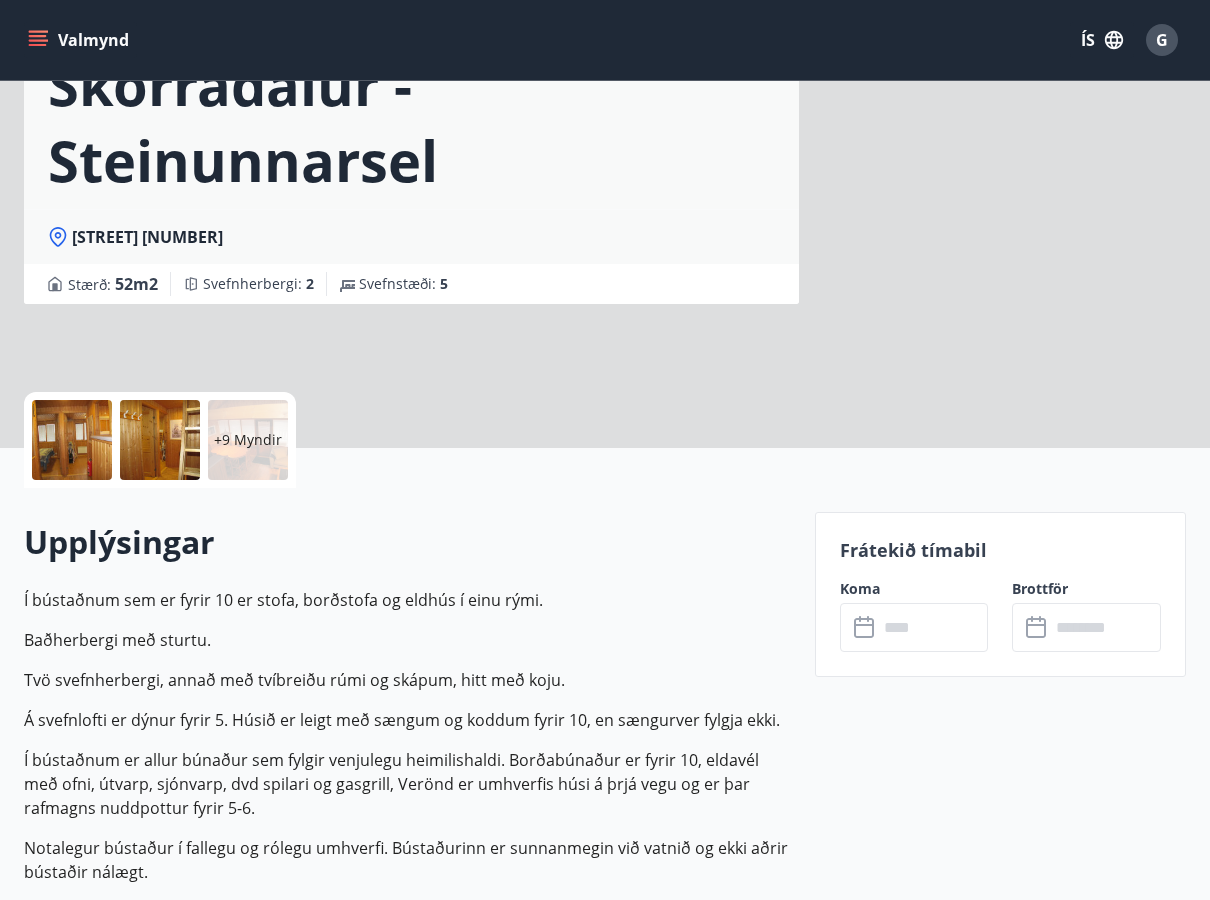 scroll, scrollTop: 0, scrollLeft: 0, axis: both 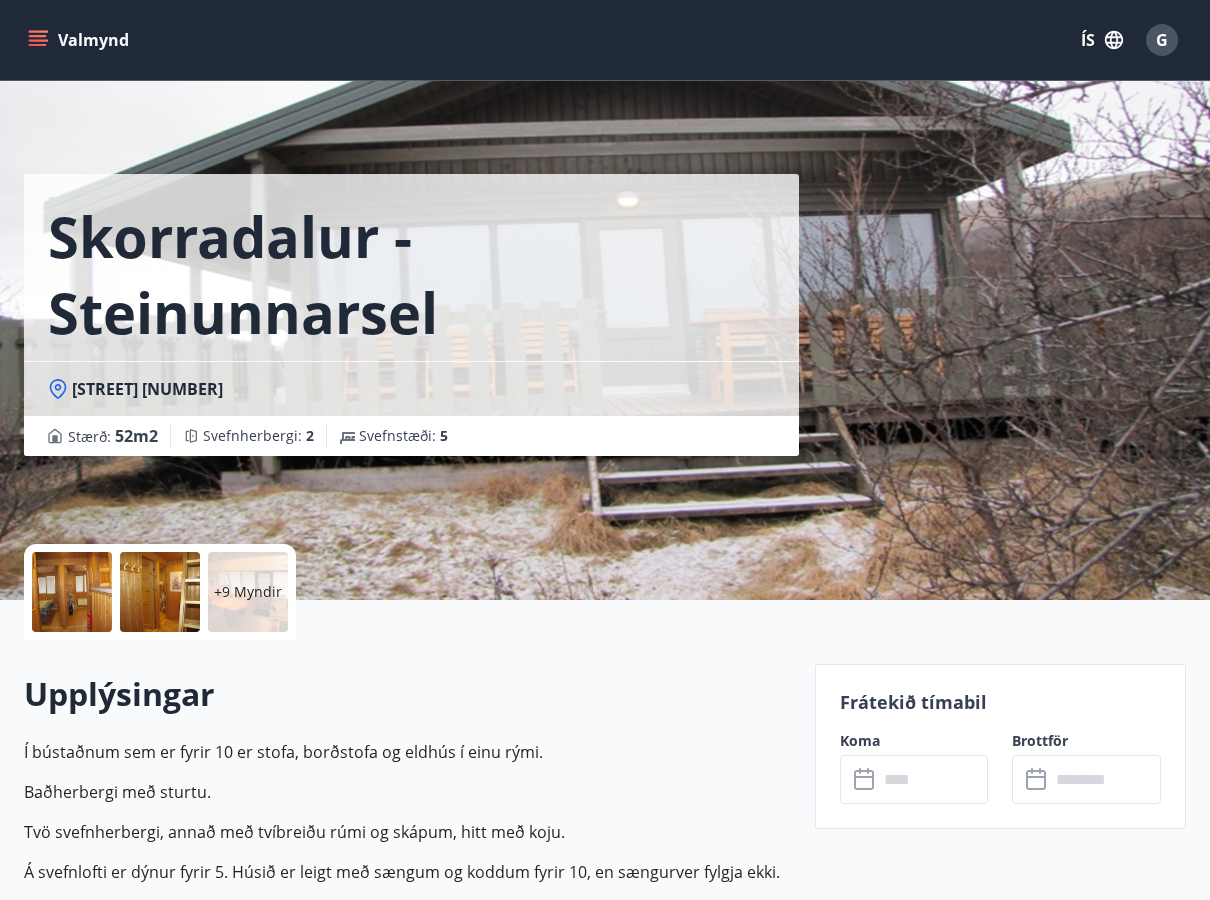 click on "+9 Myndir" at bounding box center [248, 592] 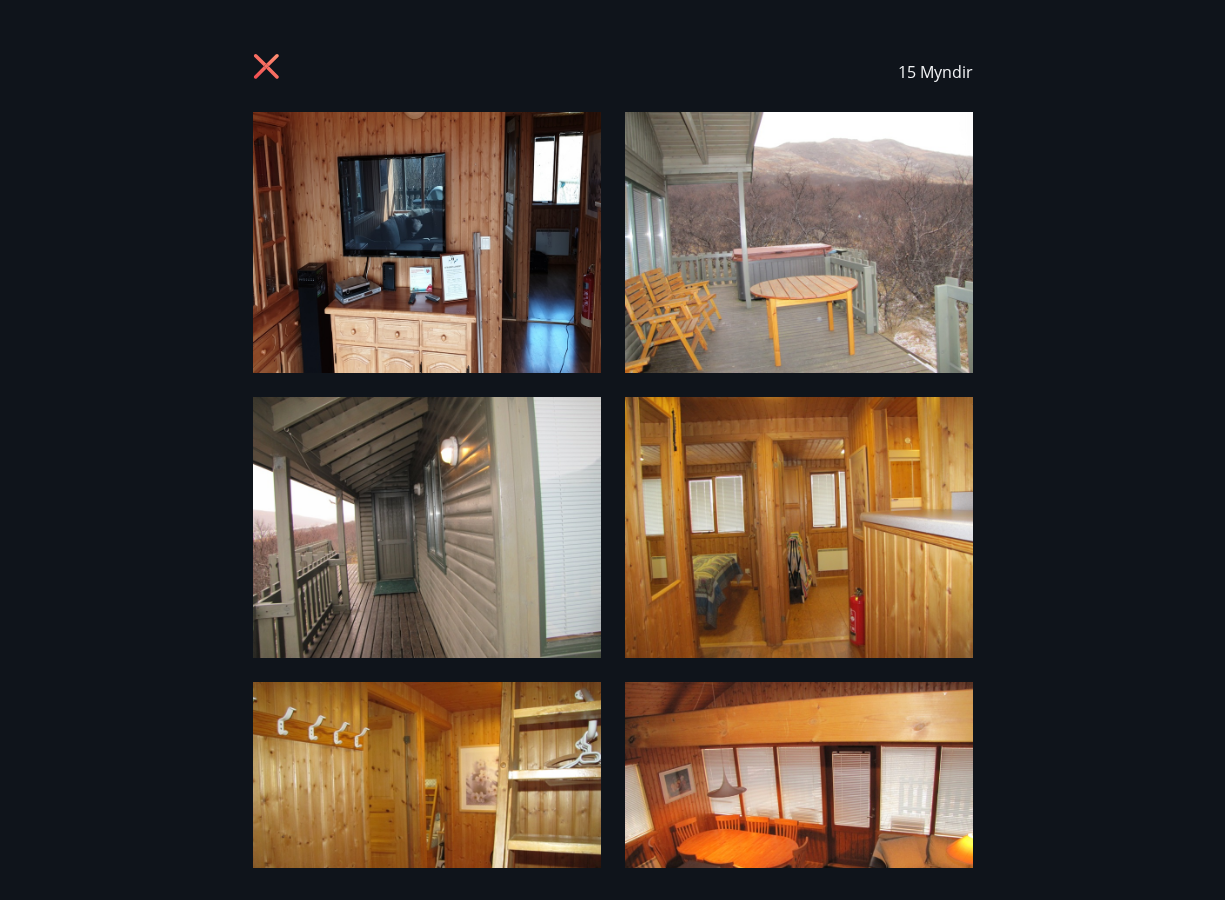 click at bounding box center [427, 242] 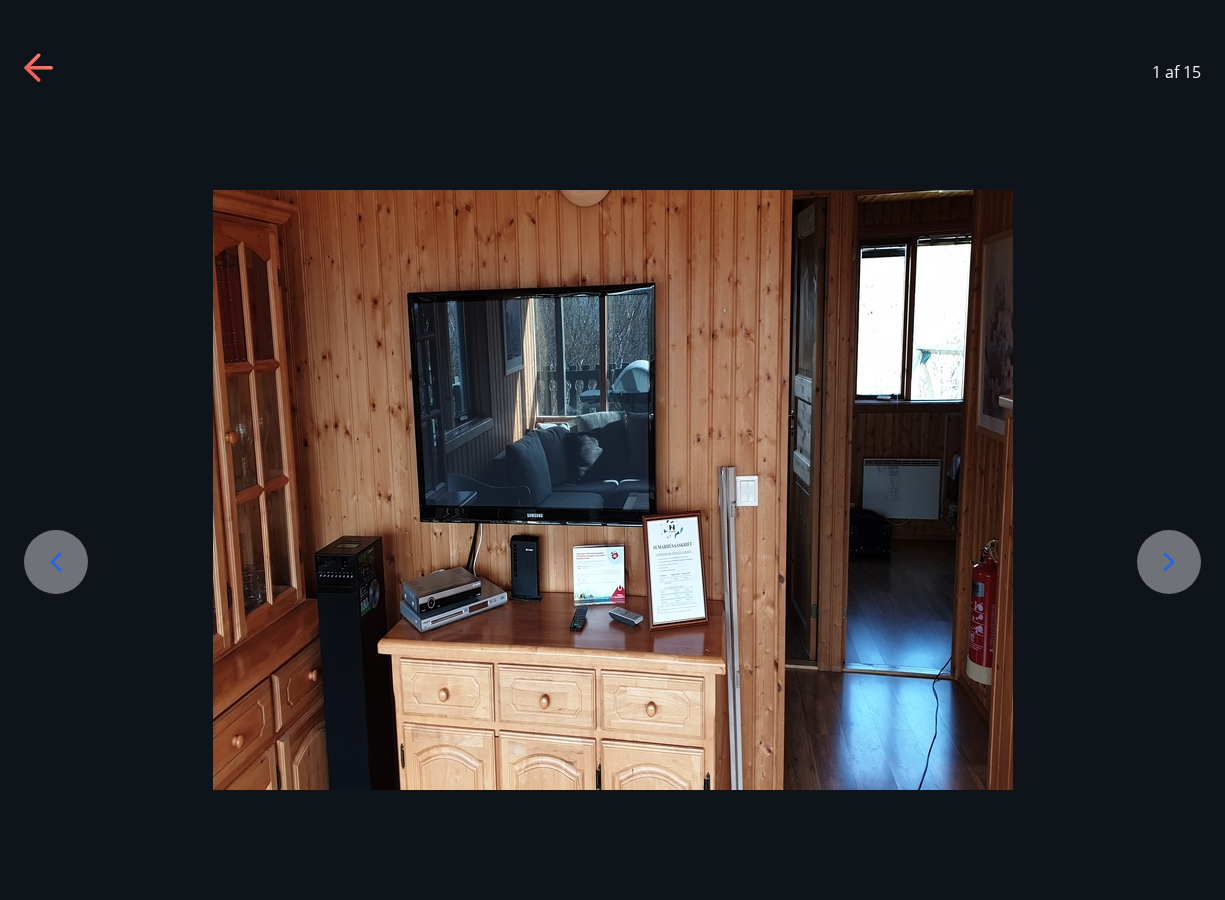 click 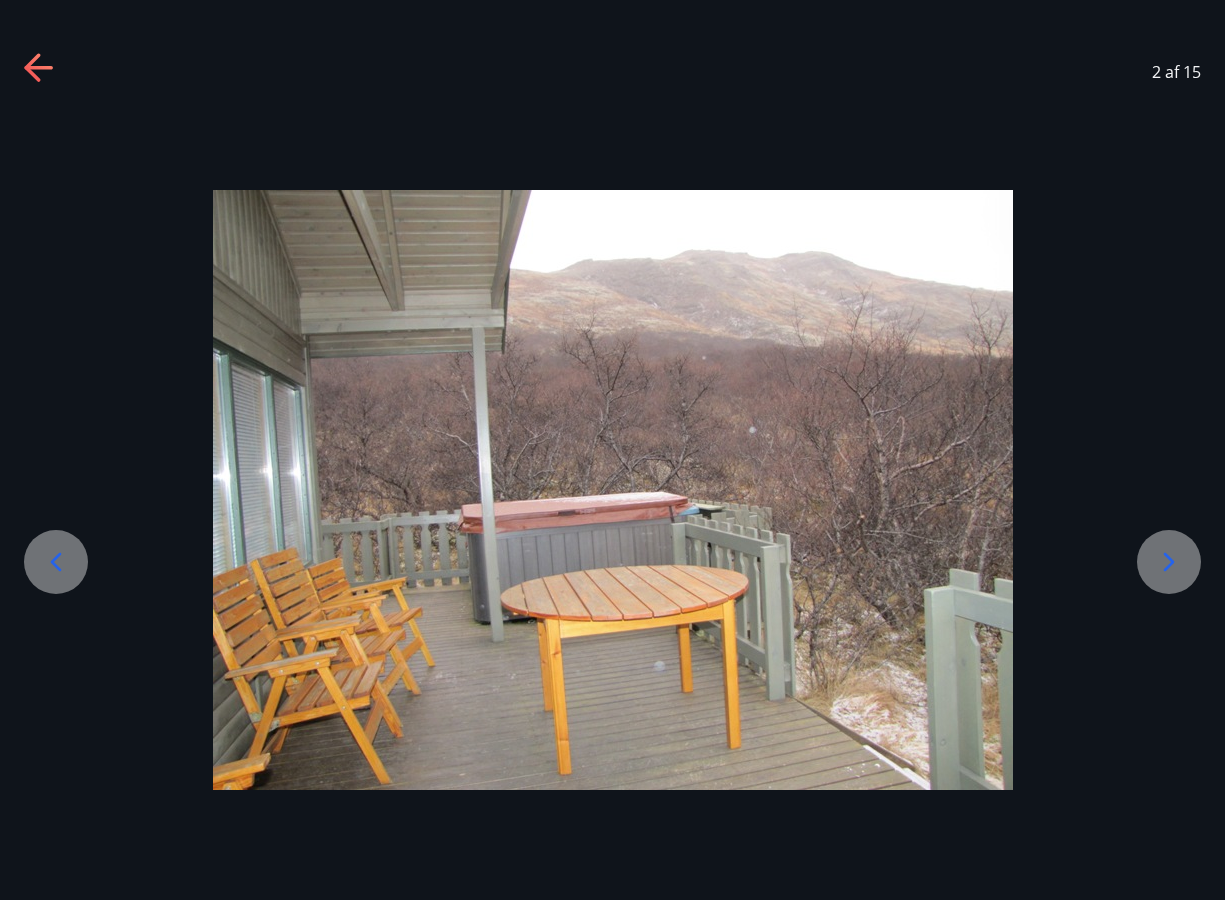 click 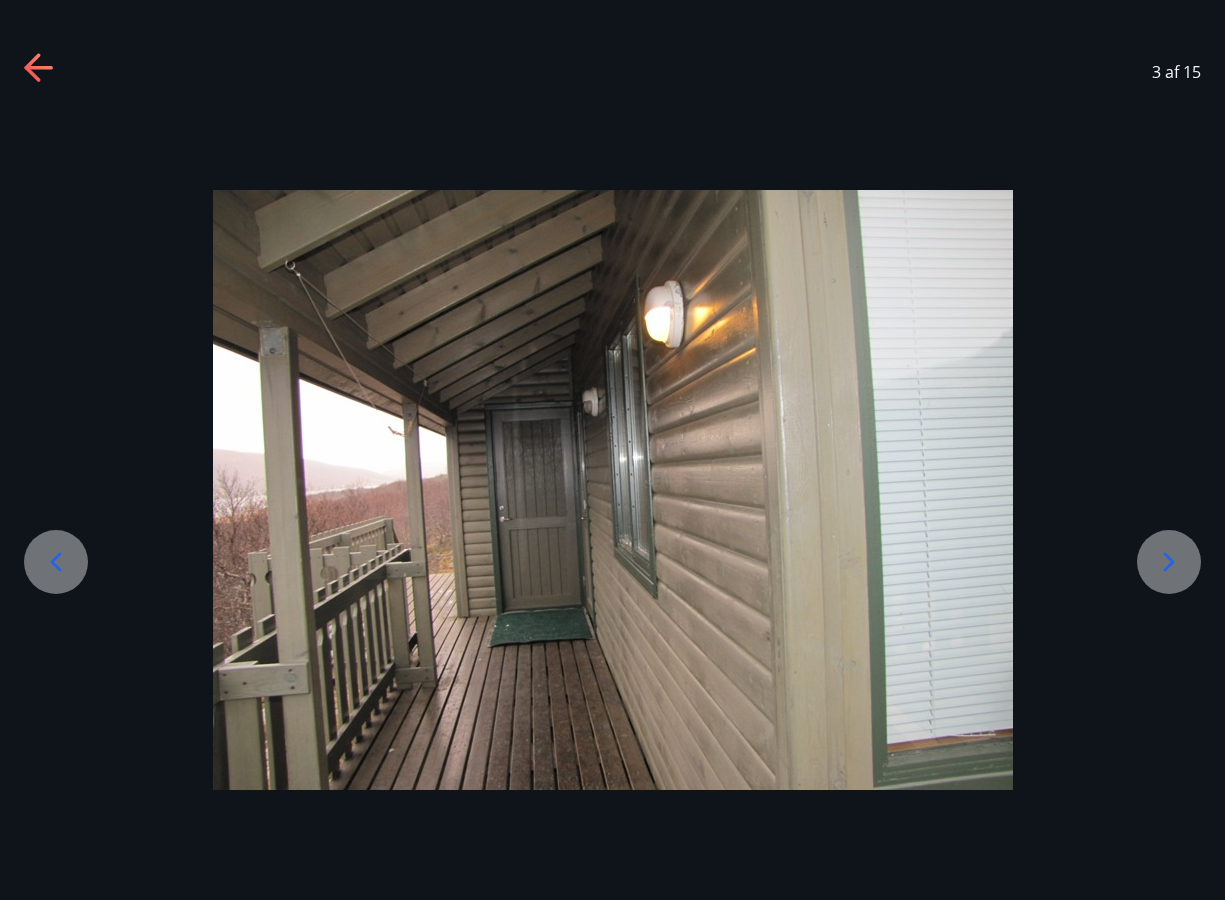 click 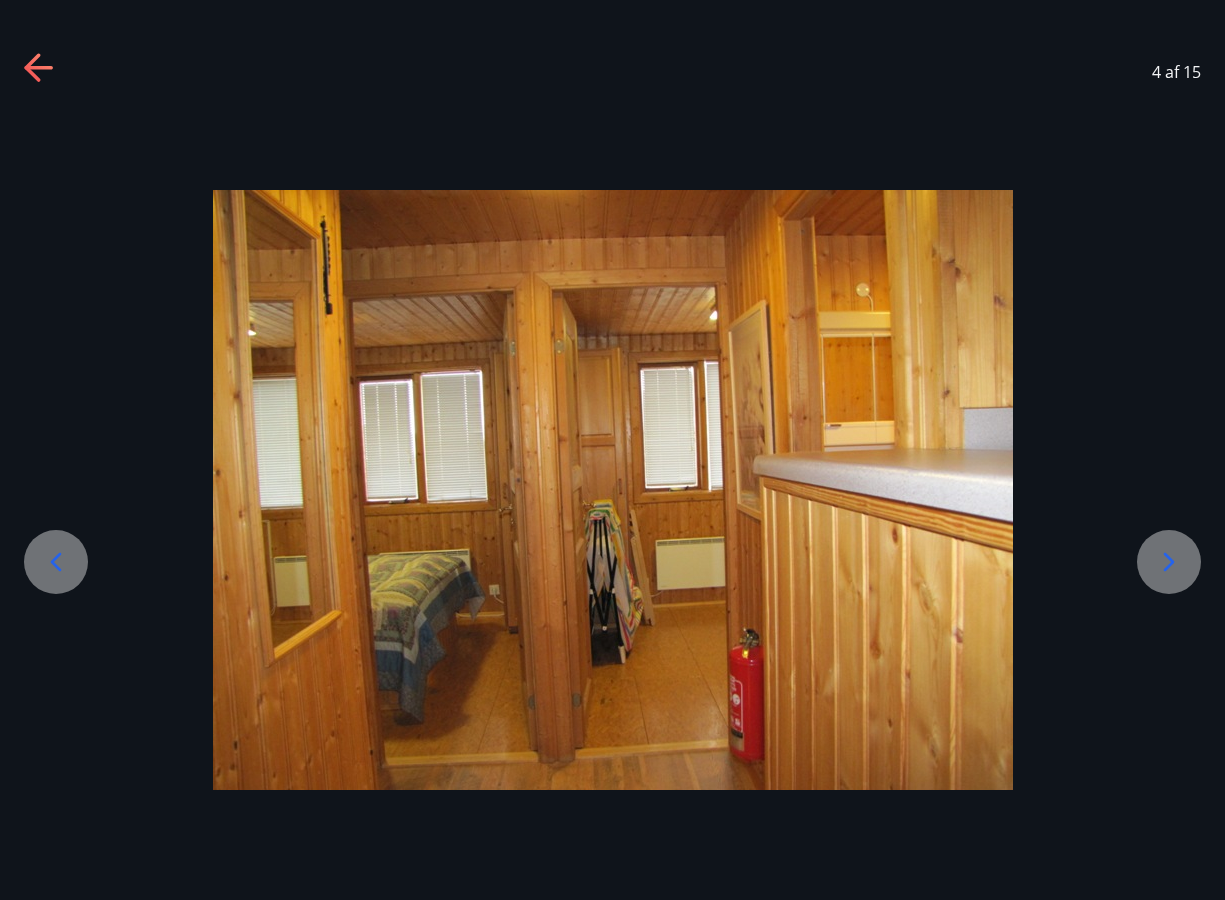 click 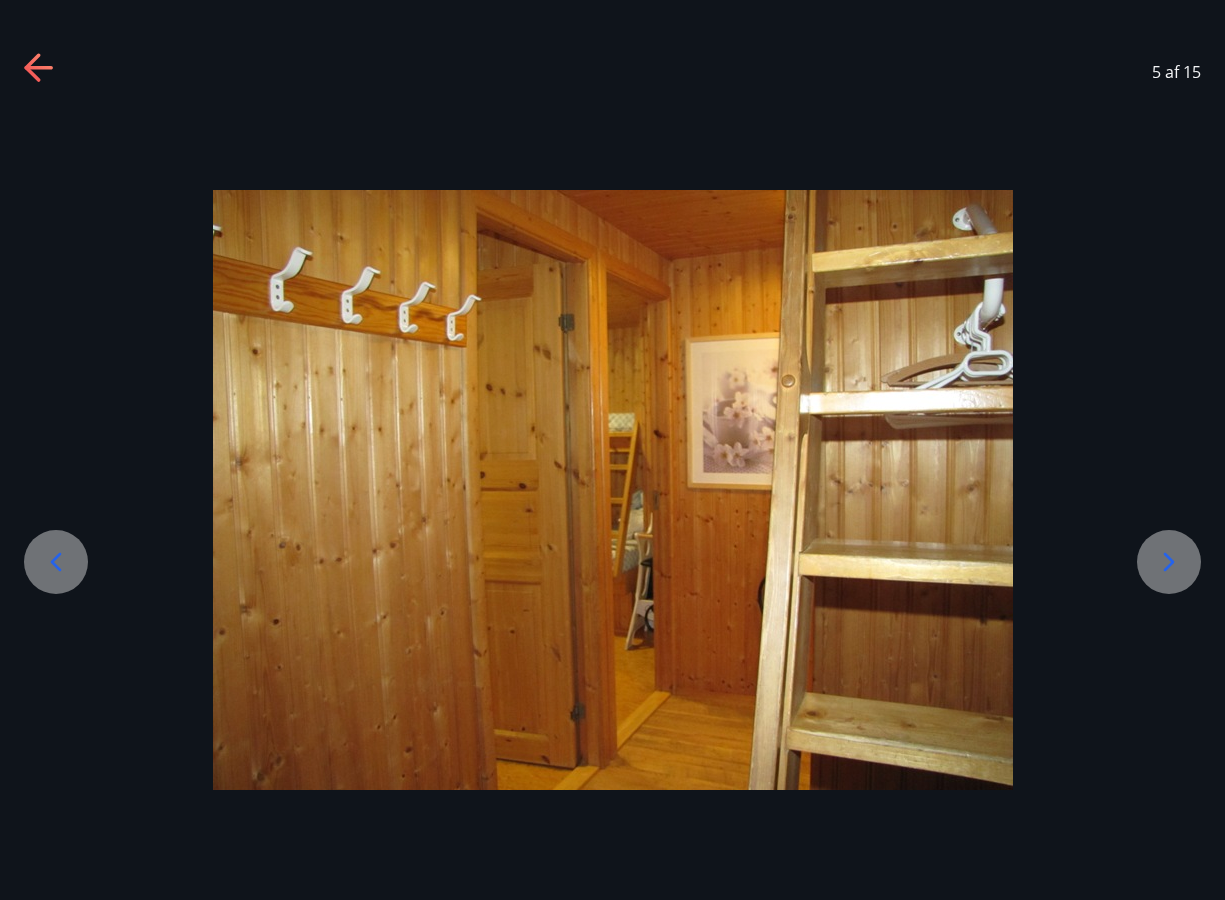 click 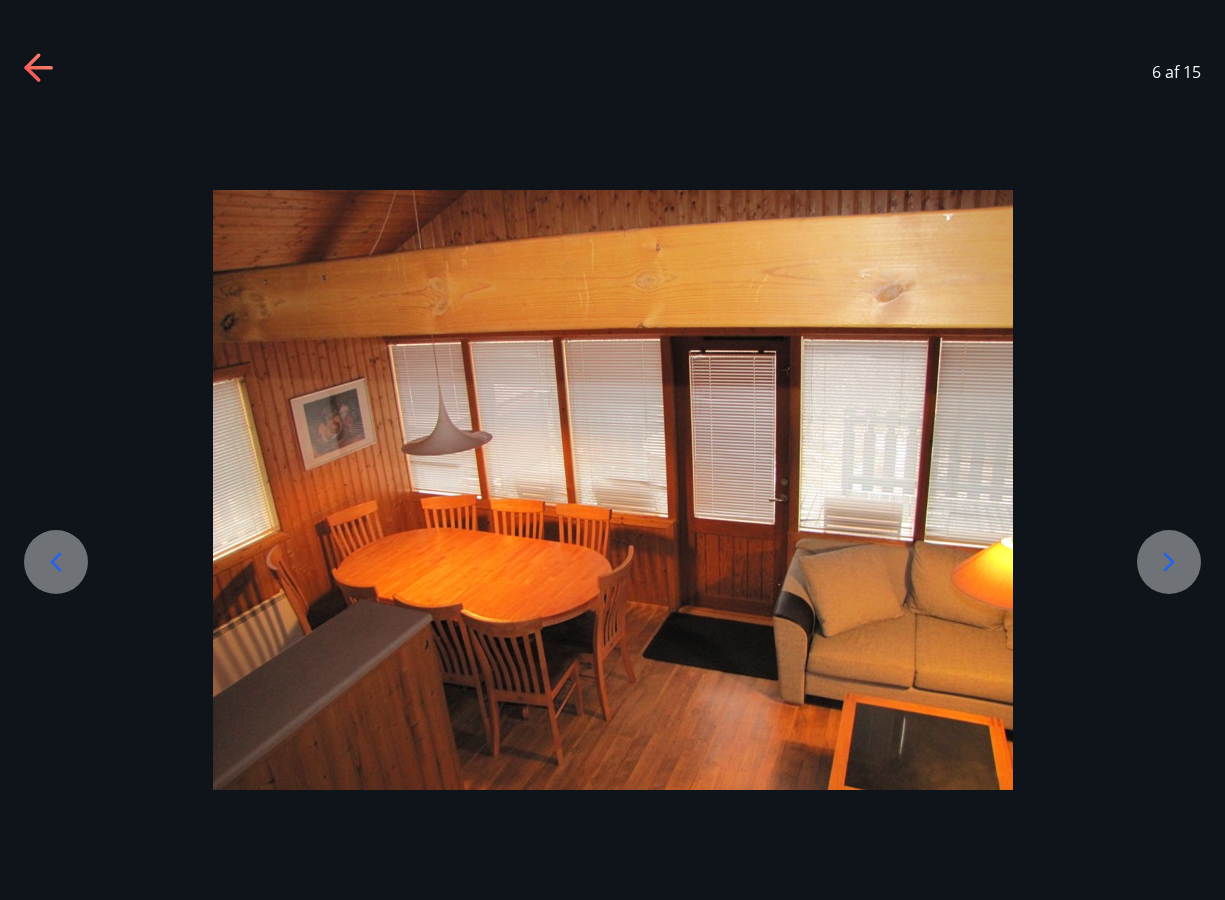 click 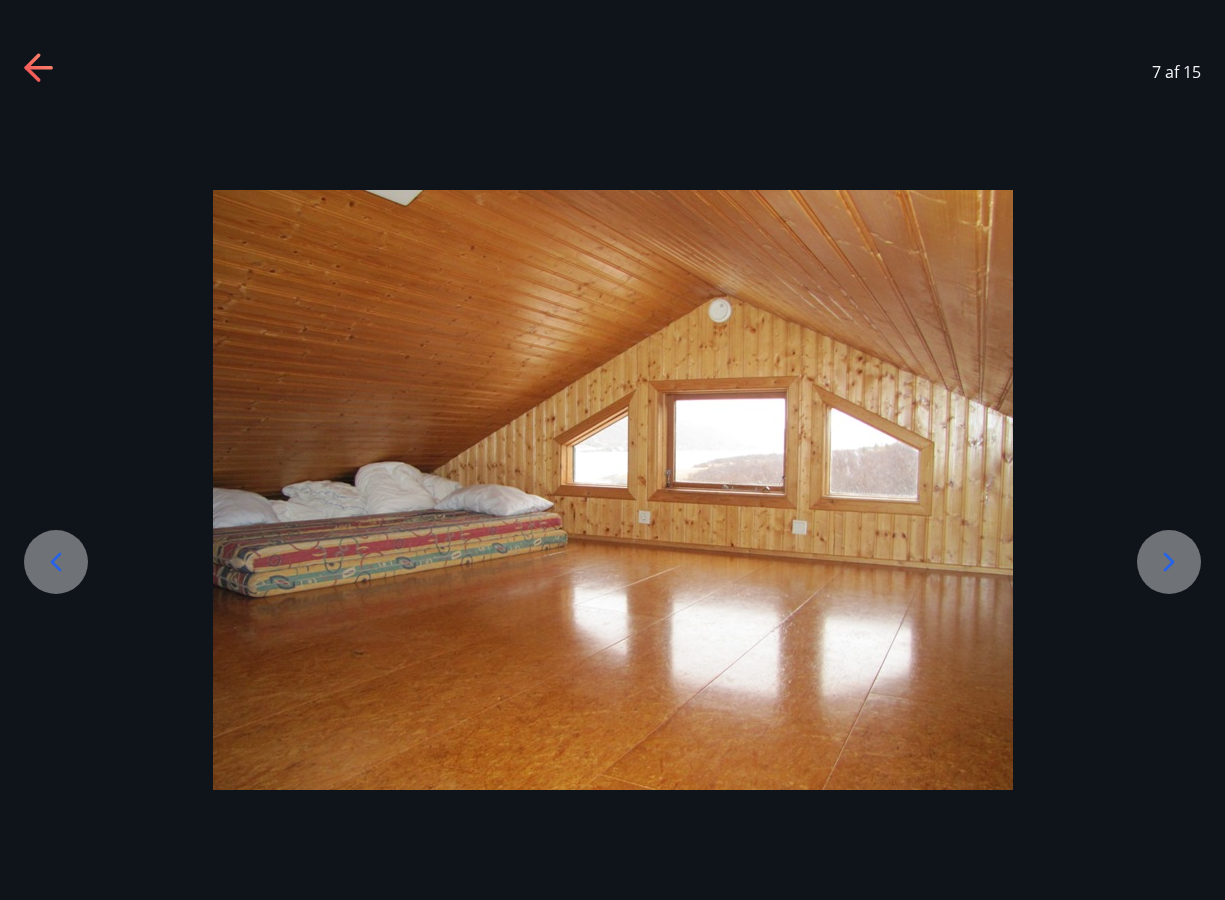 click 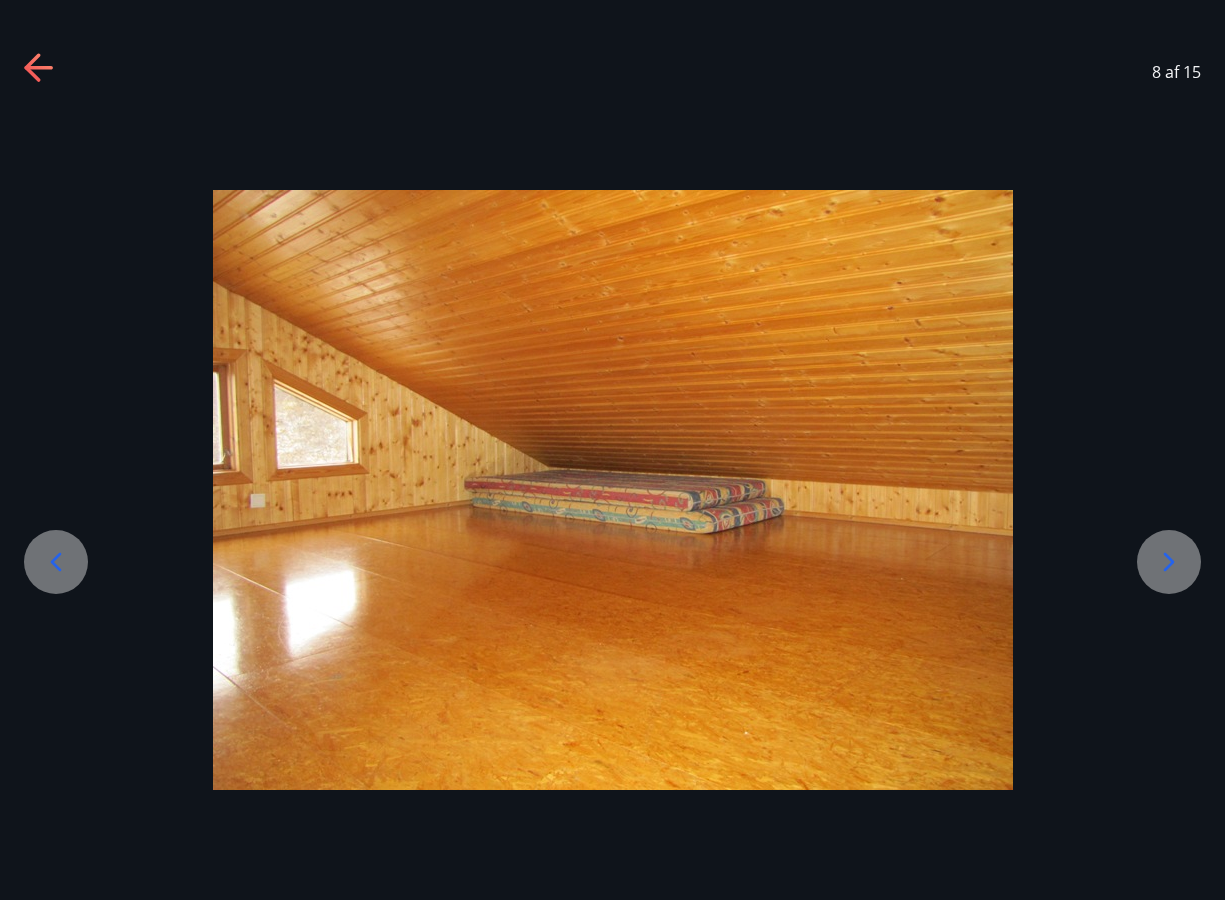 click 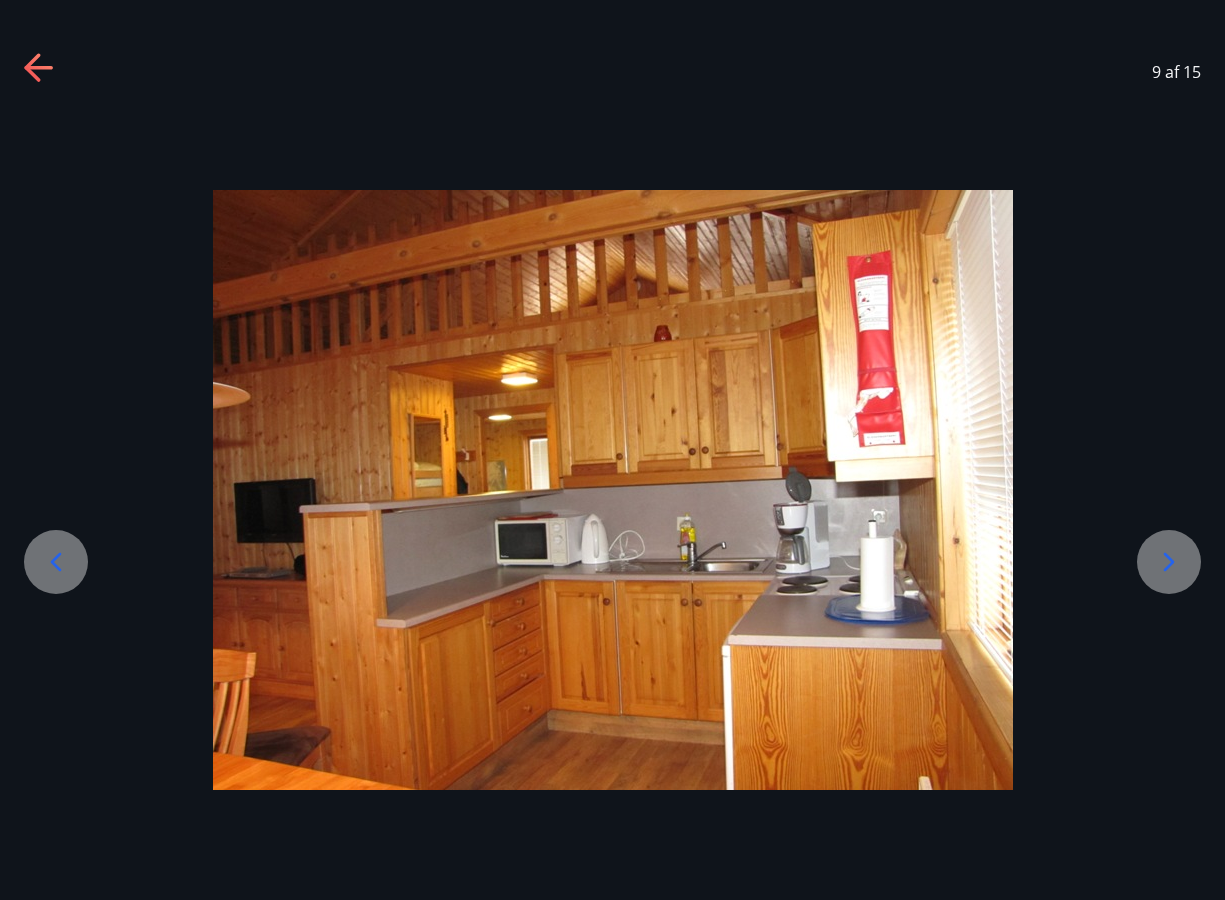 click 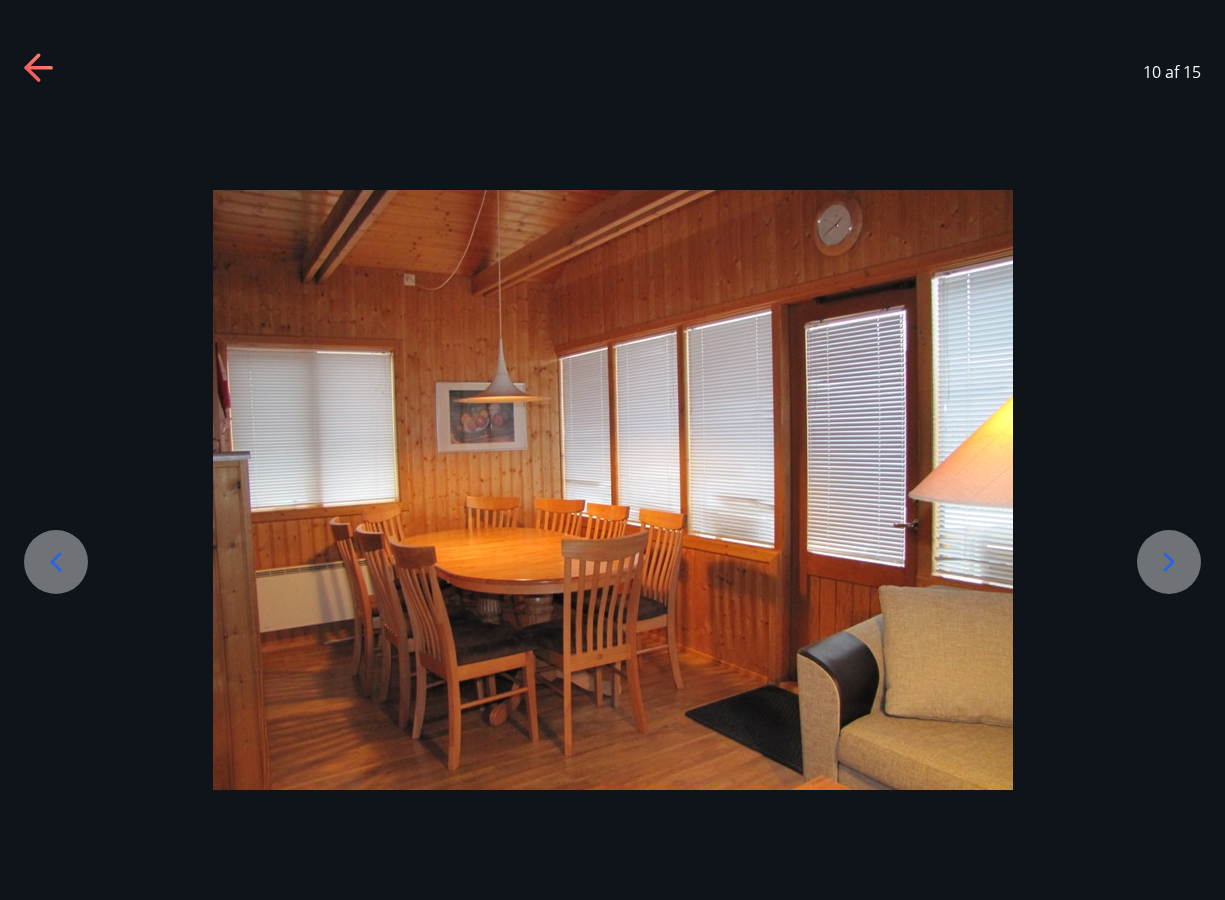 click 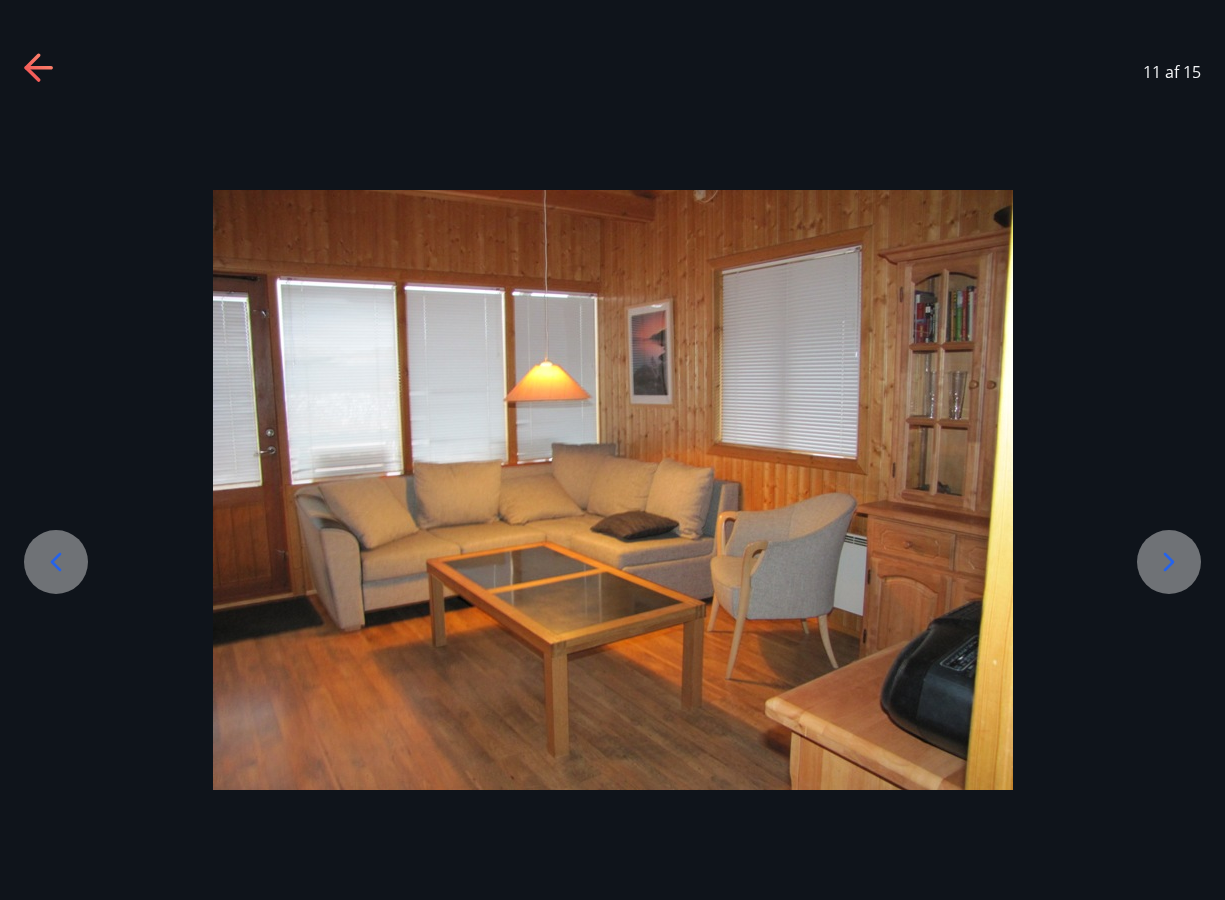 click 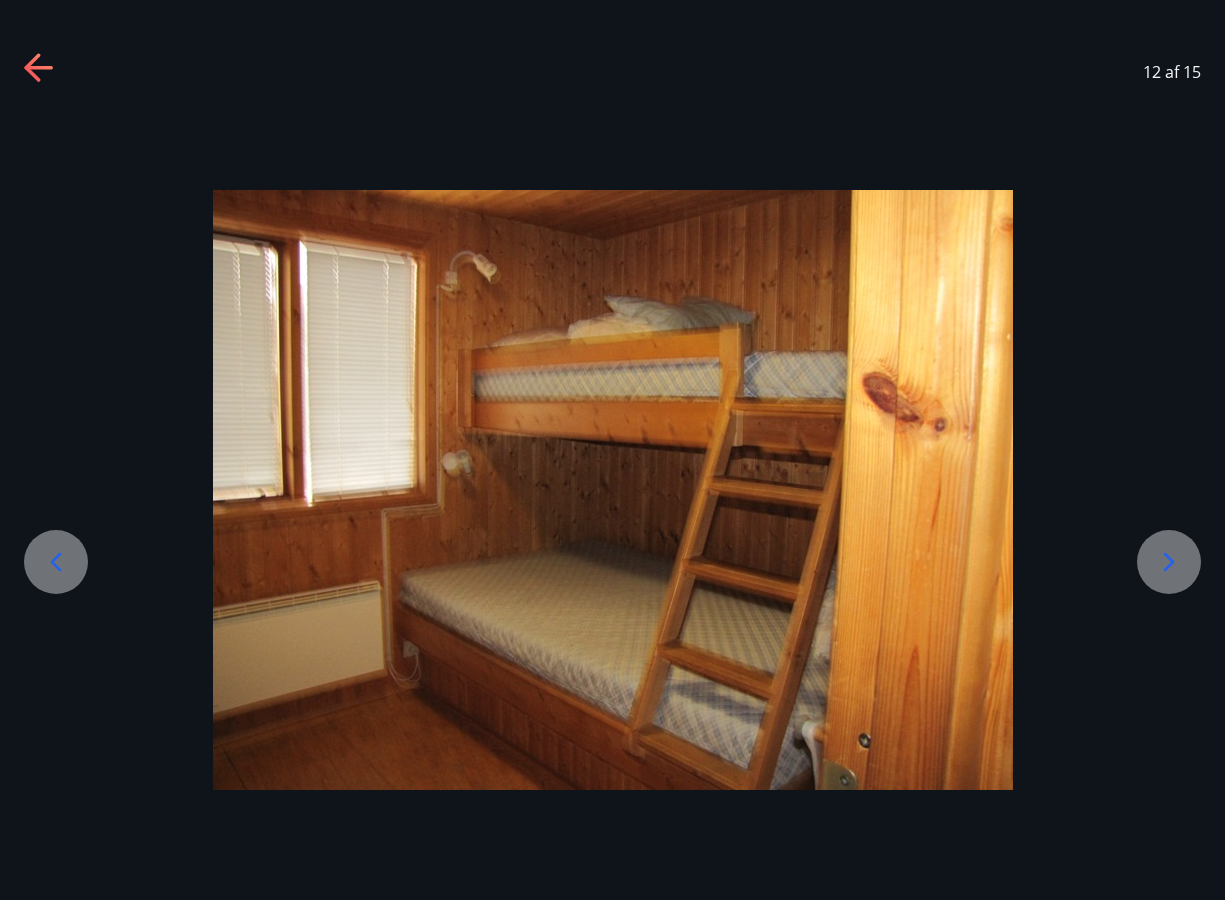 click 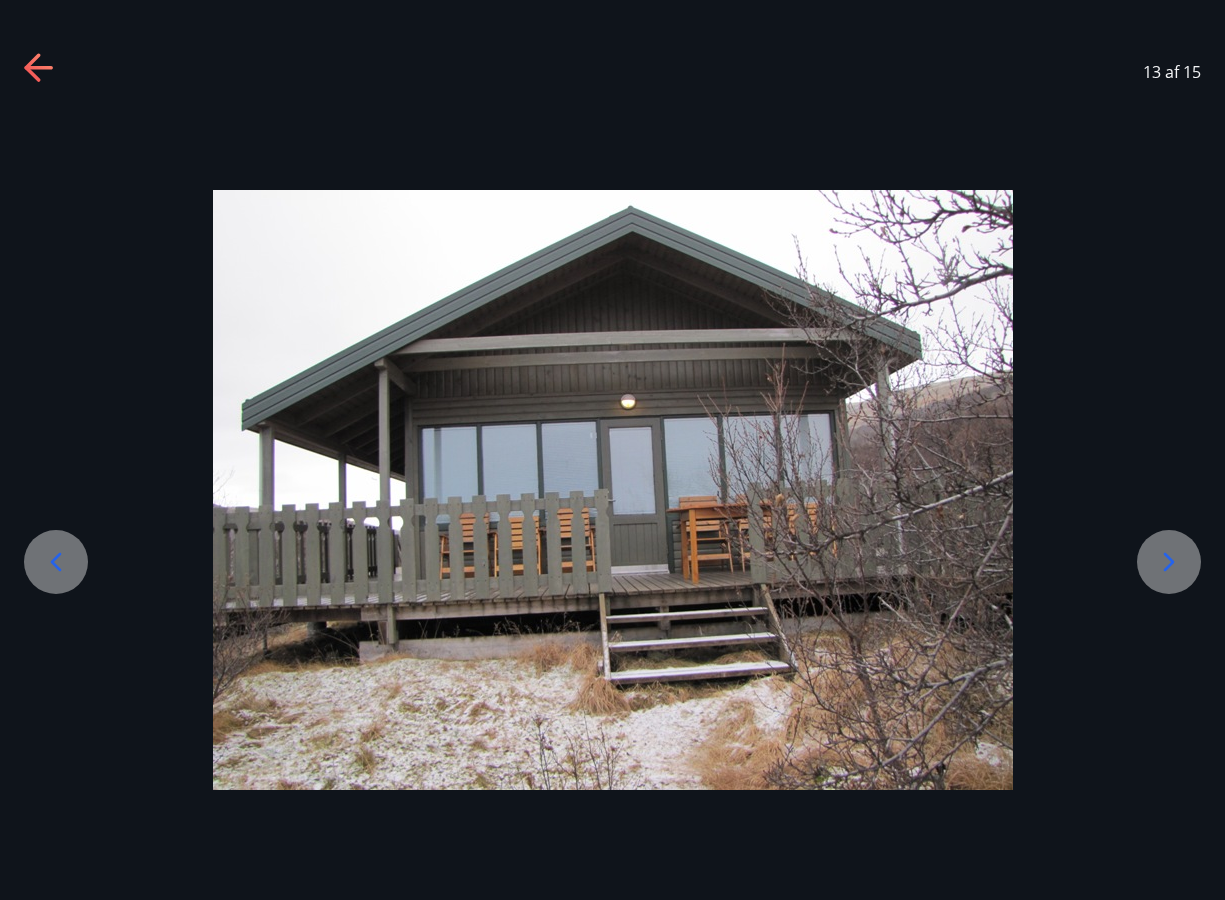 click 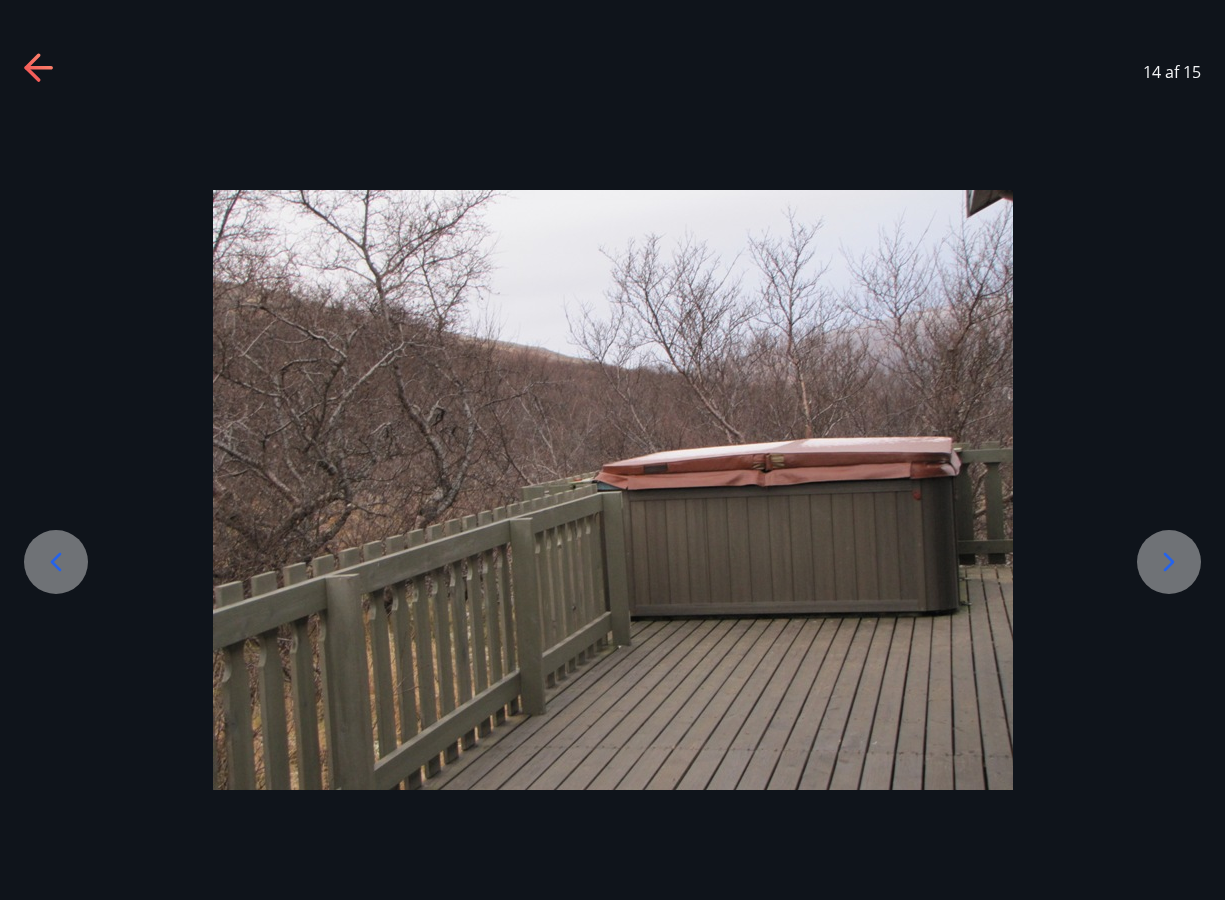 click 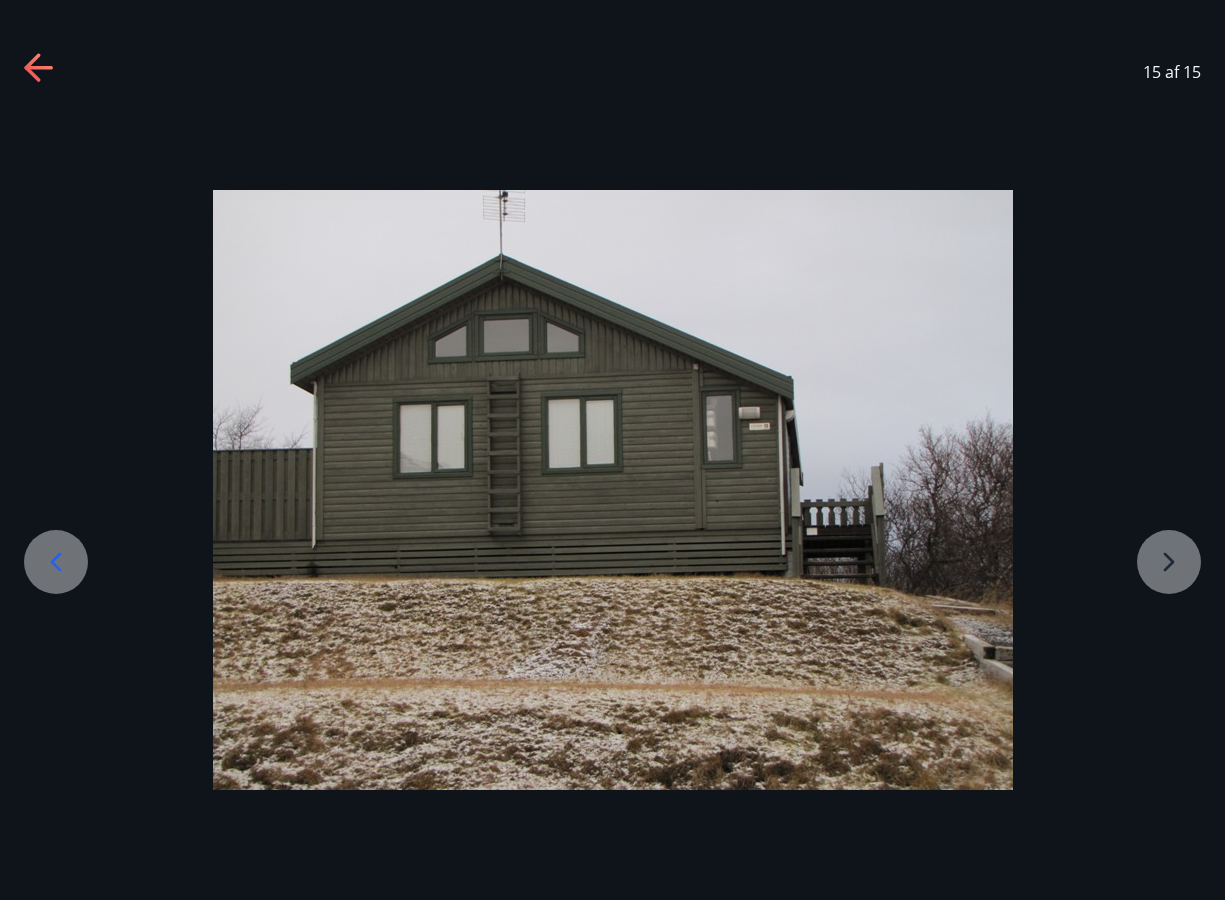 click at bounding box center [612, 490] 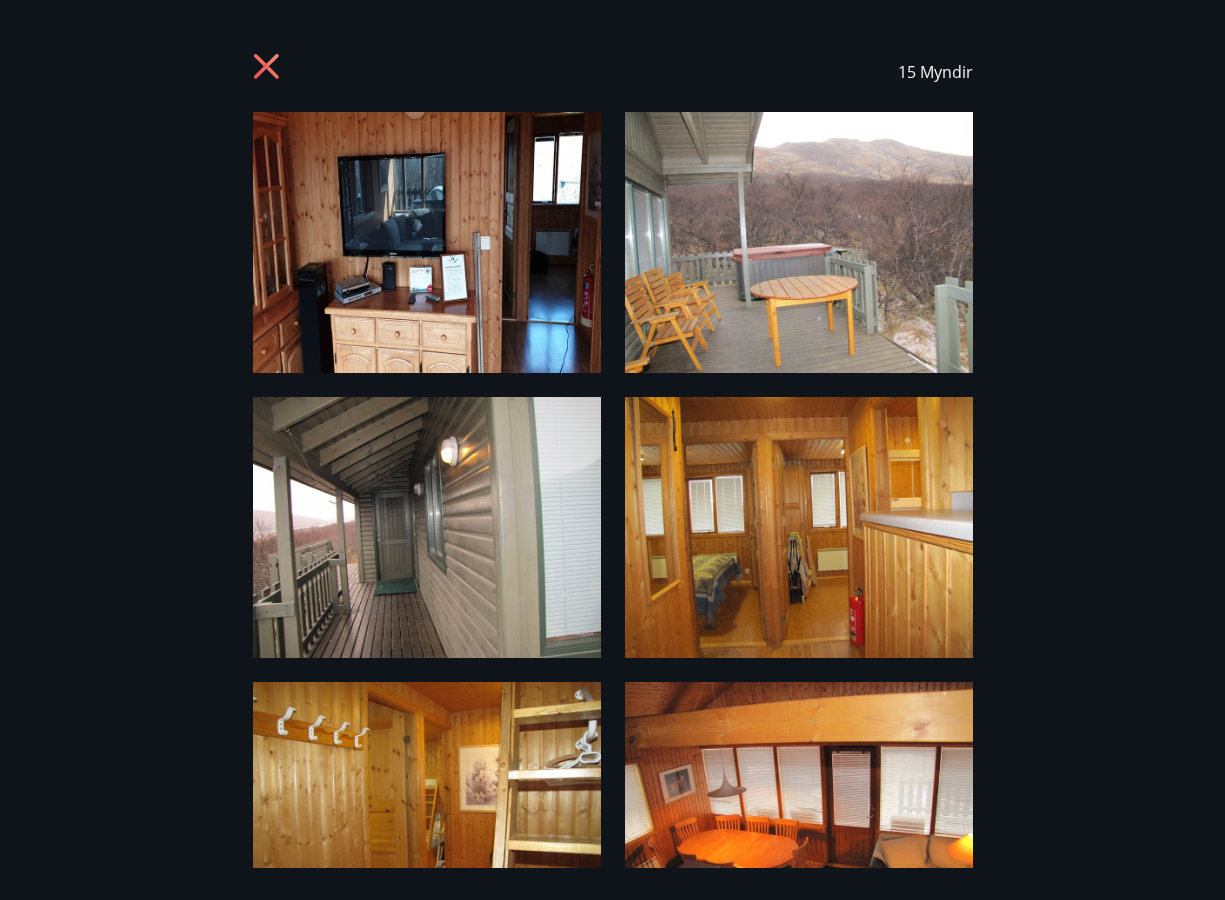 click 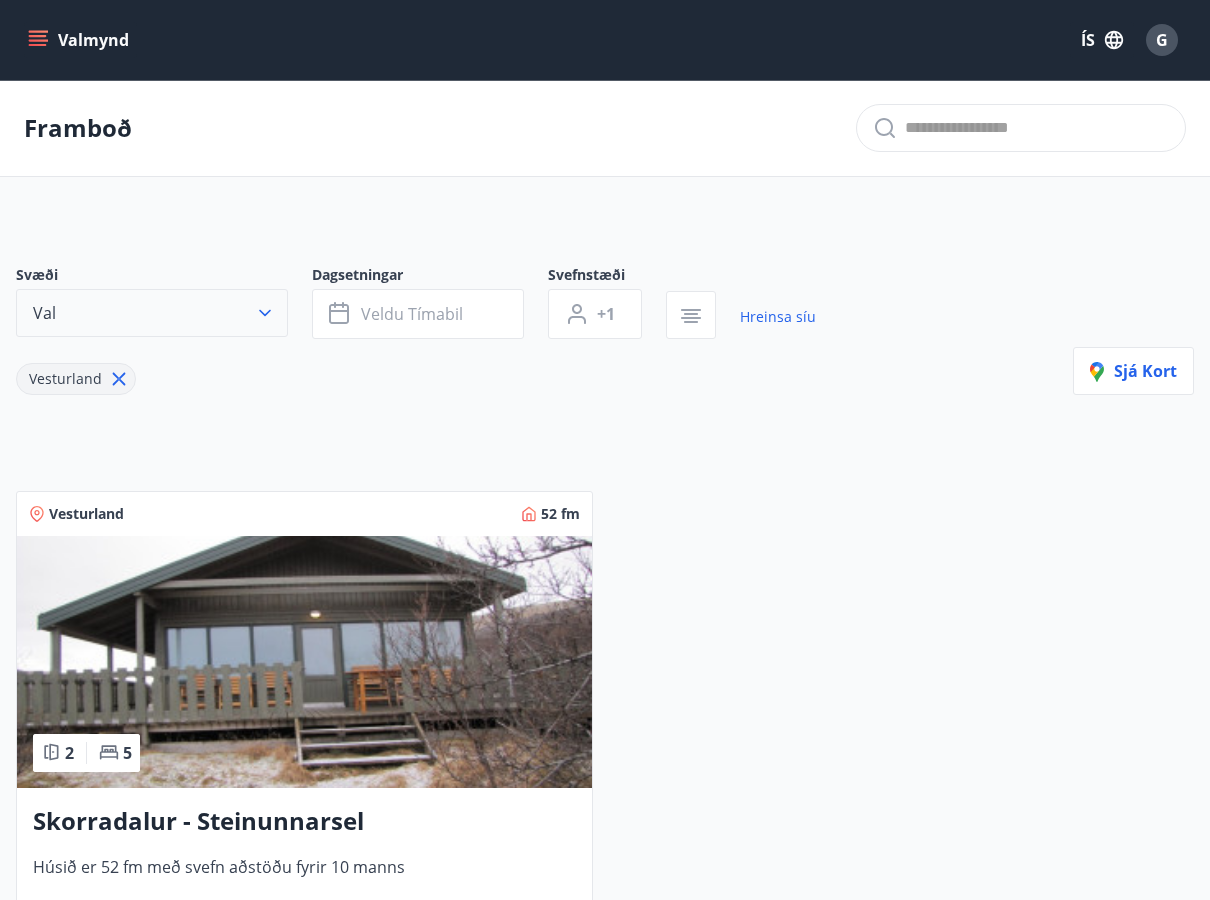 click 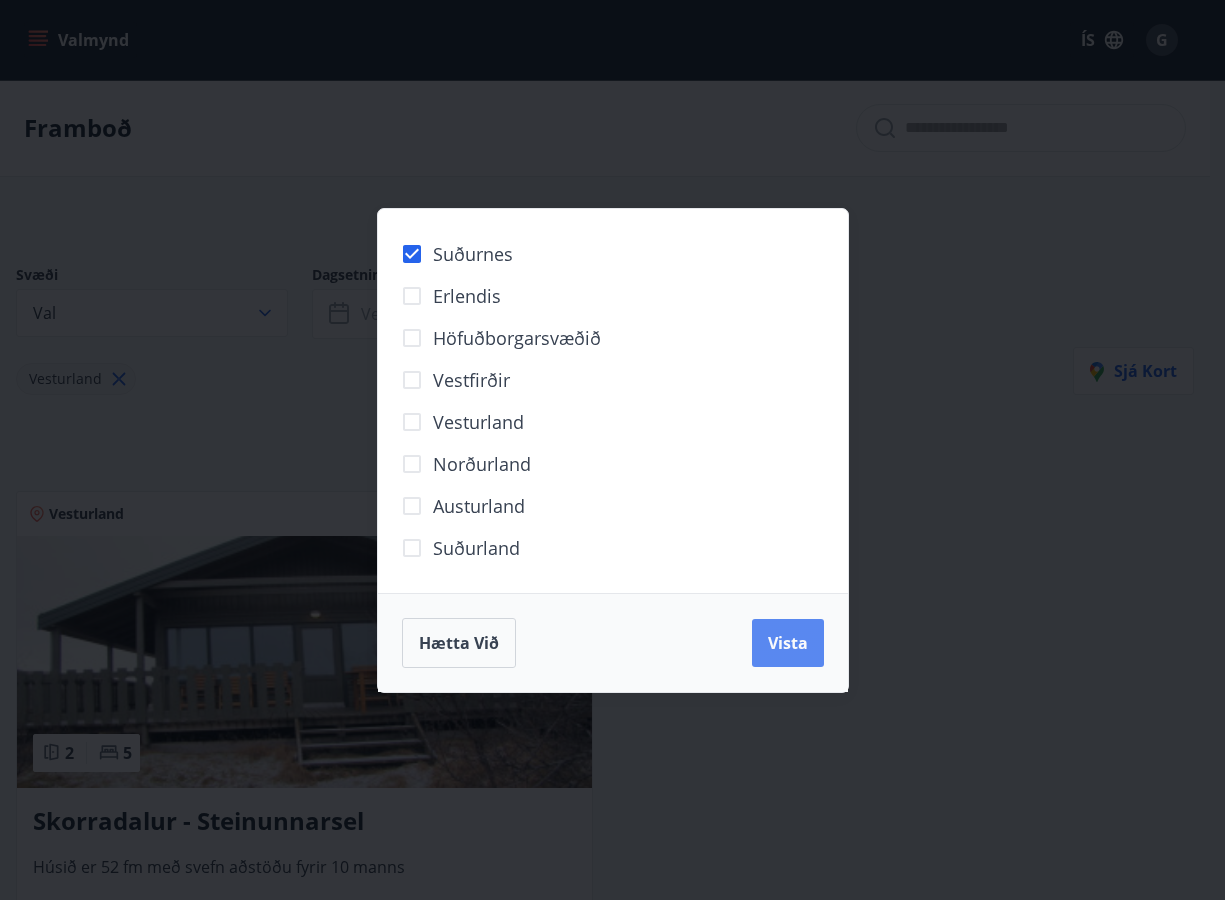 click on "Vista" at bounding box center (788, 643) 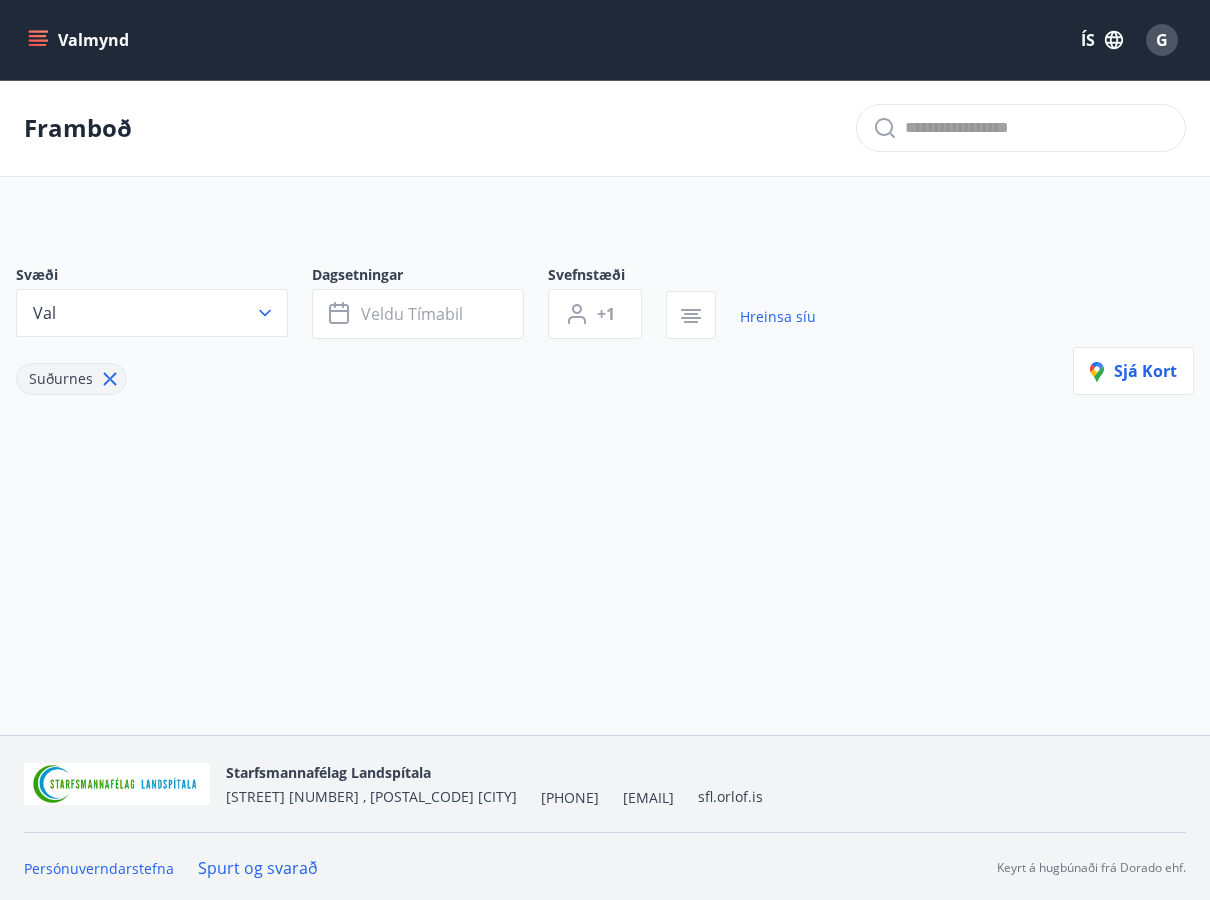 click 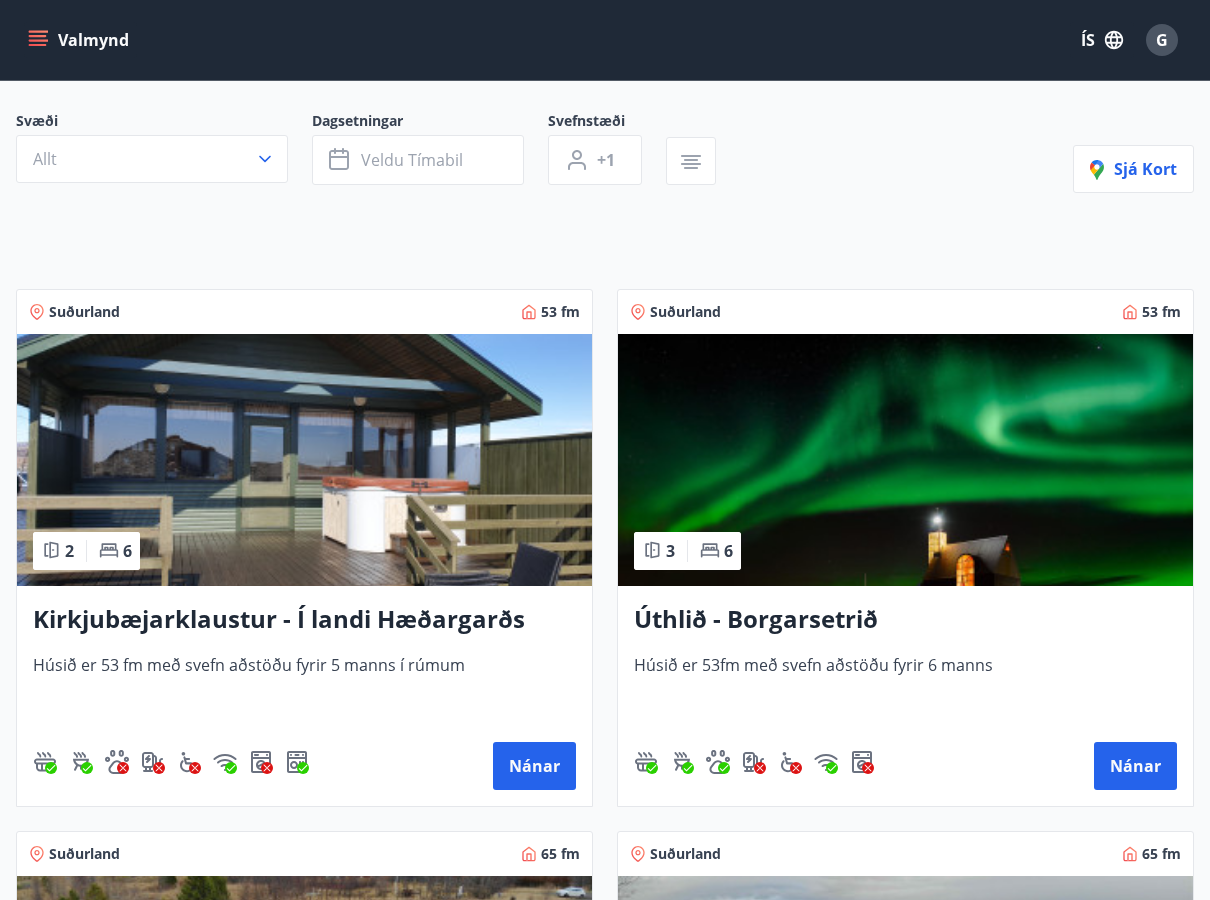scroll, scrollTop: 200, scrollLeft: 0, axis: vertical 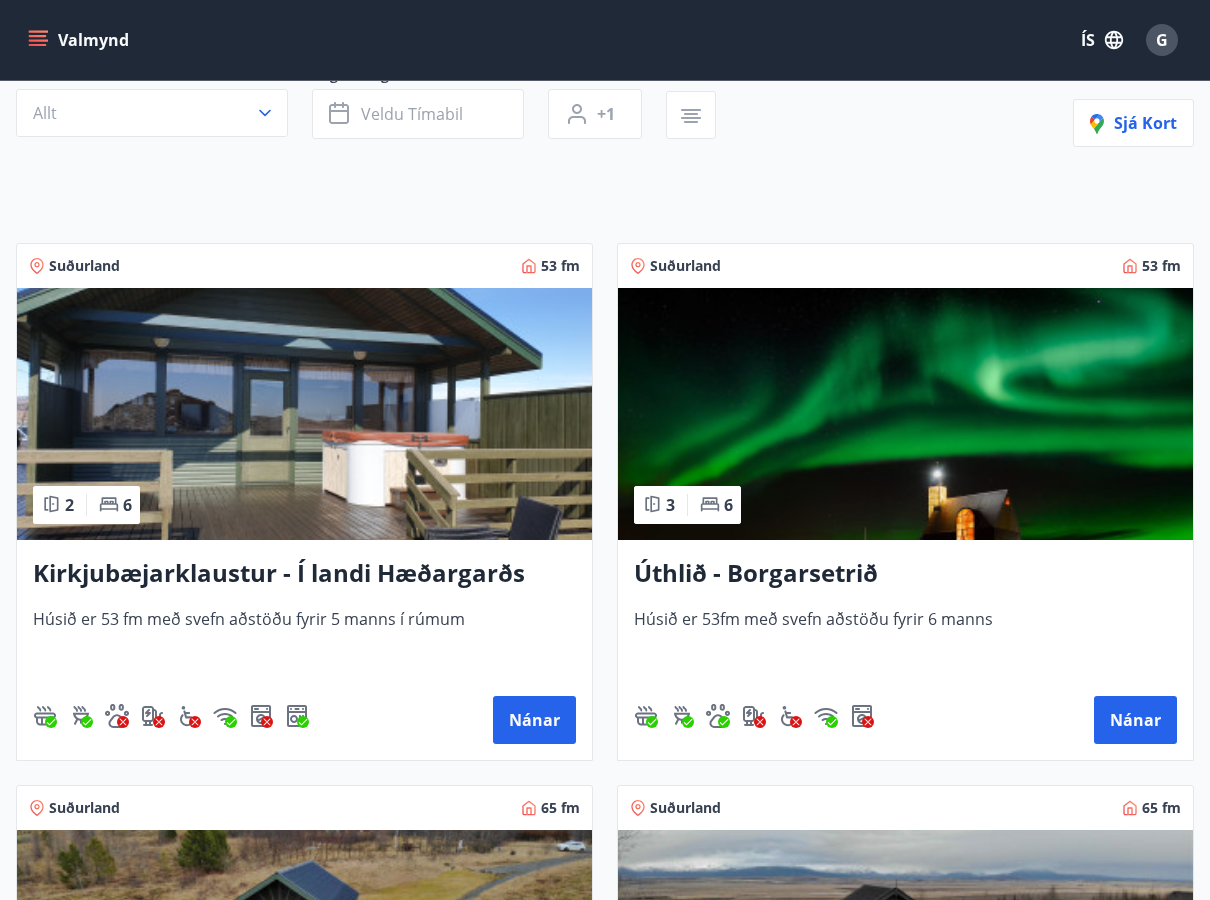 click at bounding box center [905, 414] 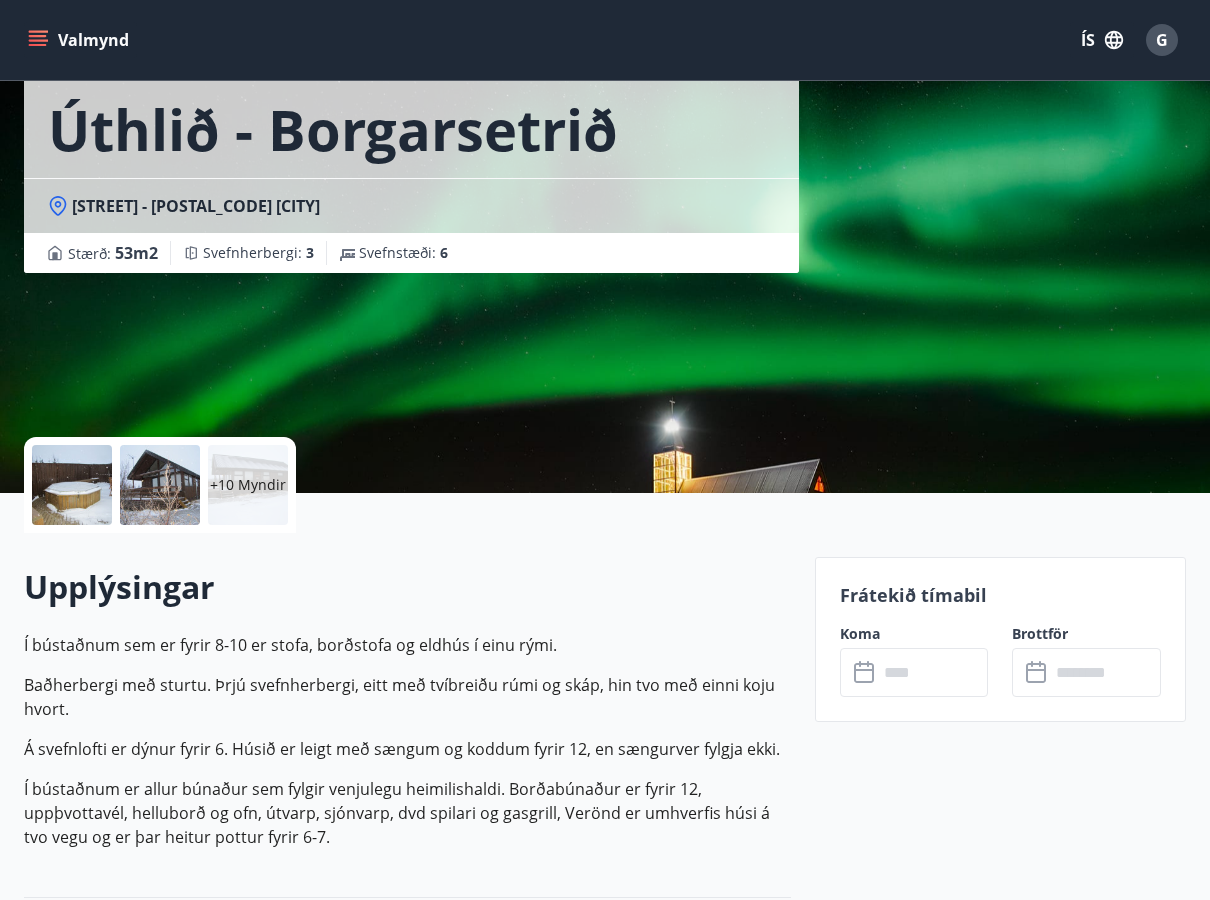 scroll, scrollTop: 100, scrollLeft: 0, axis: vertical 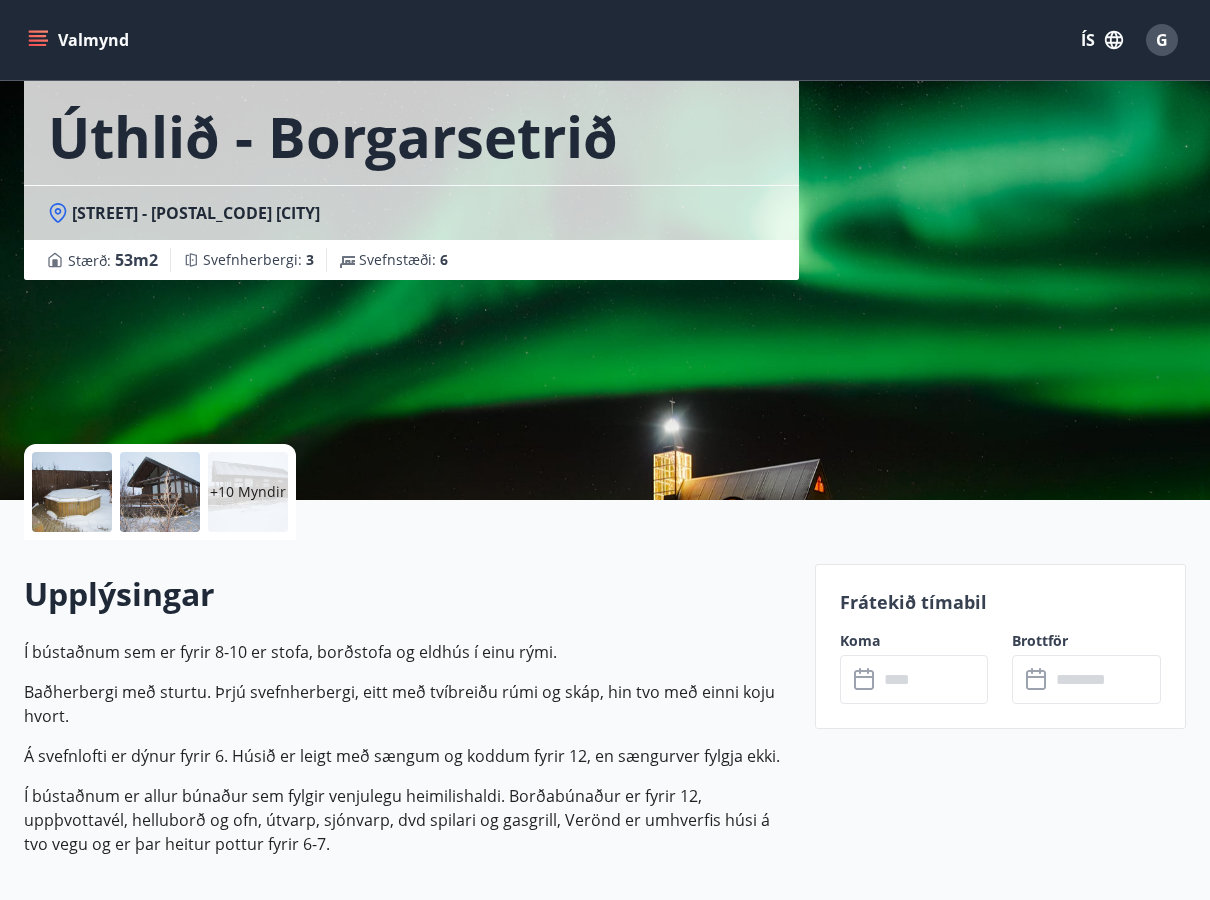 click on "+10 Myndir" at bounding box center [248, 492] 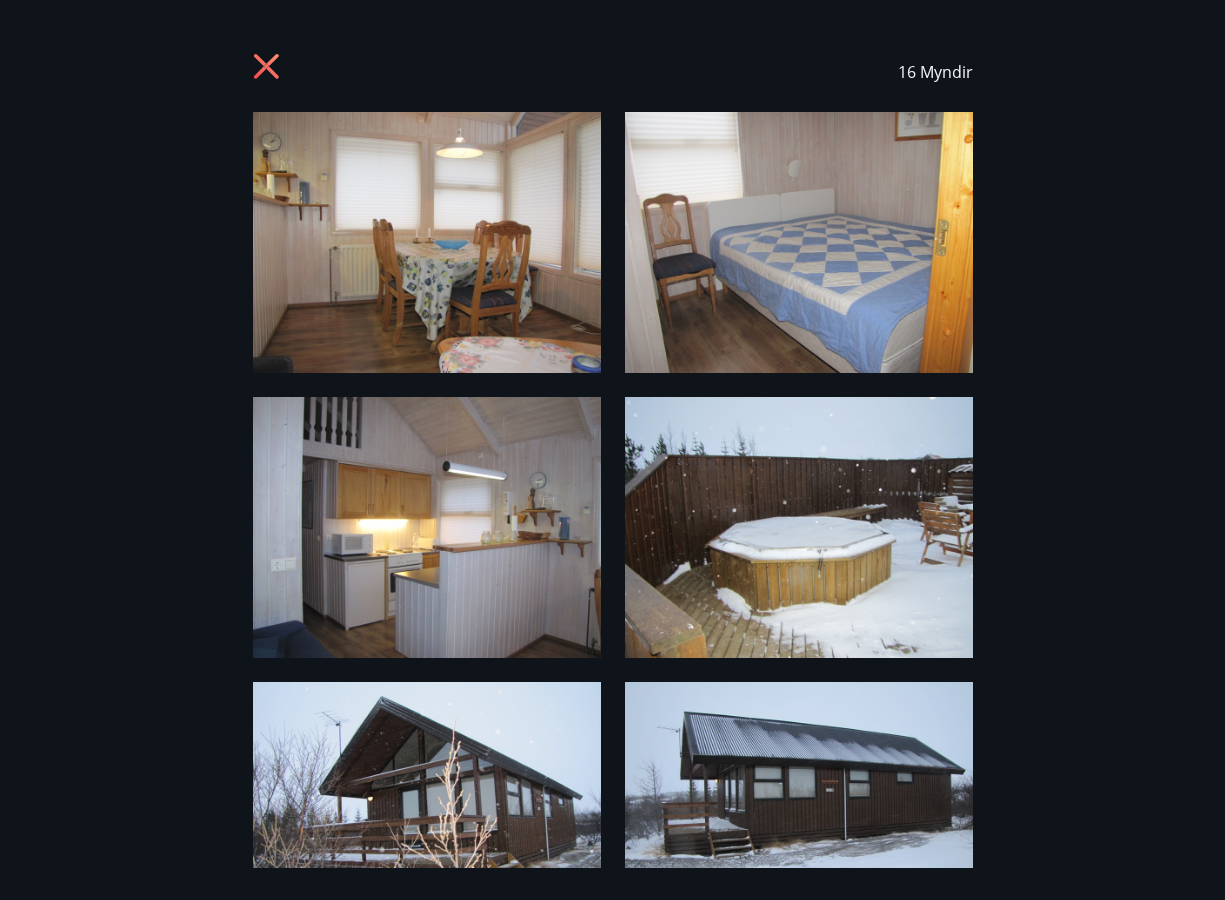 click at bounding box center [427, 242] 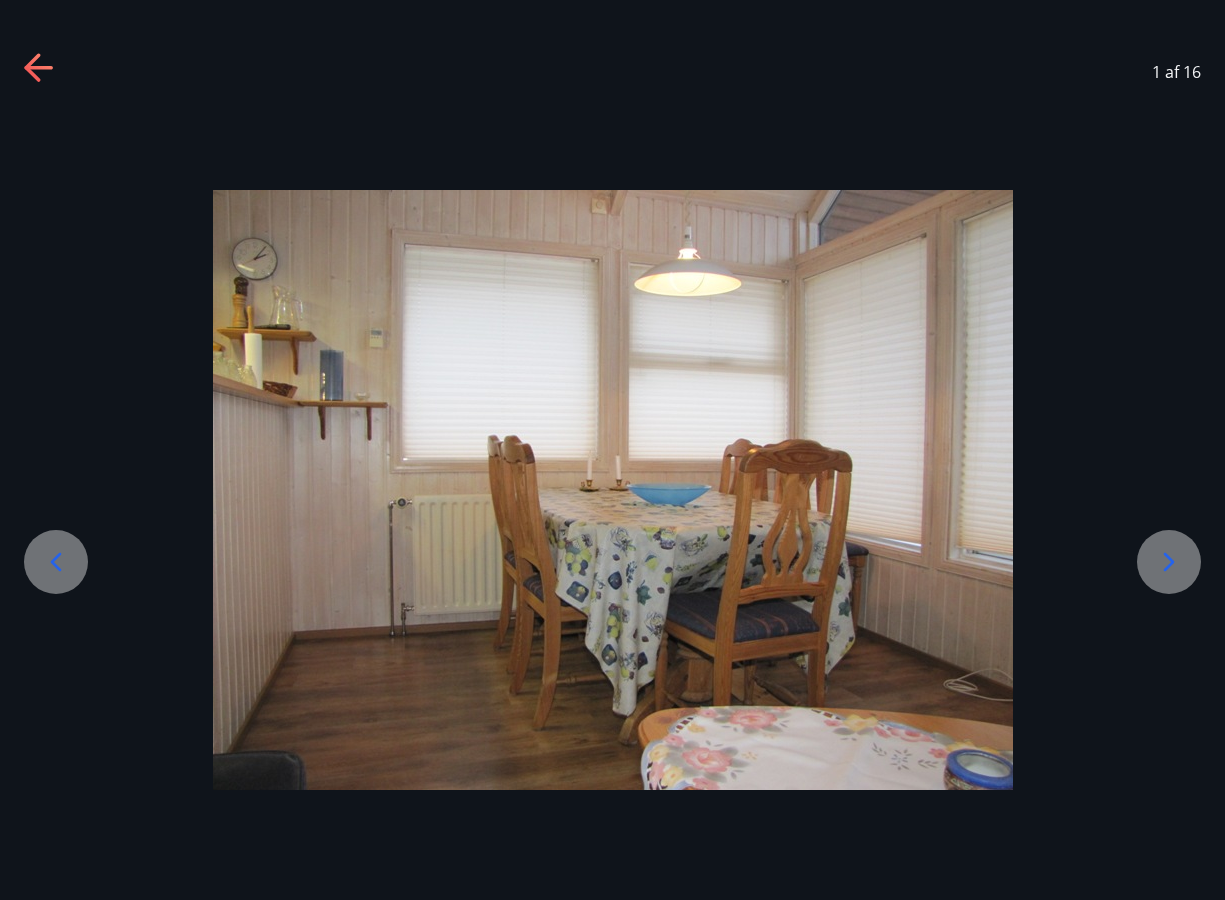 click 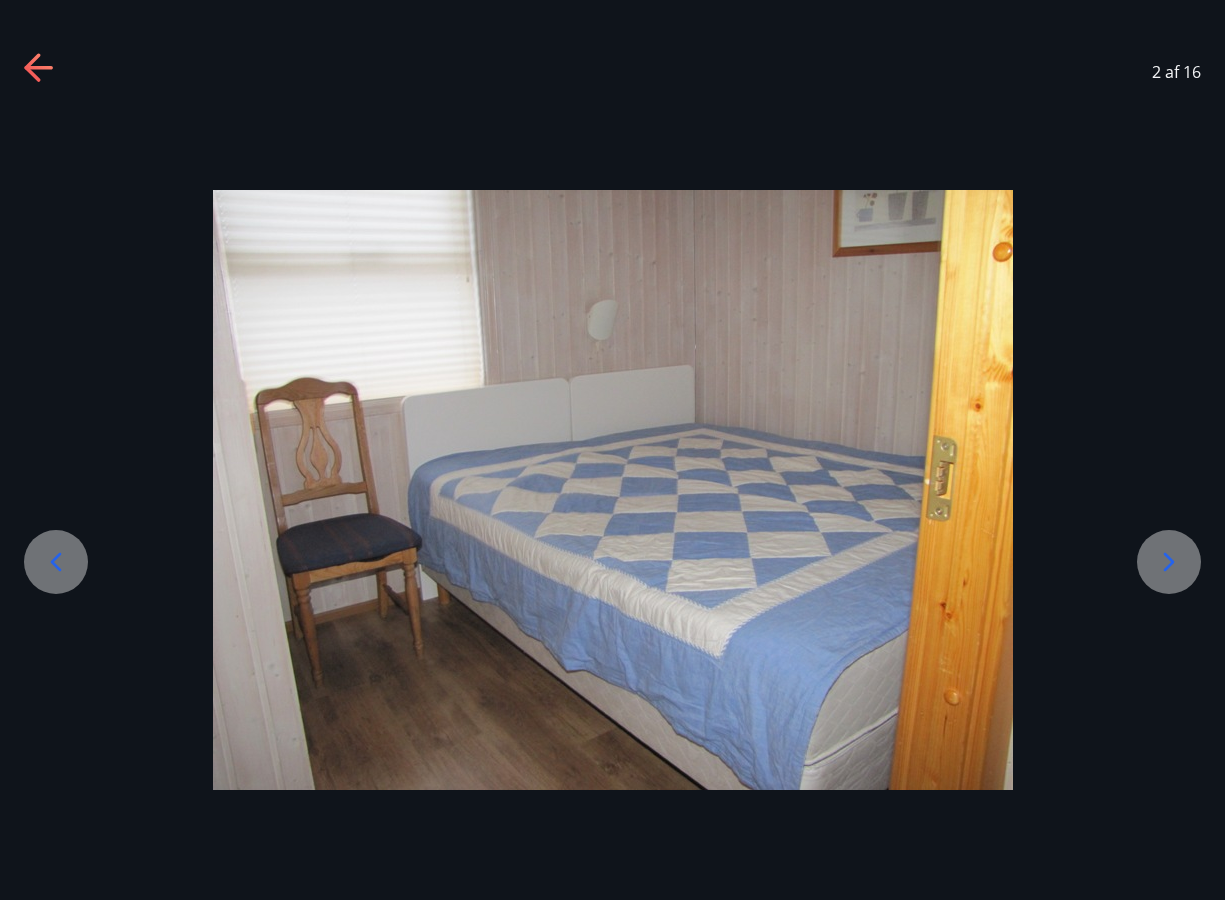 click 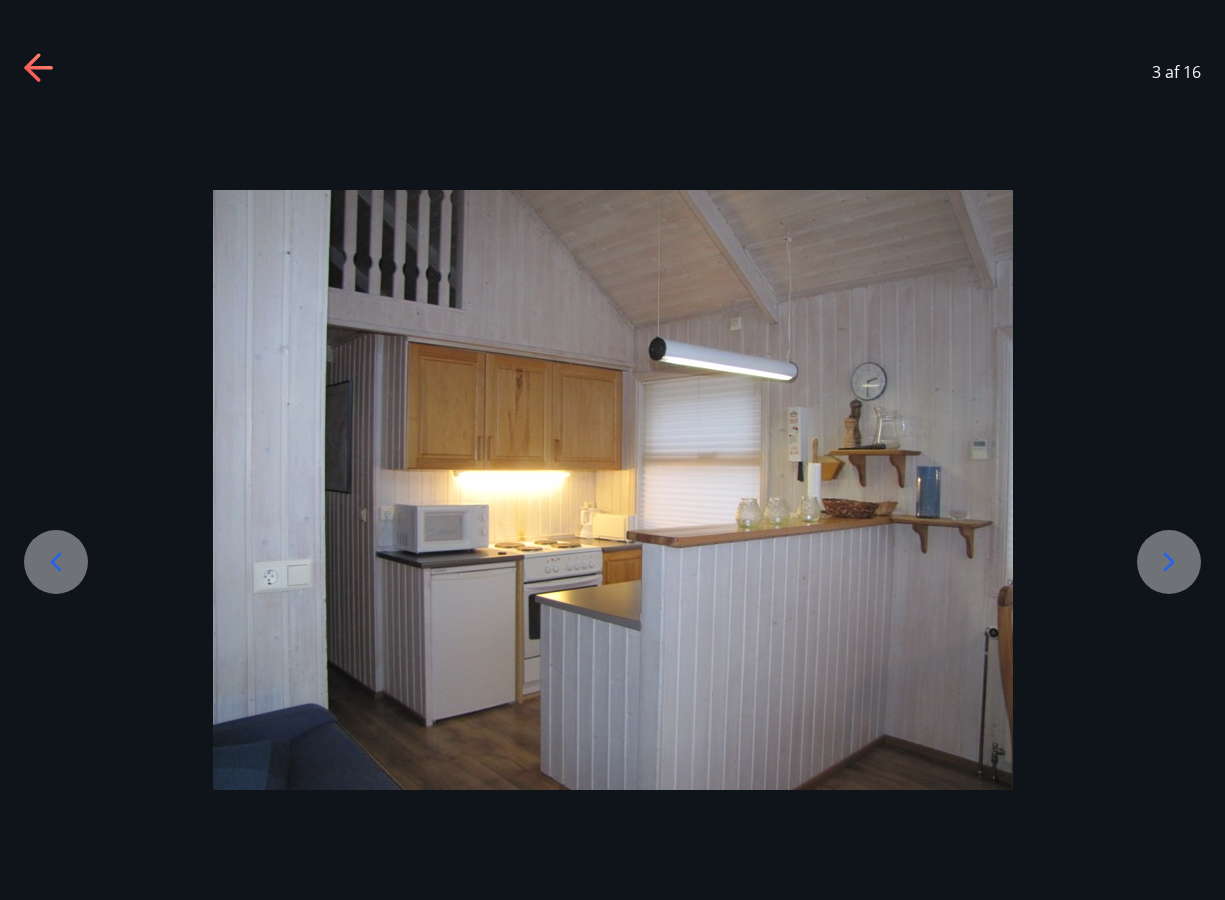 click 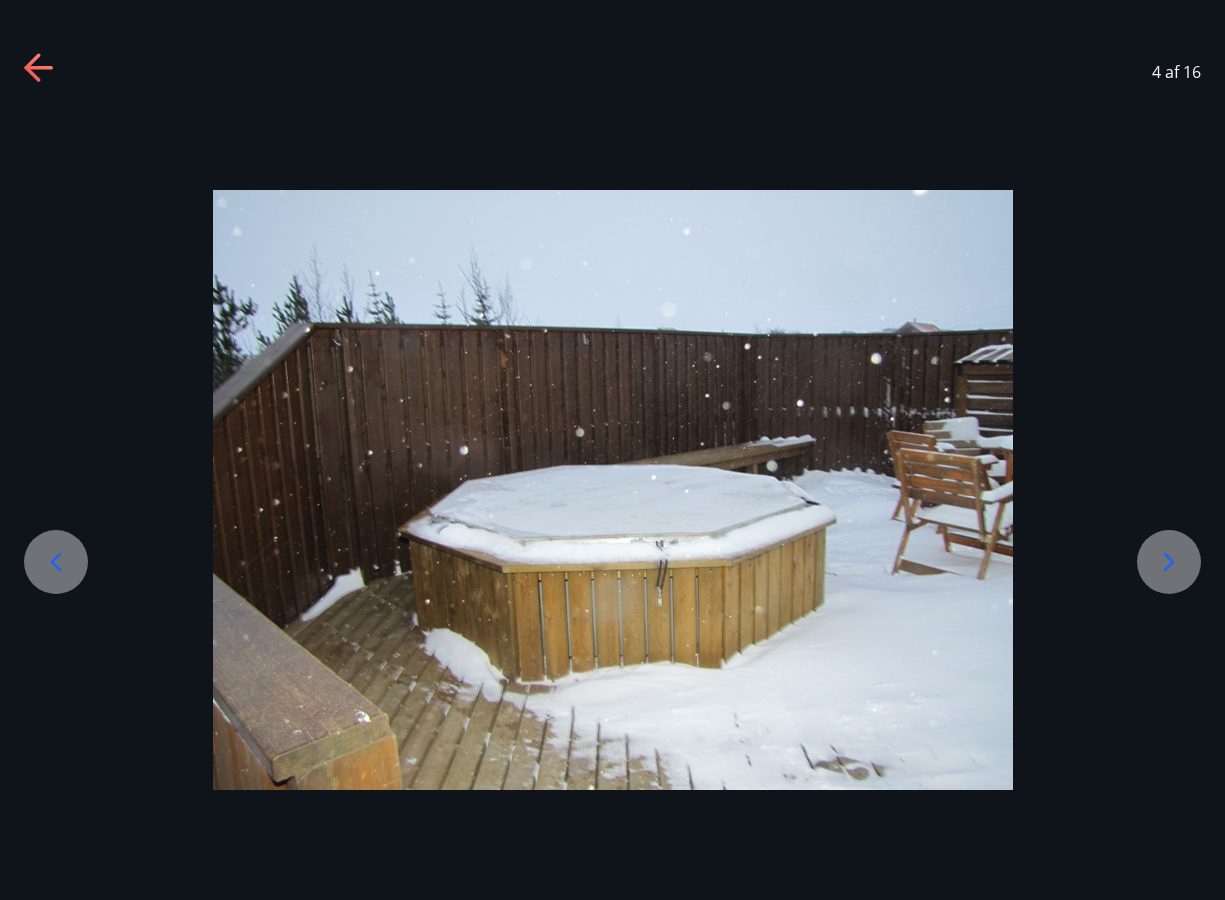 click 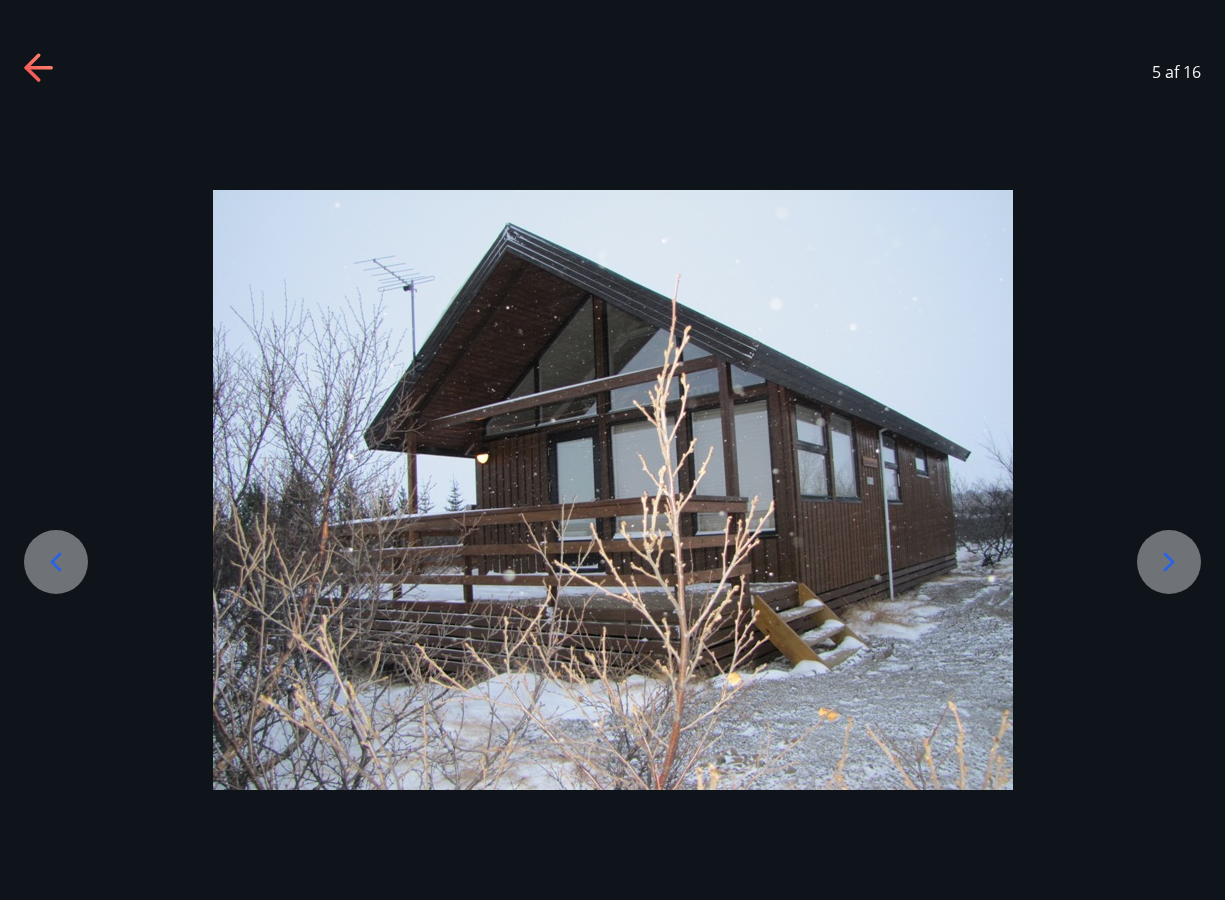 click 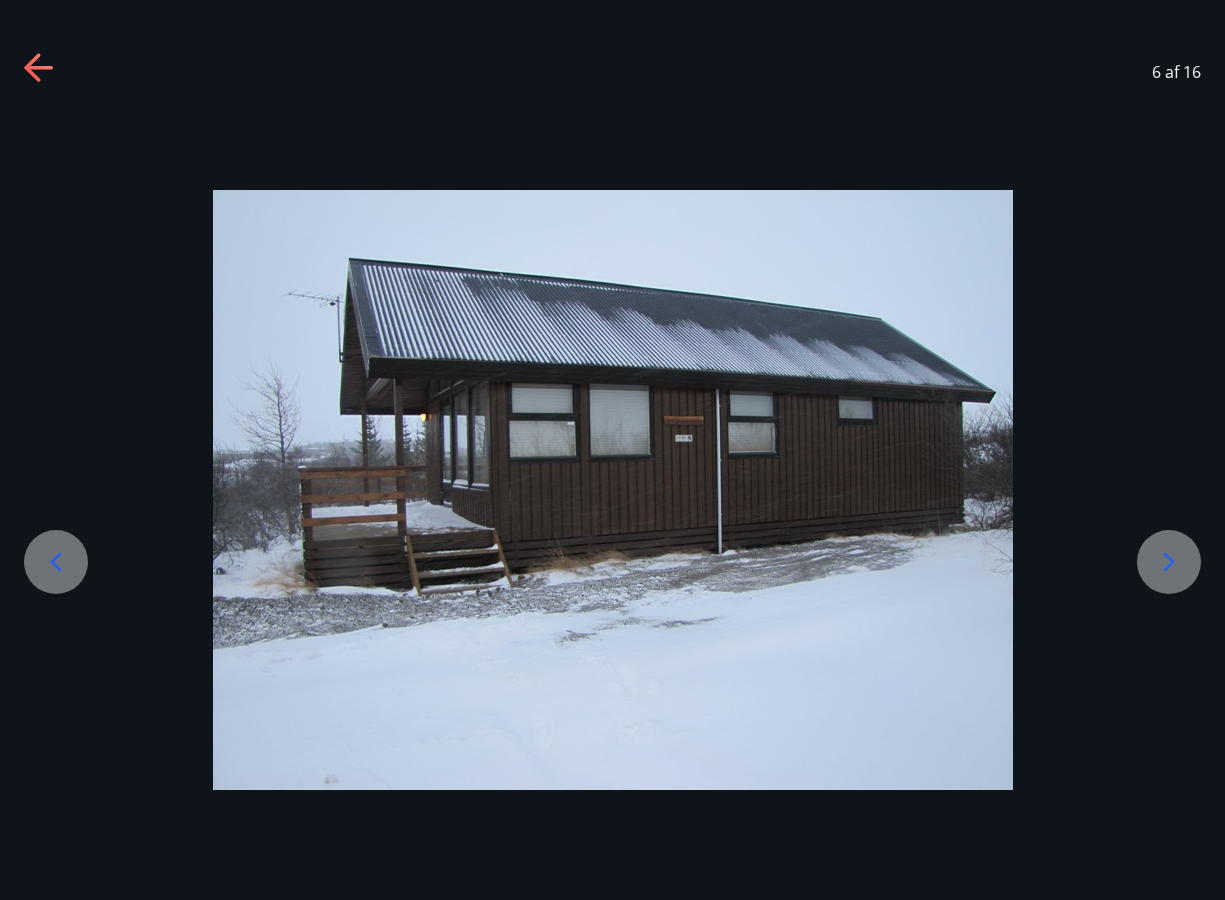 click 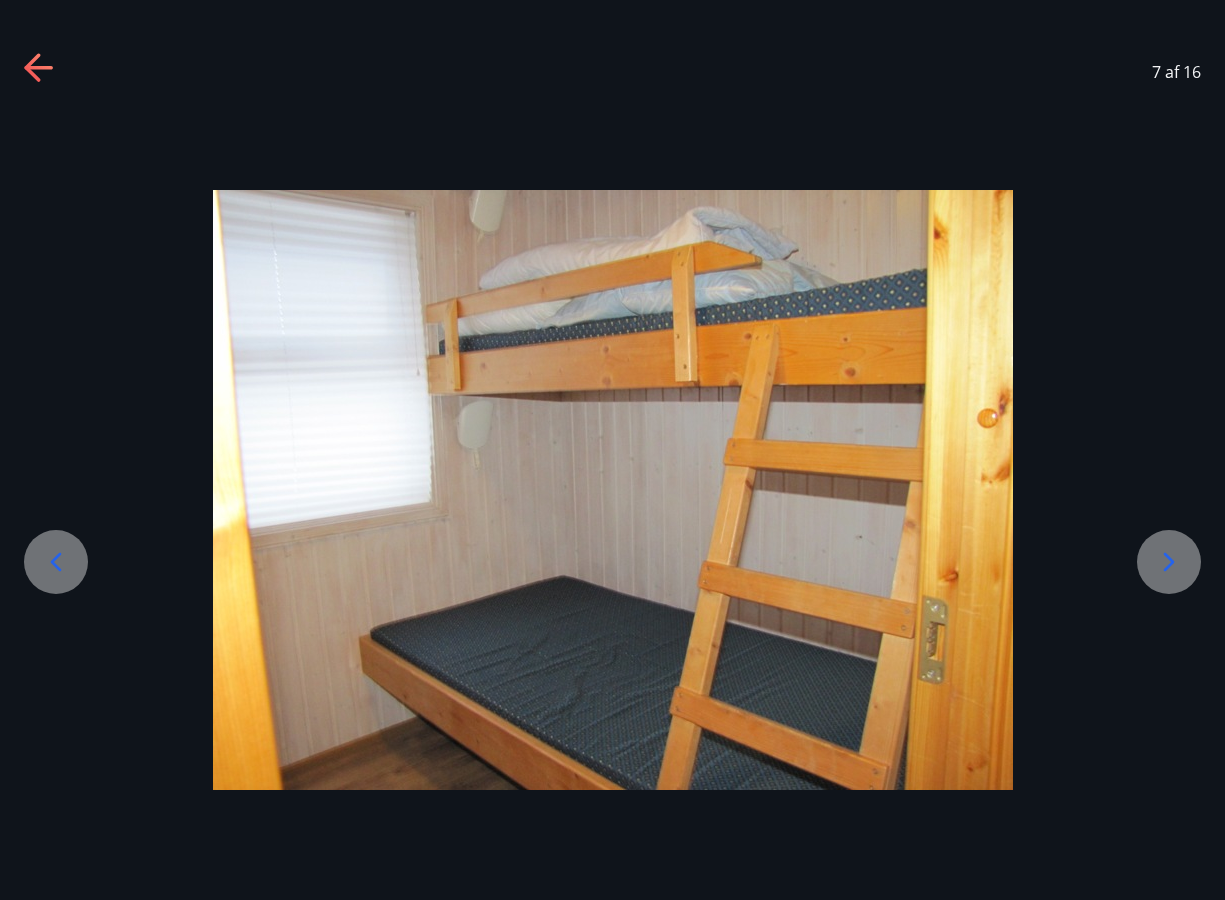 click 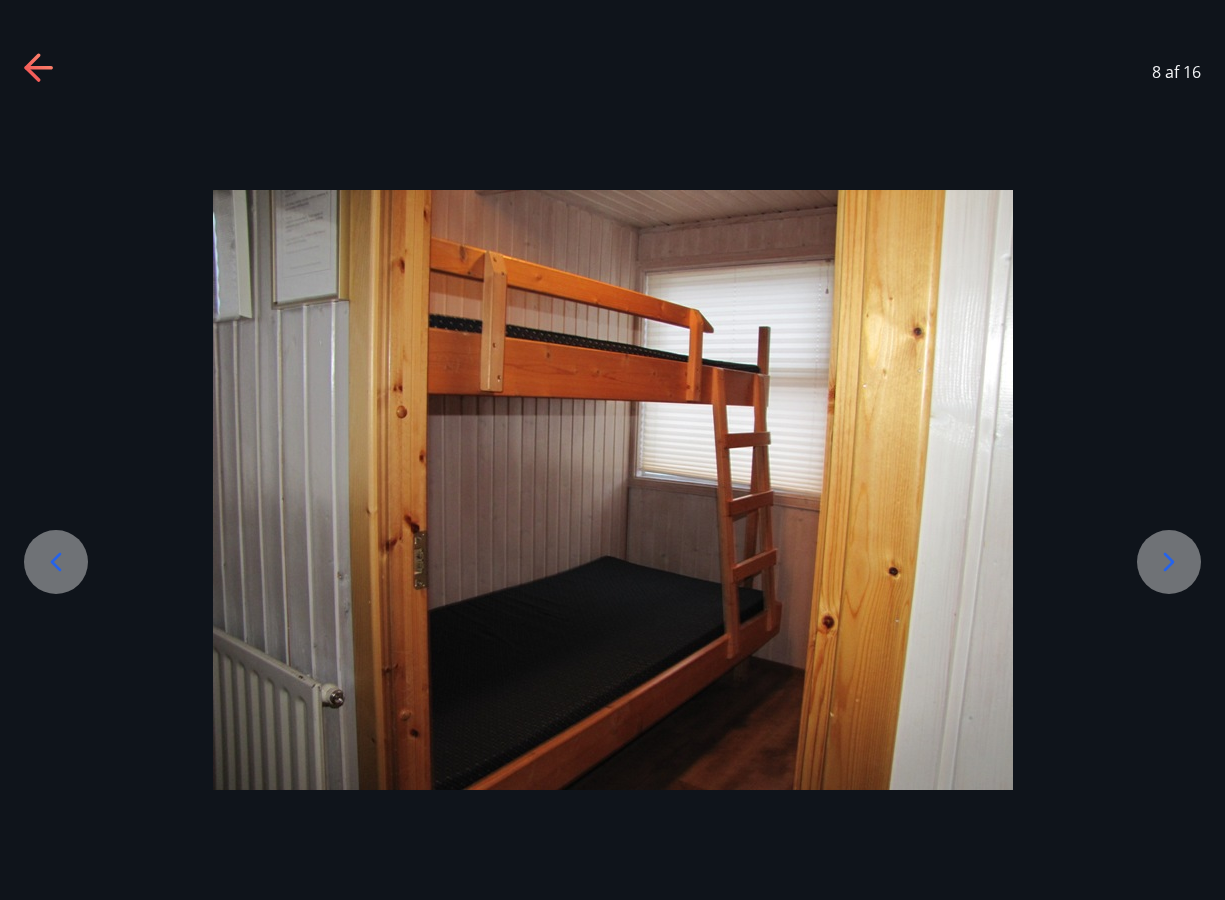 click 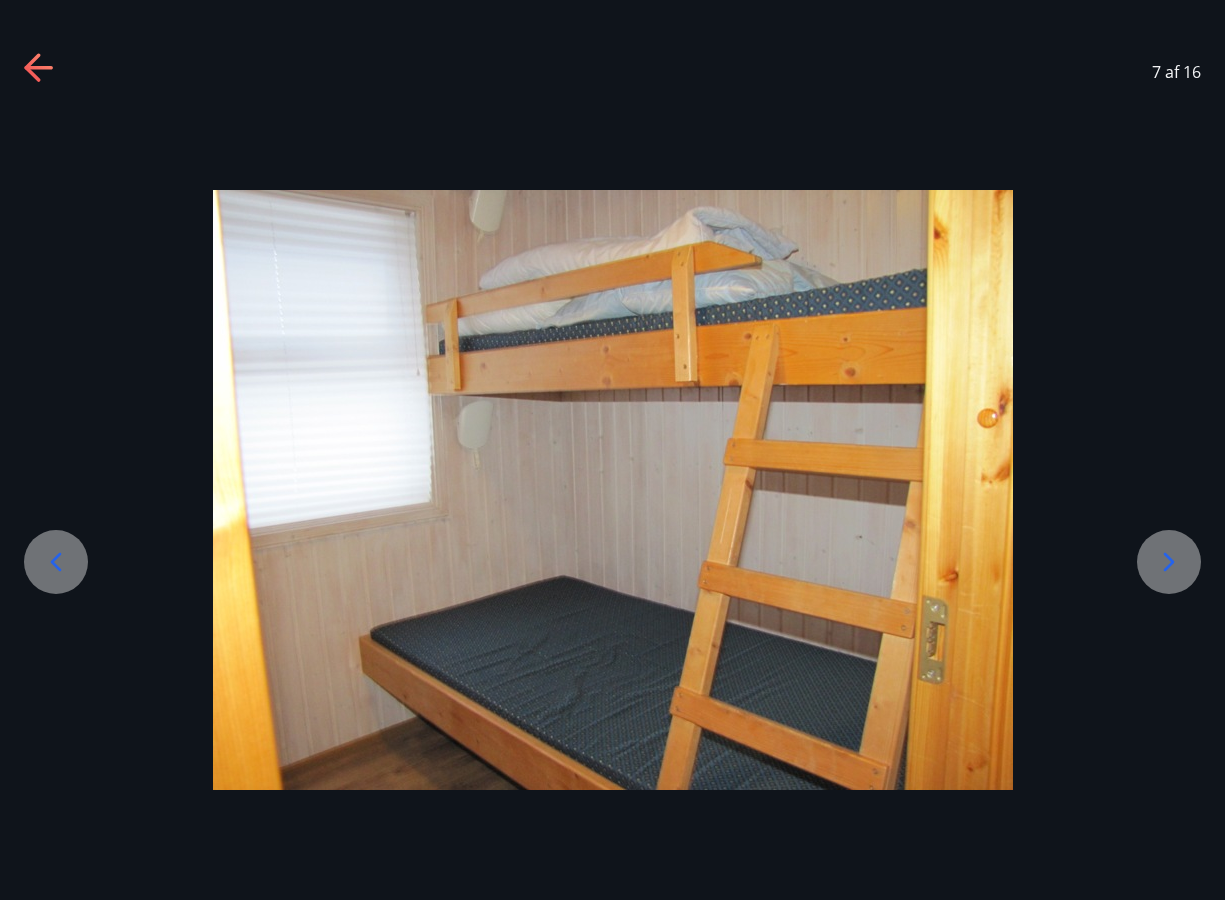 click 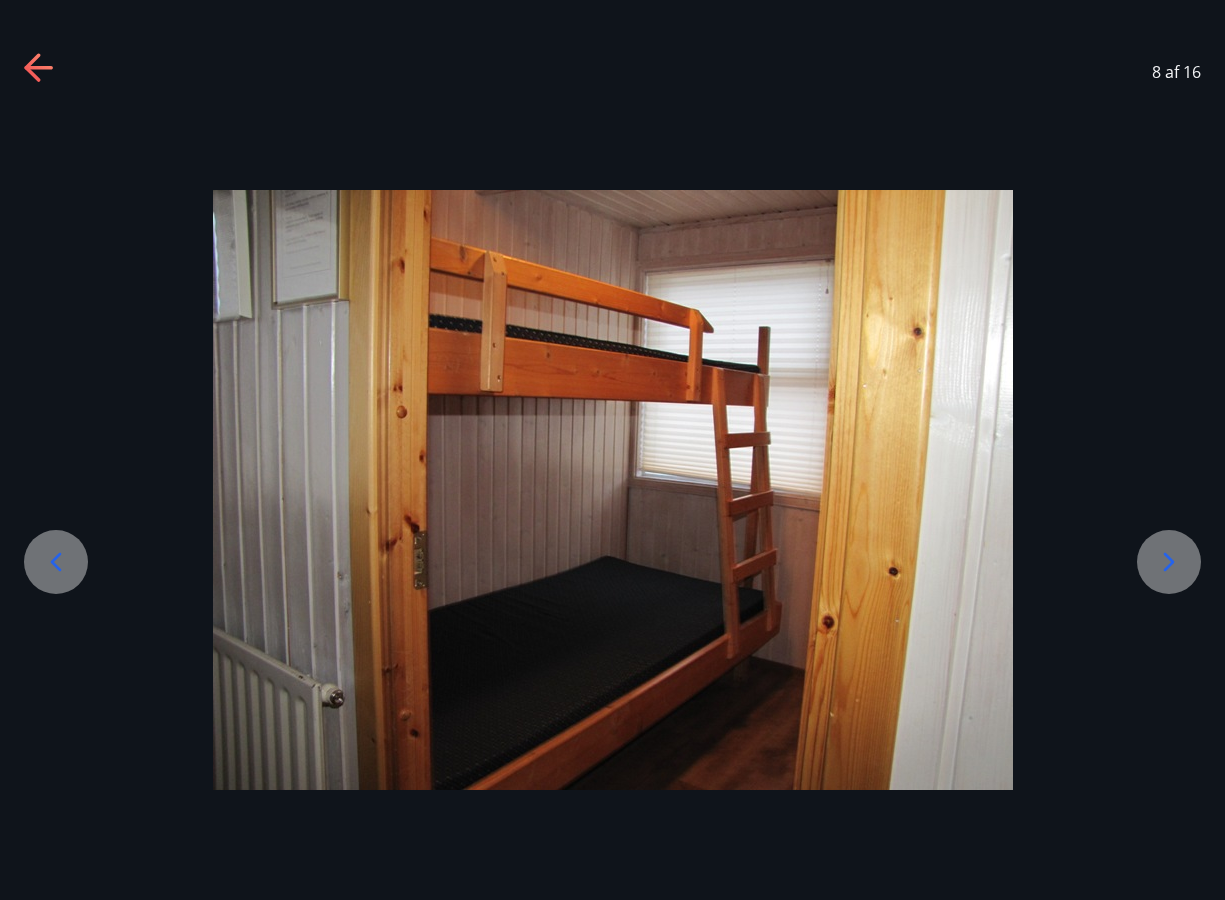 click 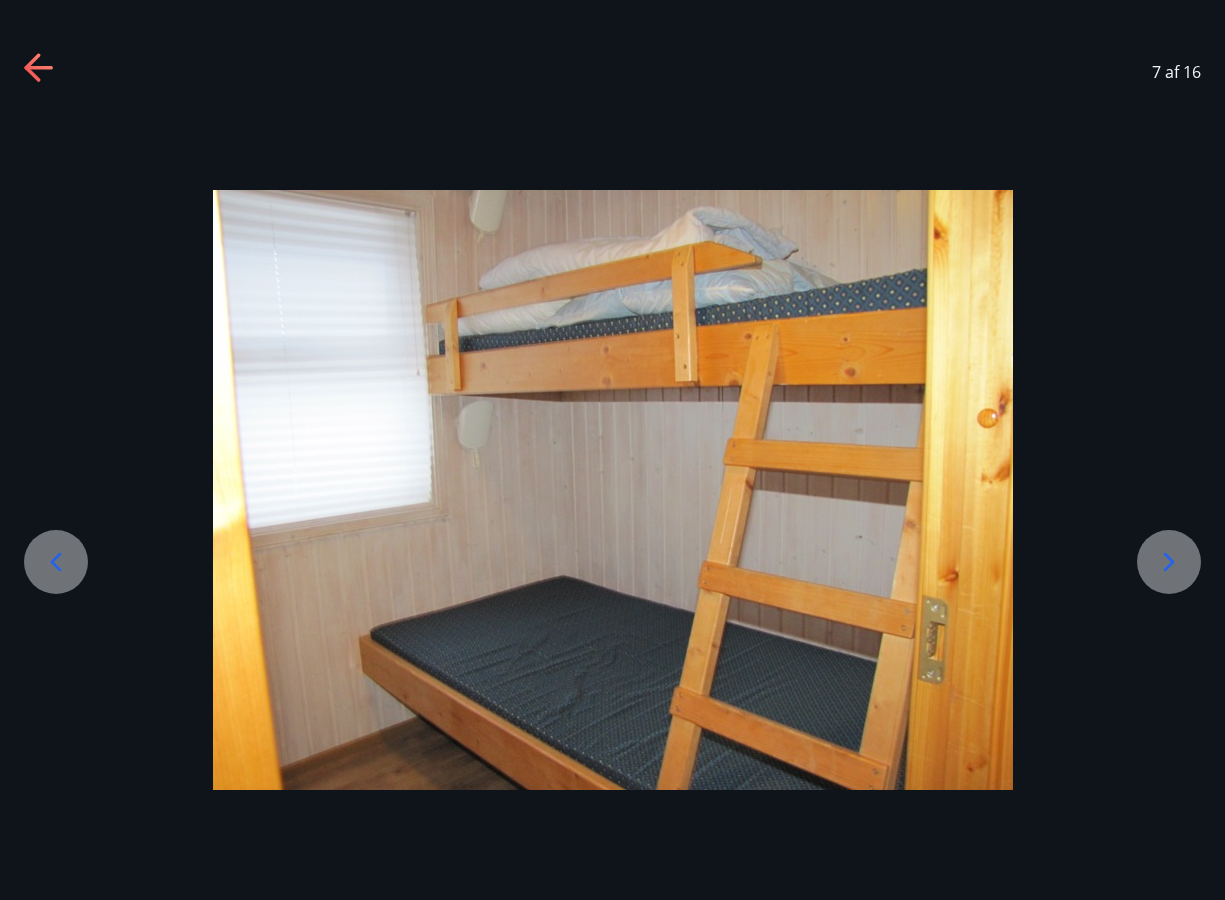 click 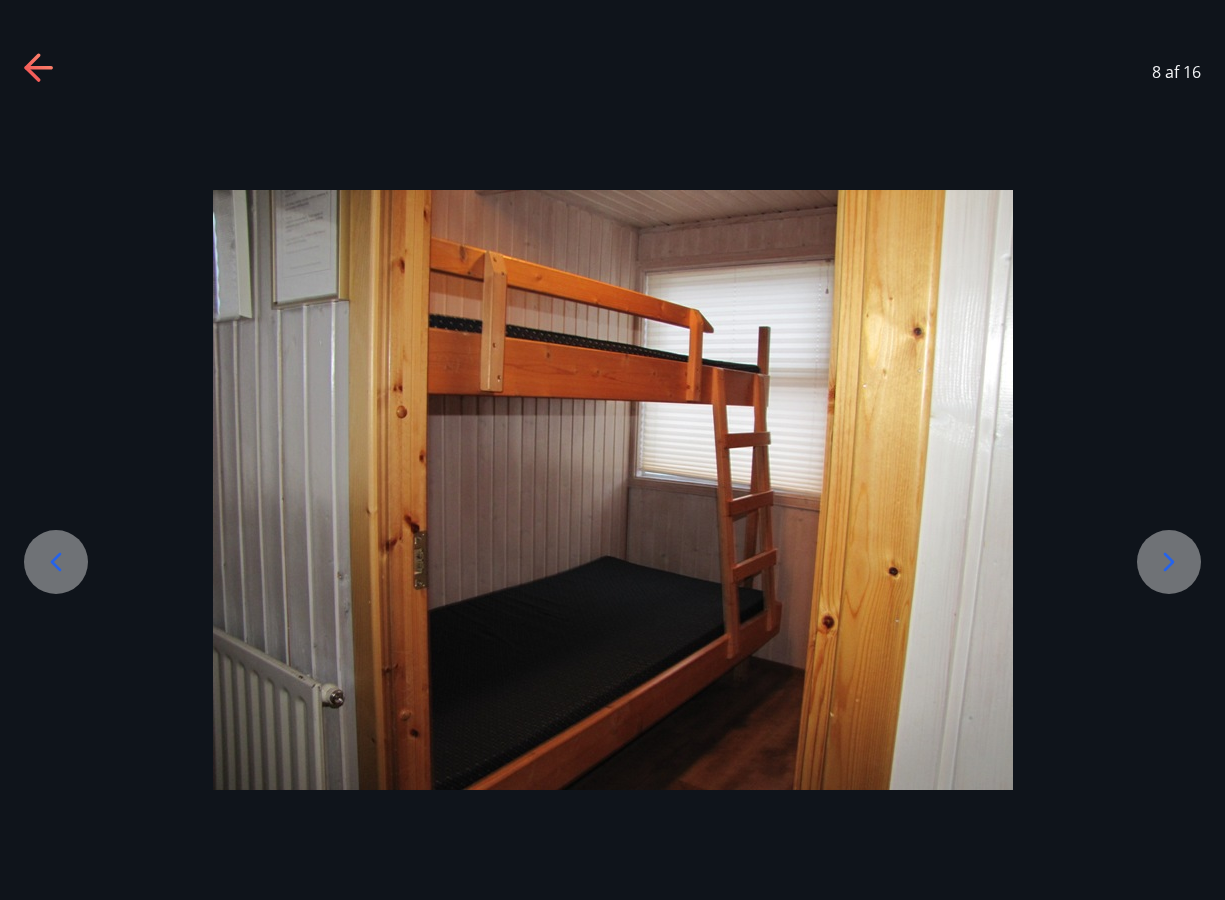 click 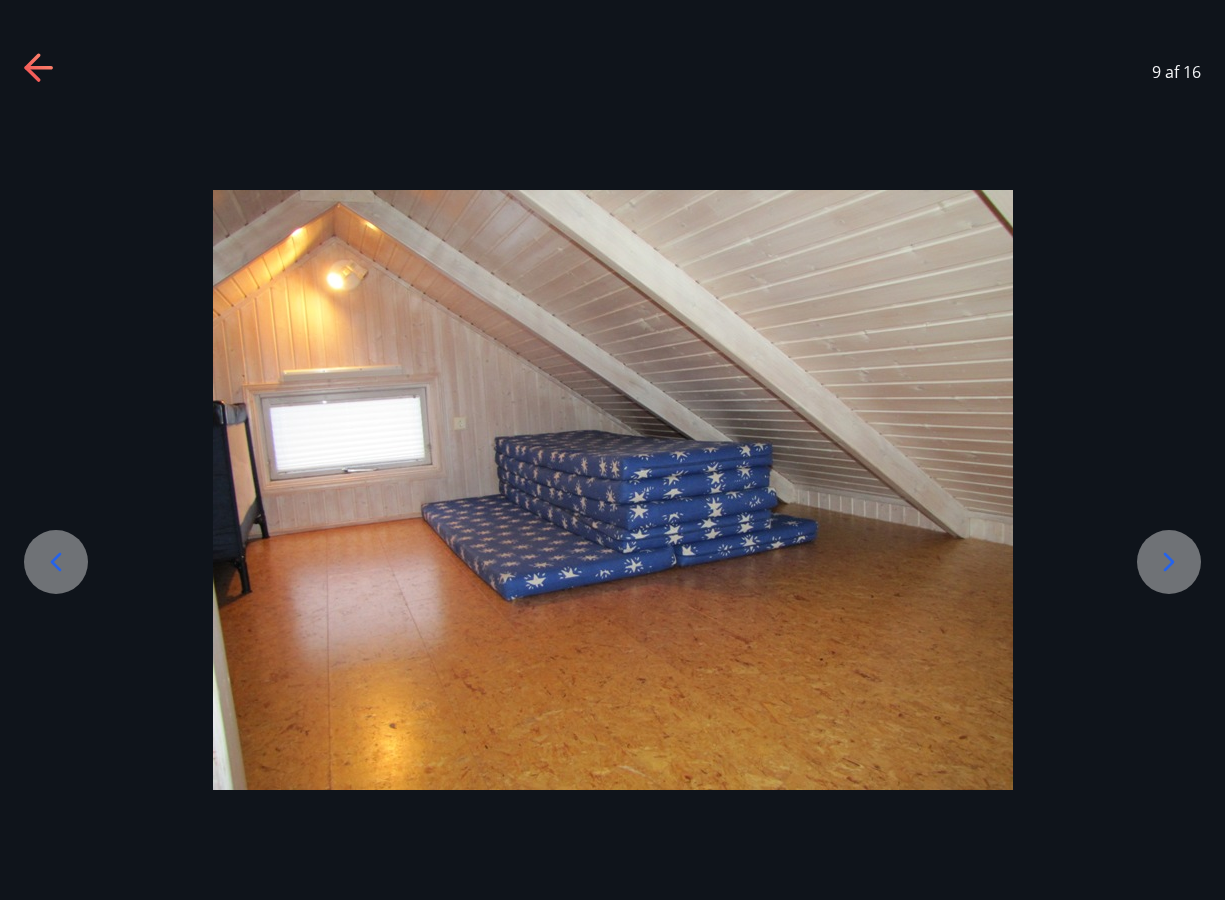 click 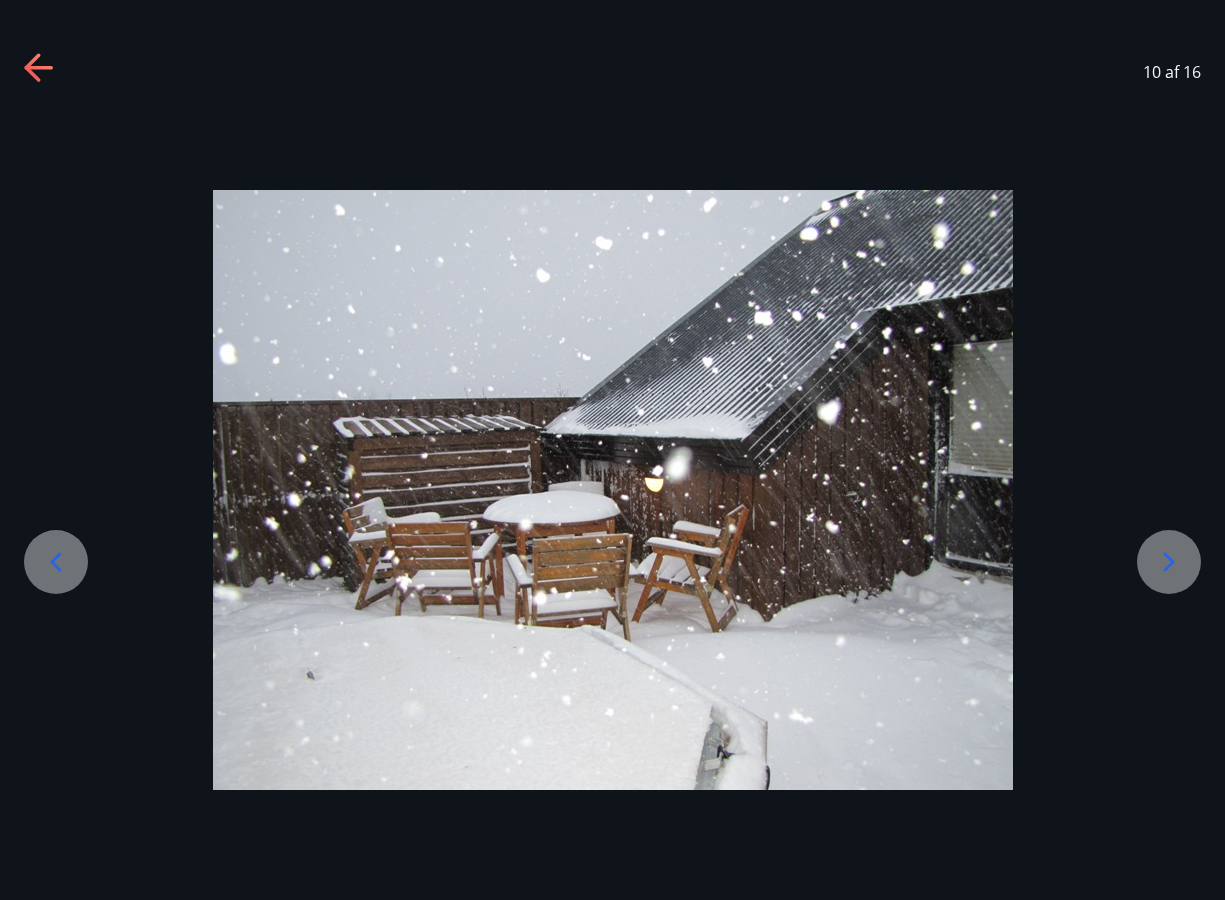 click 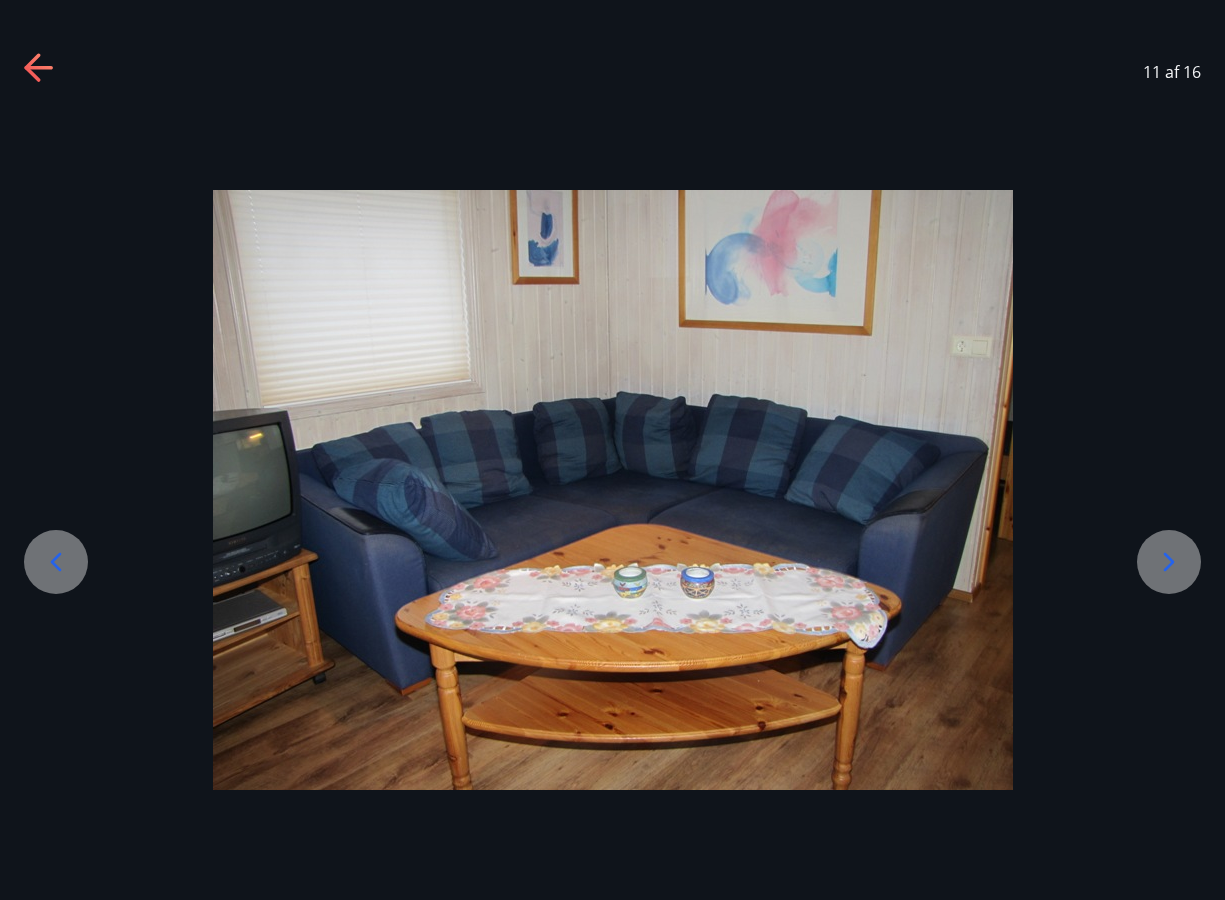 click 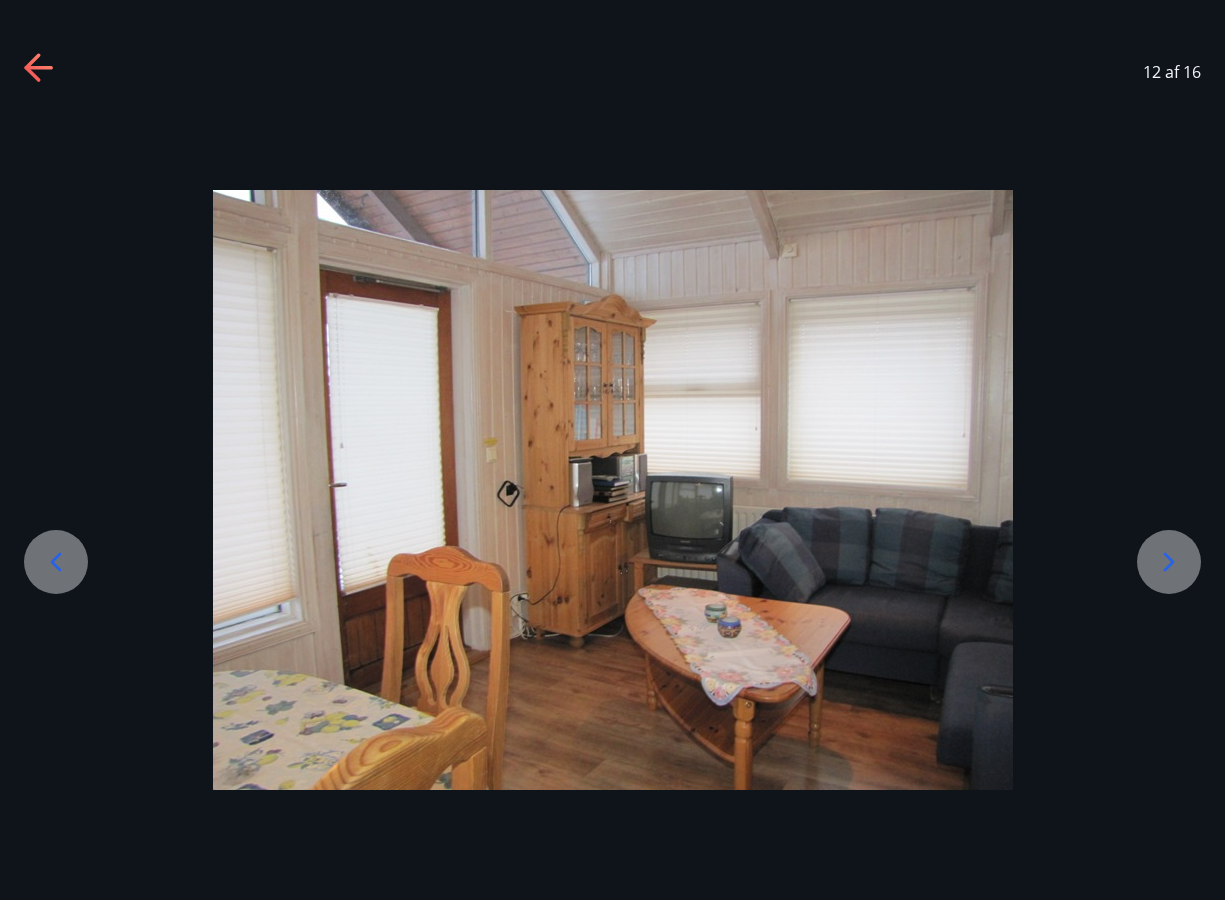 click 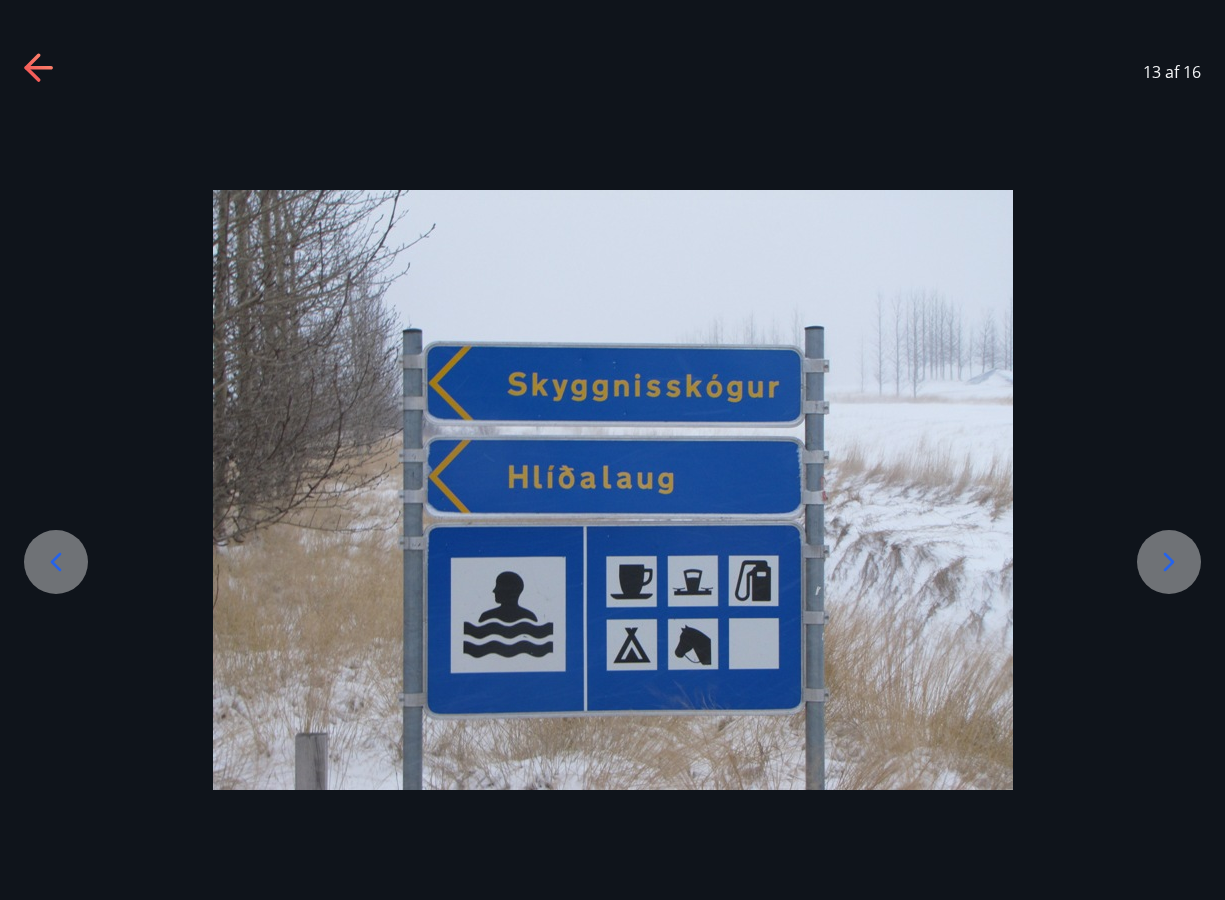click 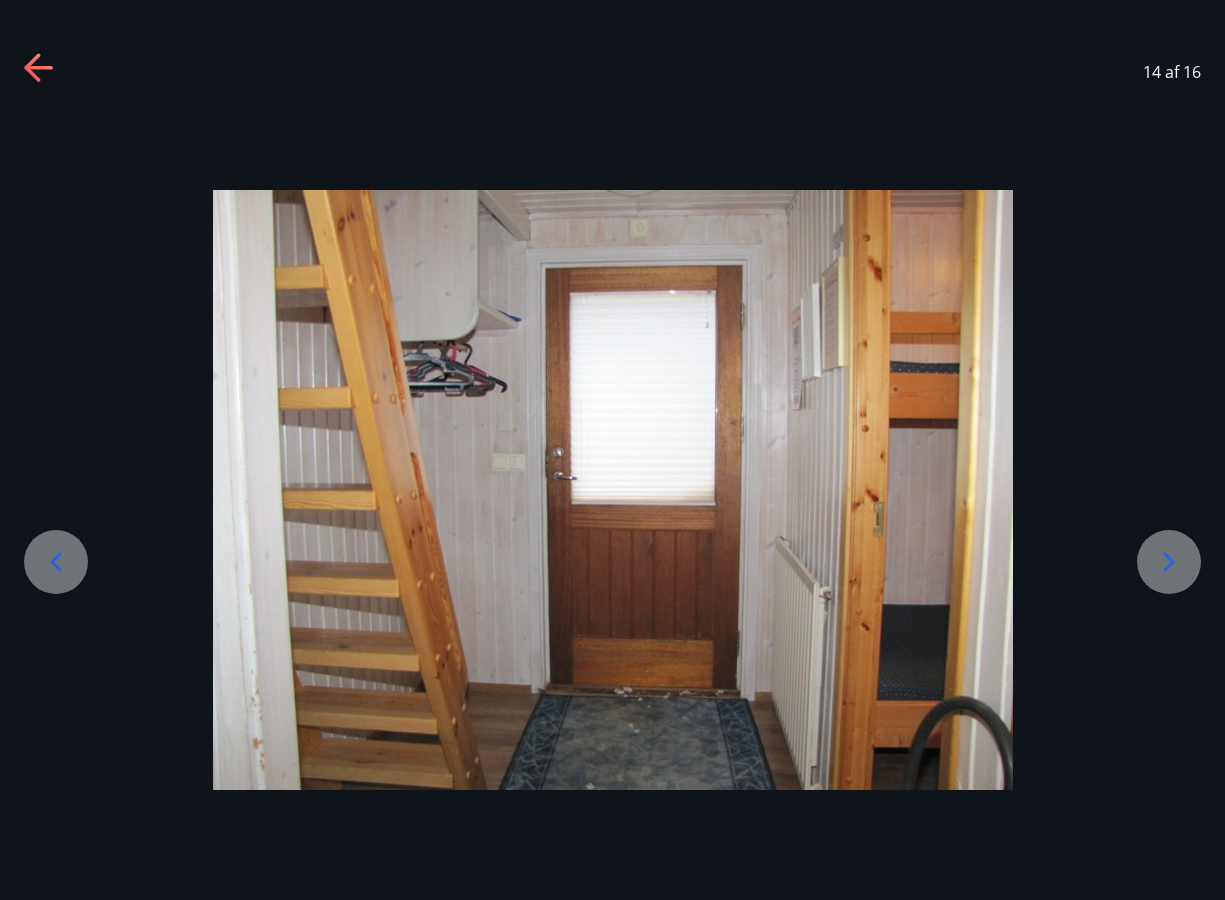 click 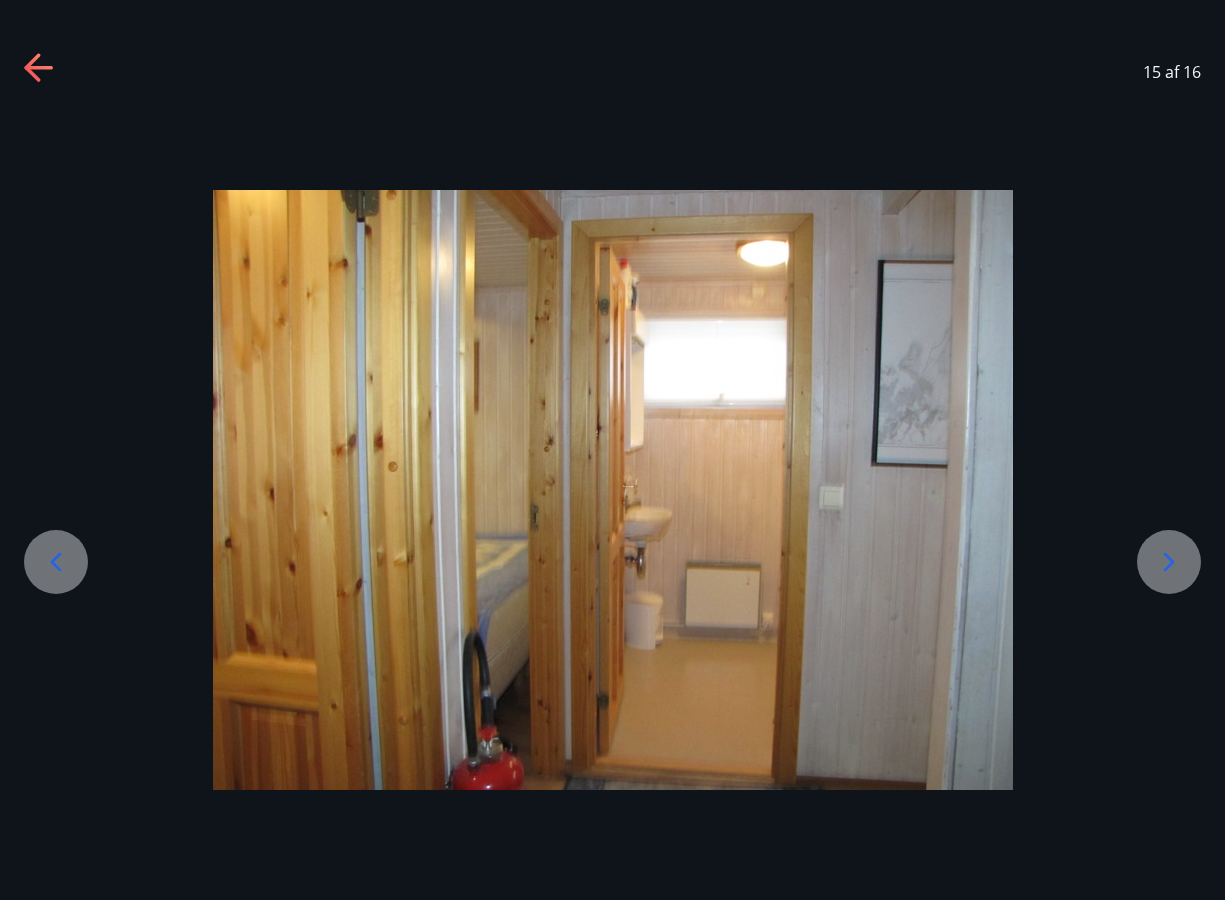 click 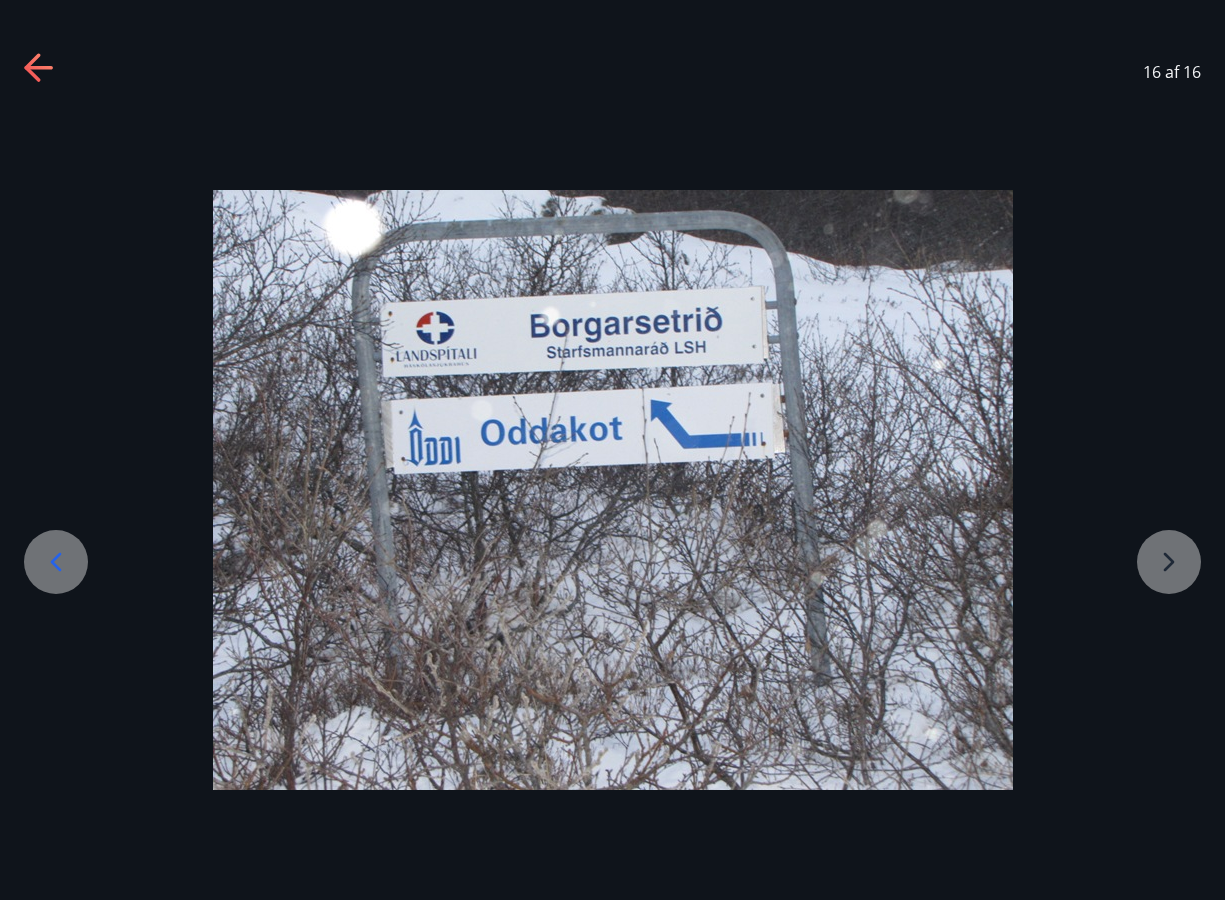 click at bounding box center (612, 490) 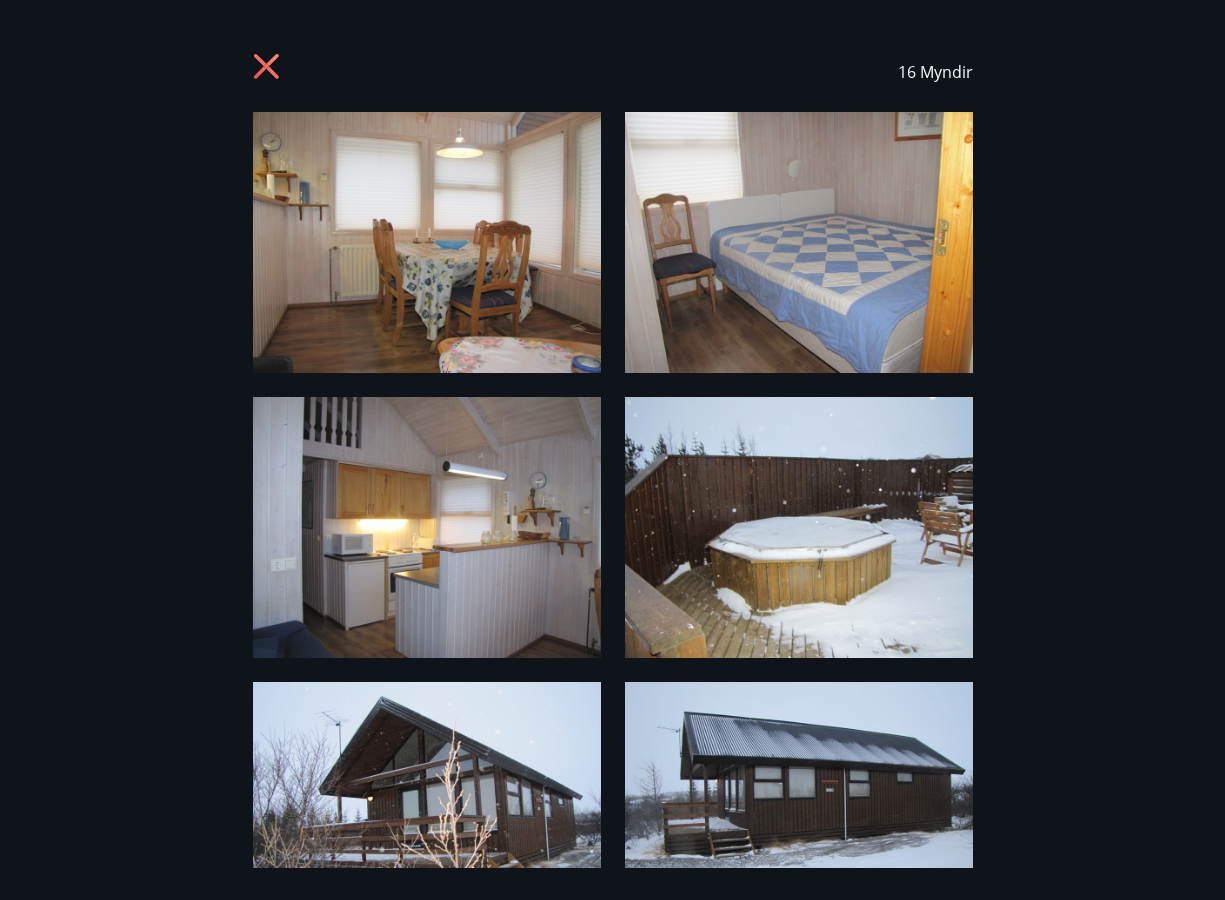 click 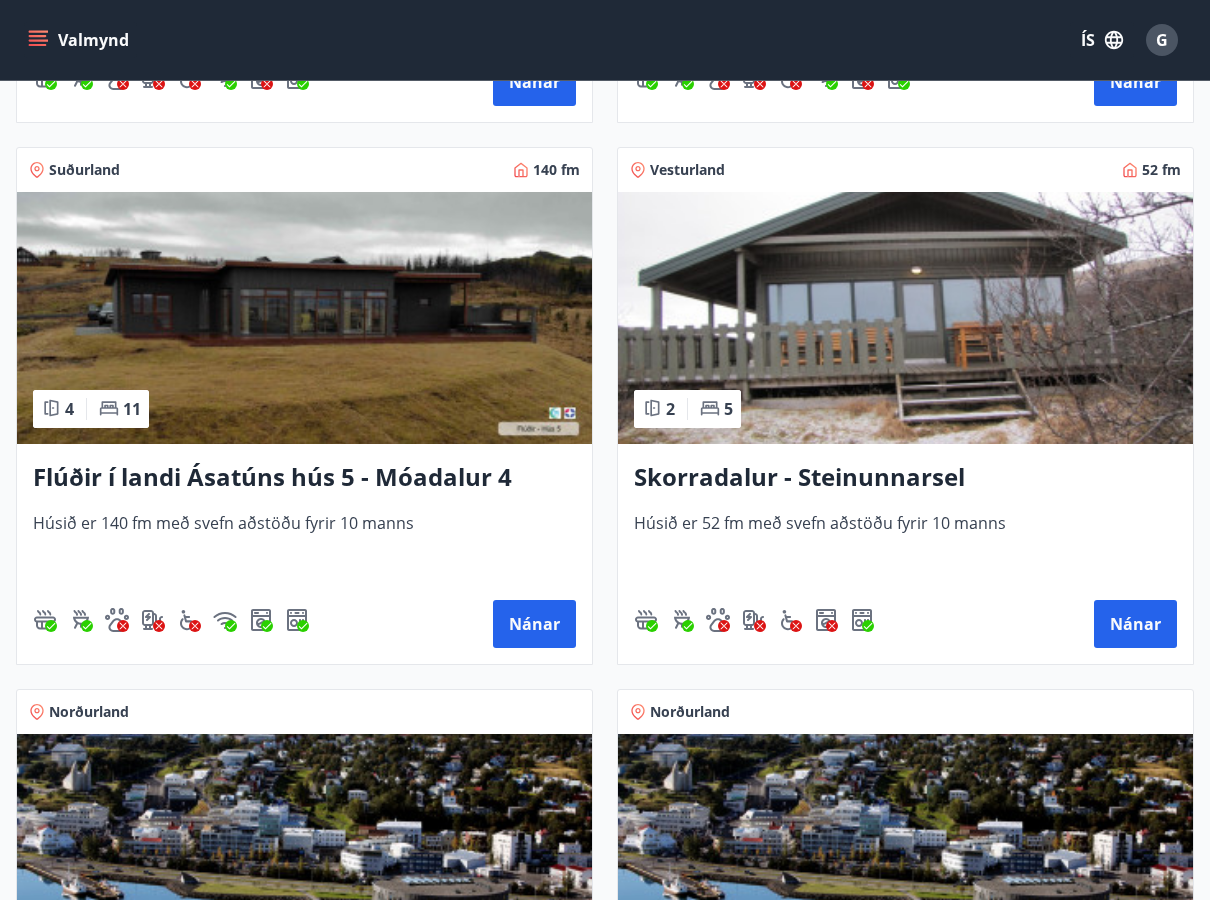 scroll, scrollTop: 2000, scrollLeft: 0, axis: vertical 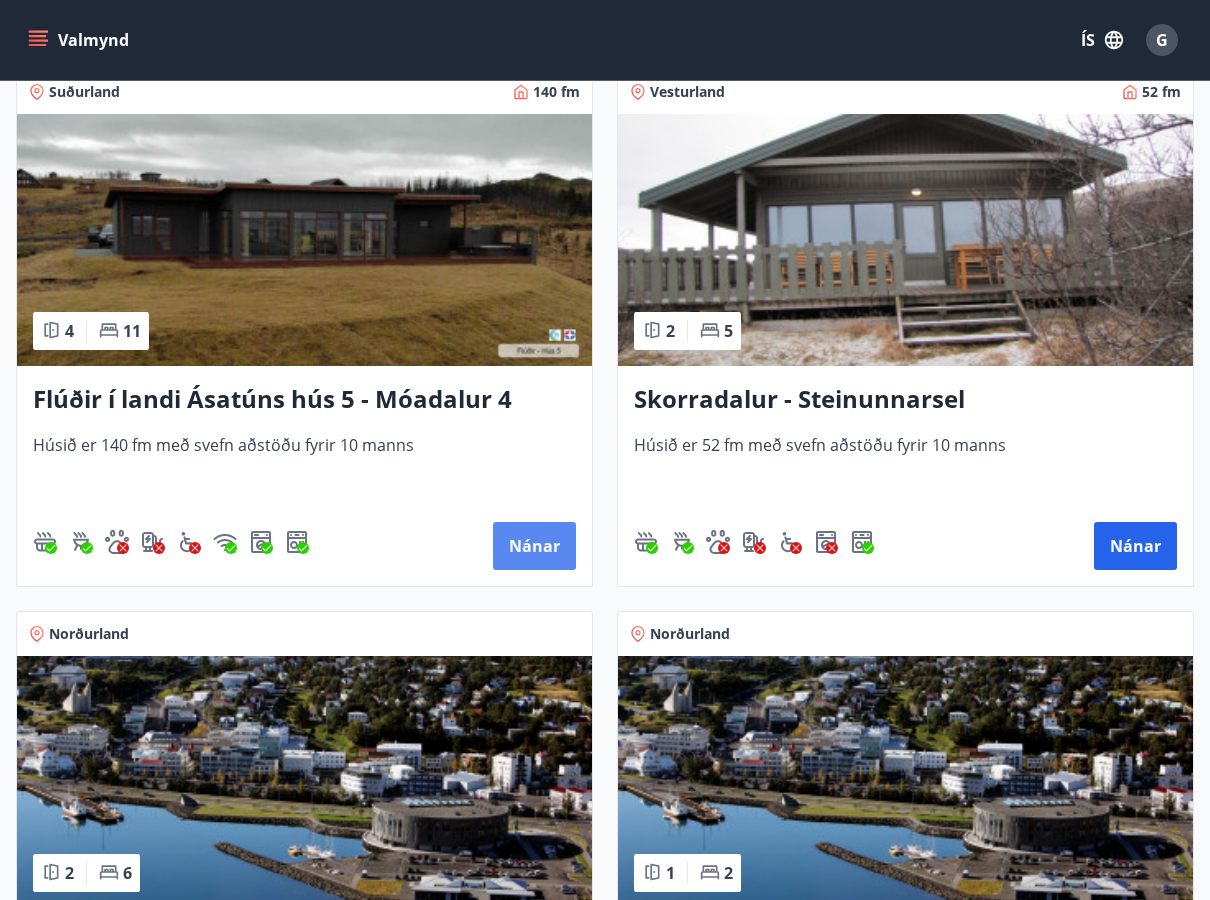 click on "Nánar" at bounding box center (534, 546) 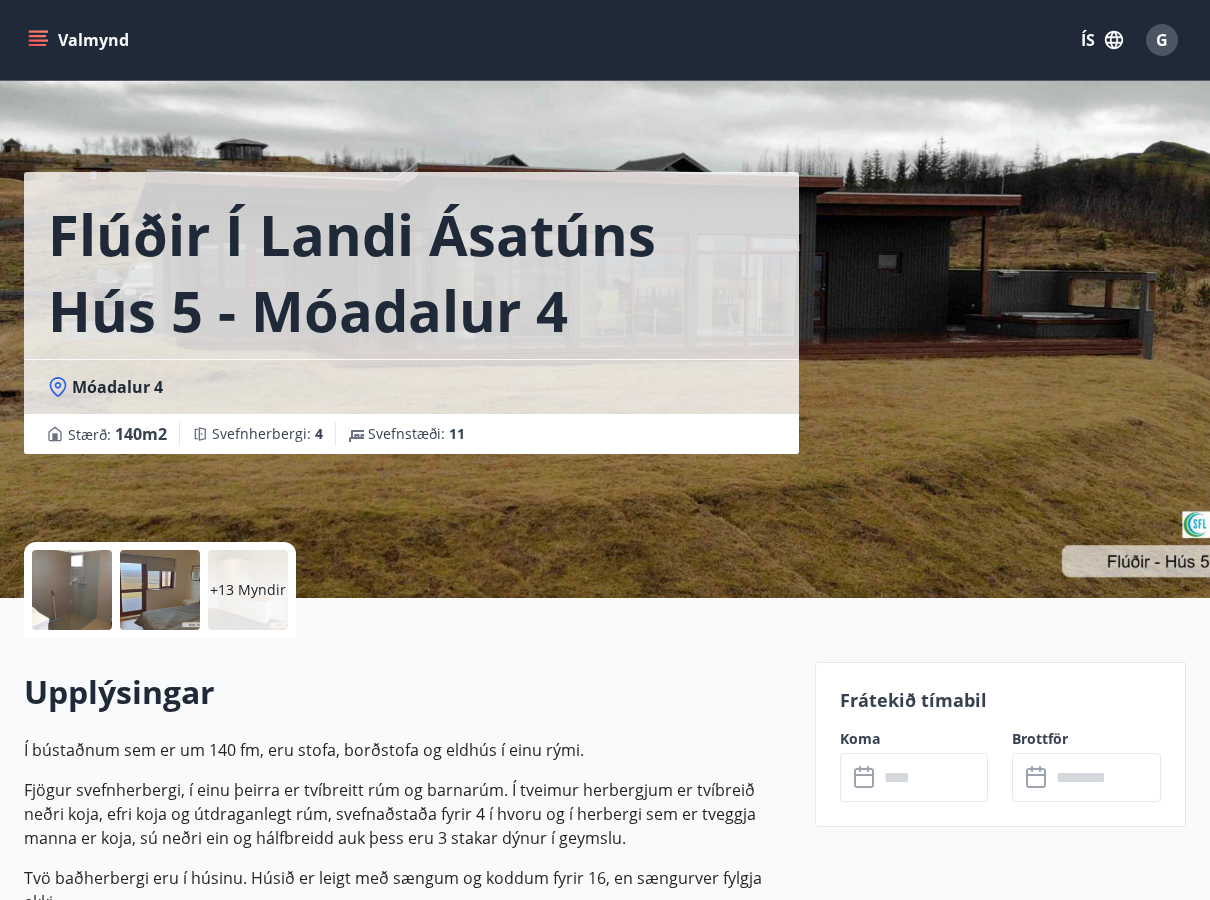 scroll, scrollTop: 0, scrollLeft: 0, axis: both 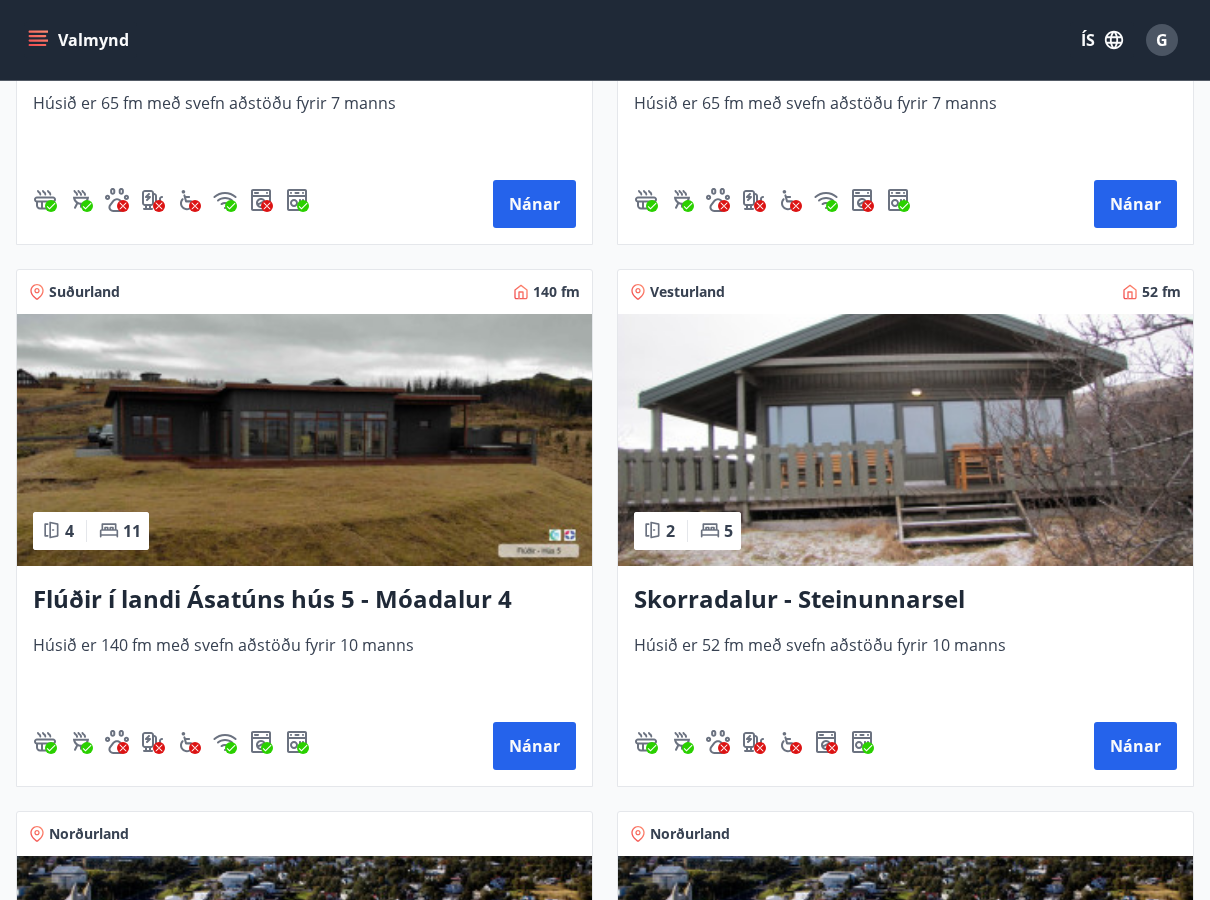 click at bounding box center [304, 440] 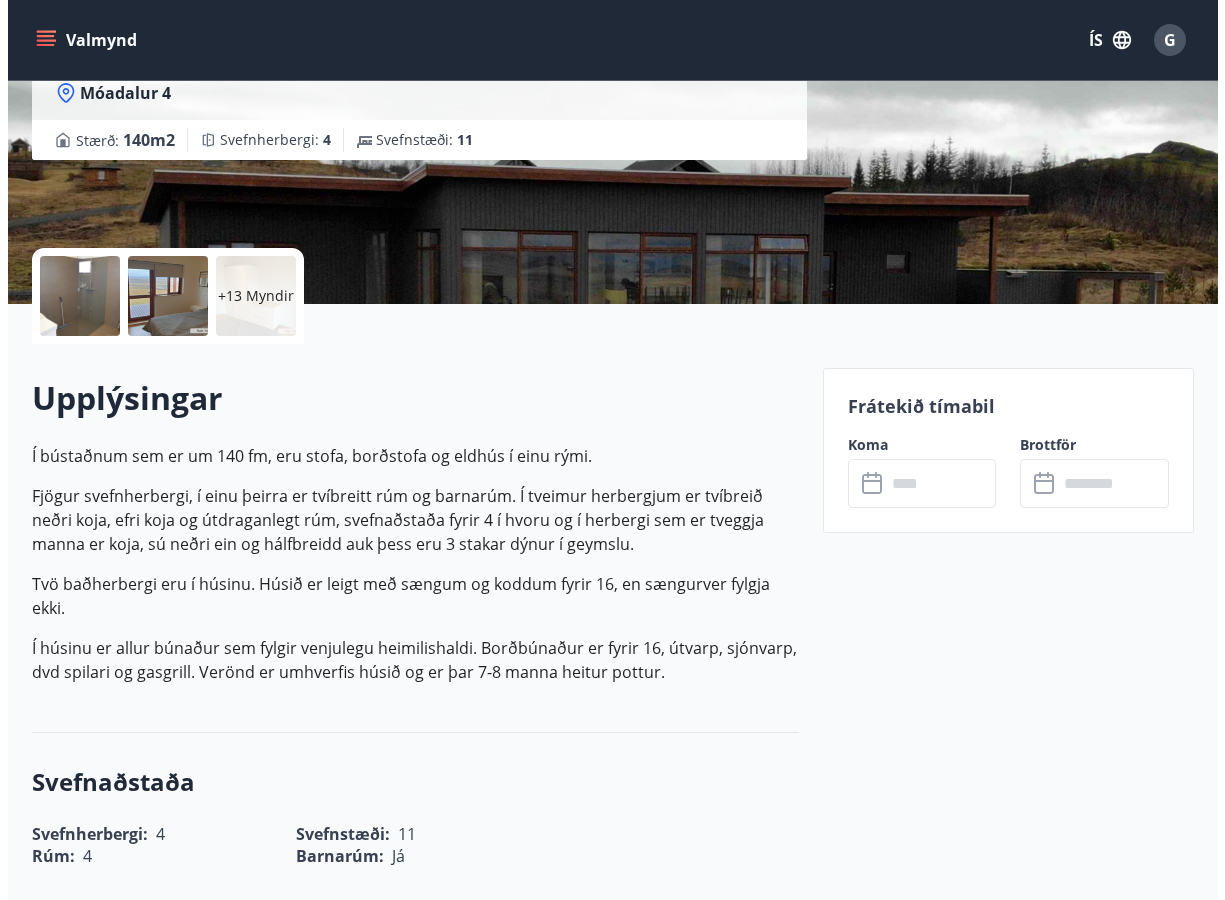 scroll, scrollTop: 300, scrollLeft: 0, axis: vertical 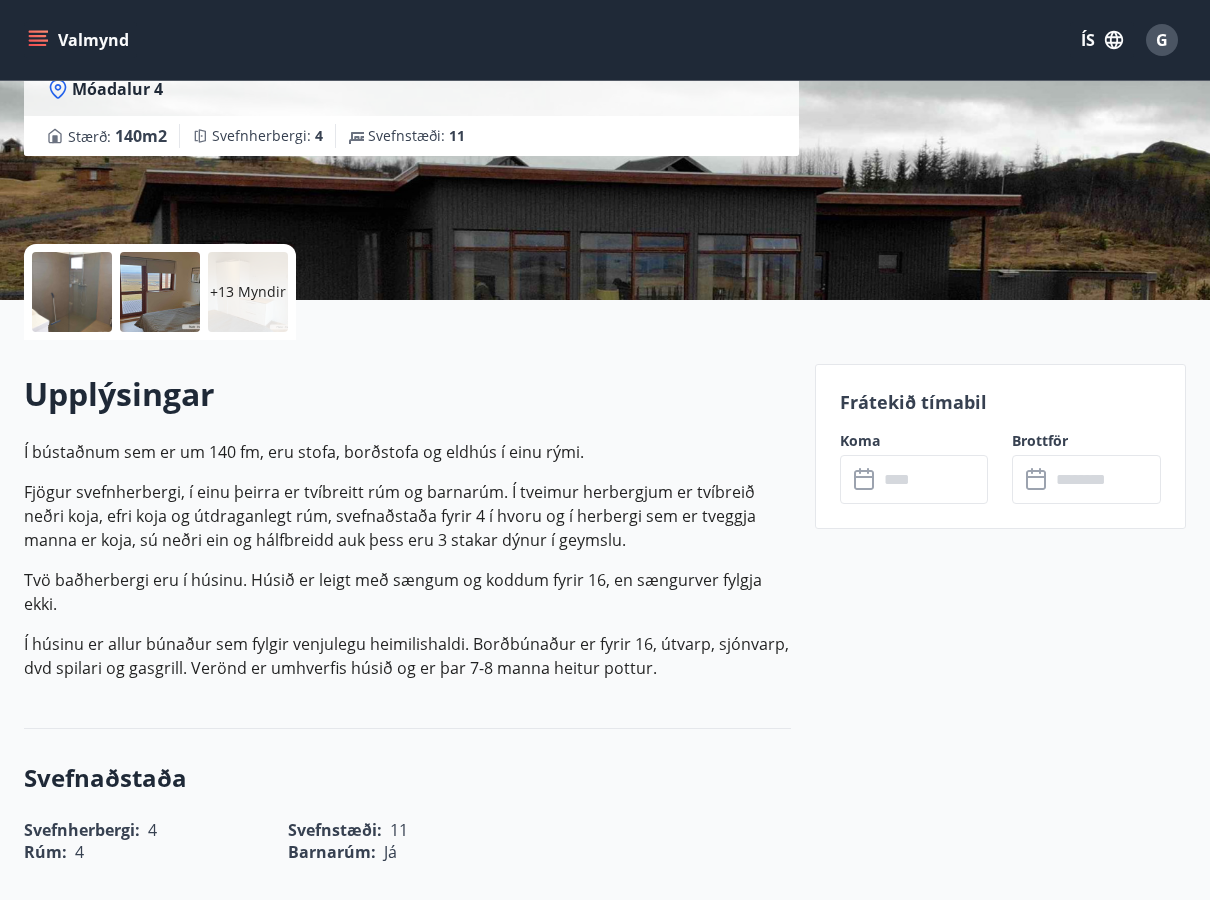 click on "+13 Myndir" at bounding box center [248, 292] 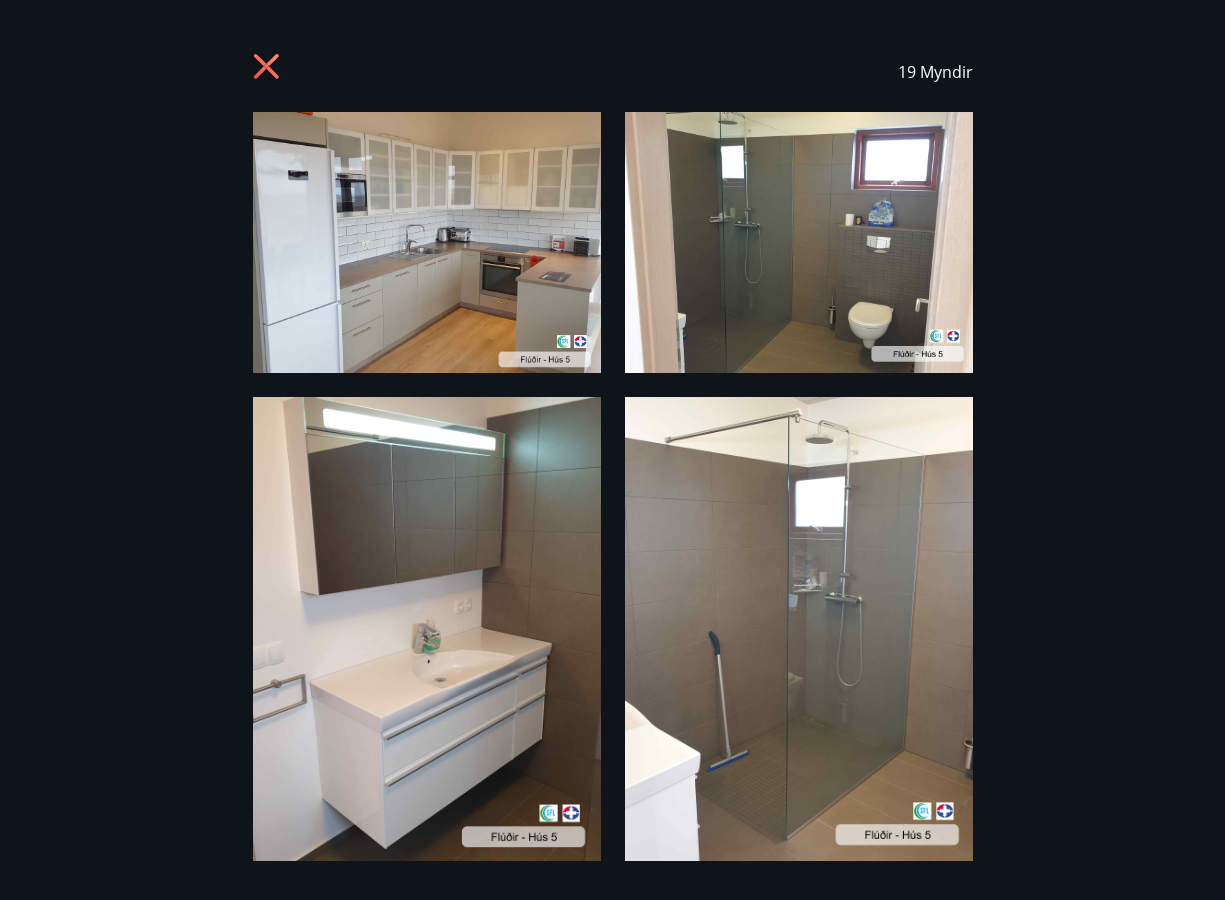 click at bounding box center [427, 242] 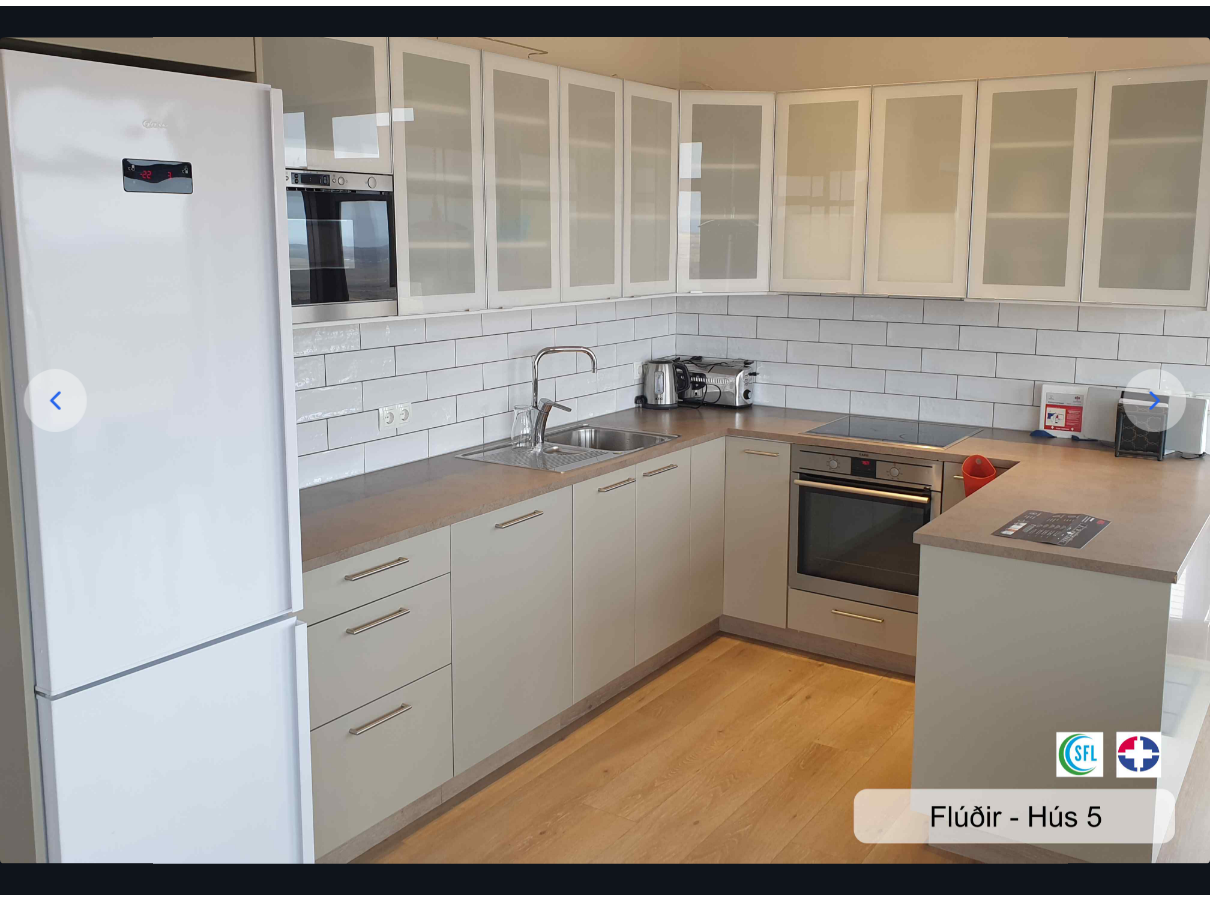 scroll, scrollTop: 0, scrollLeft: 0, axis: both 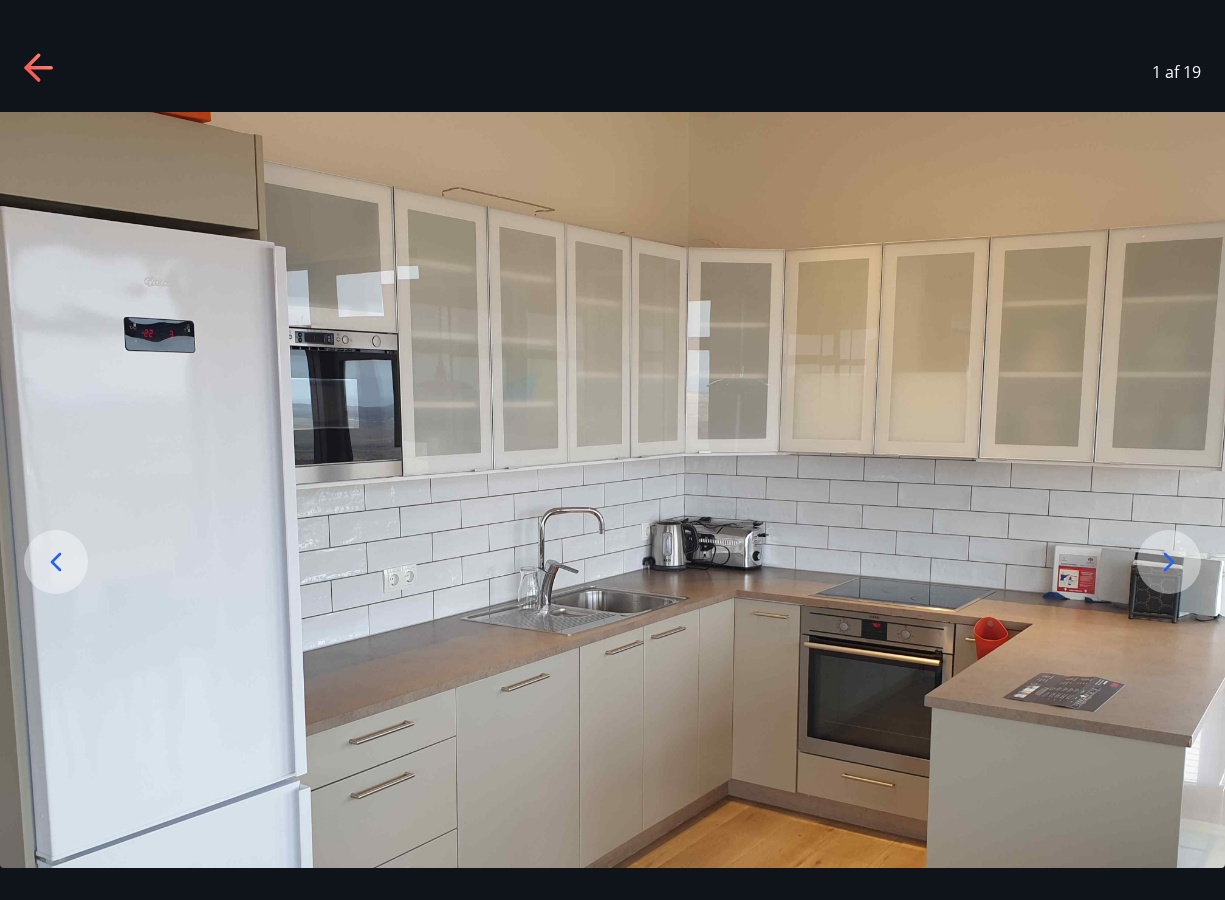 click 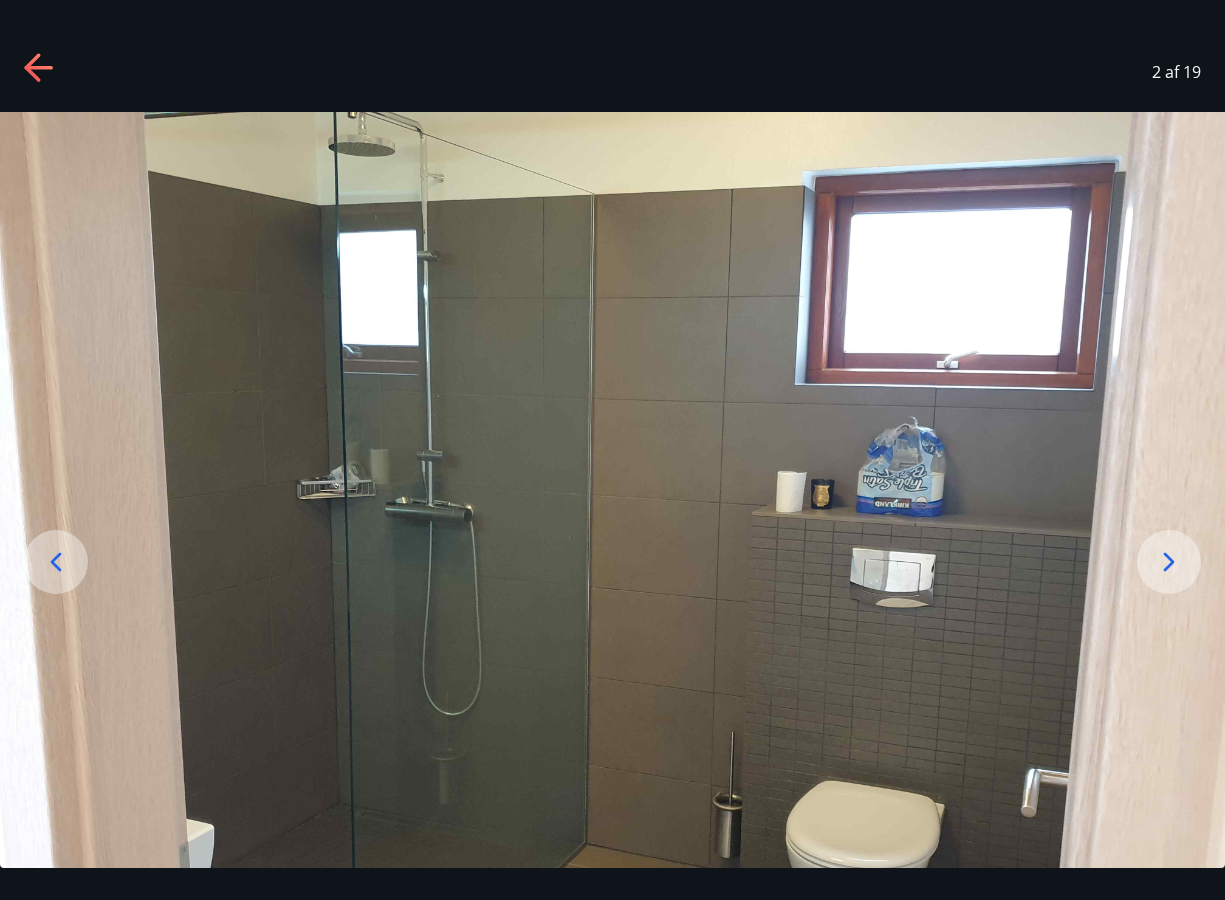 click 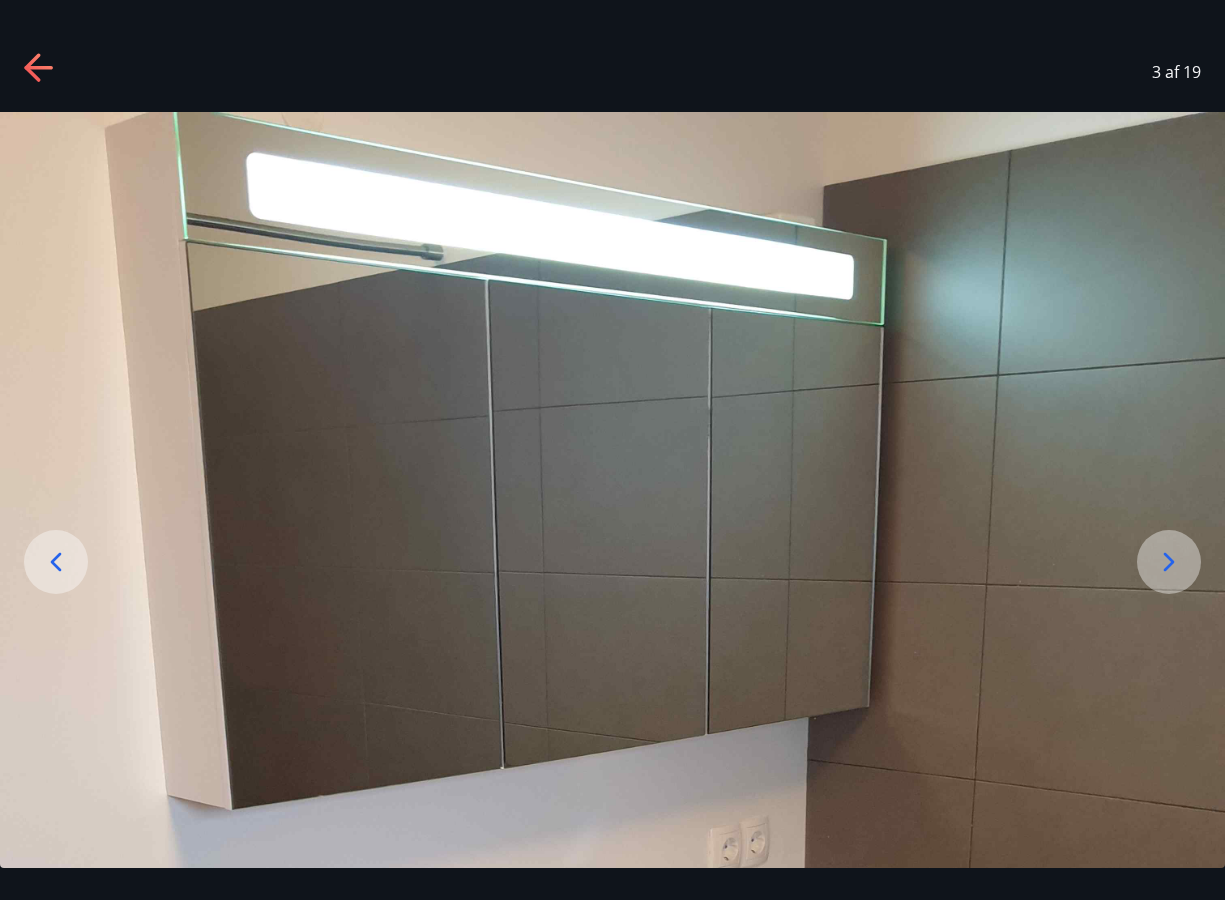 click 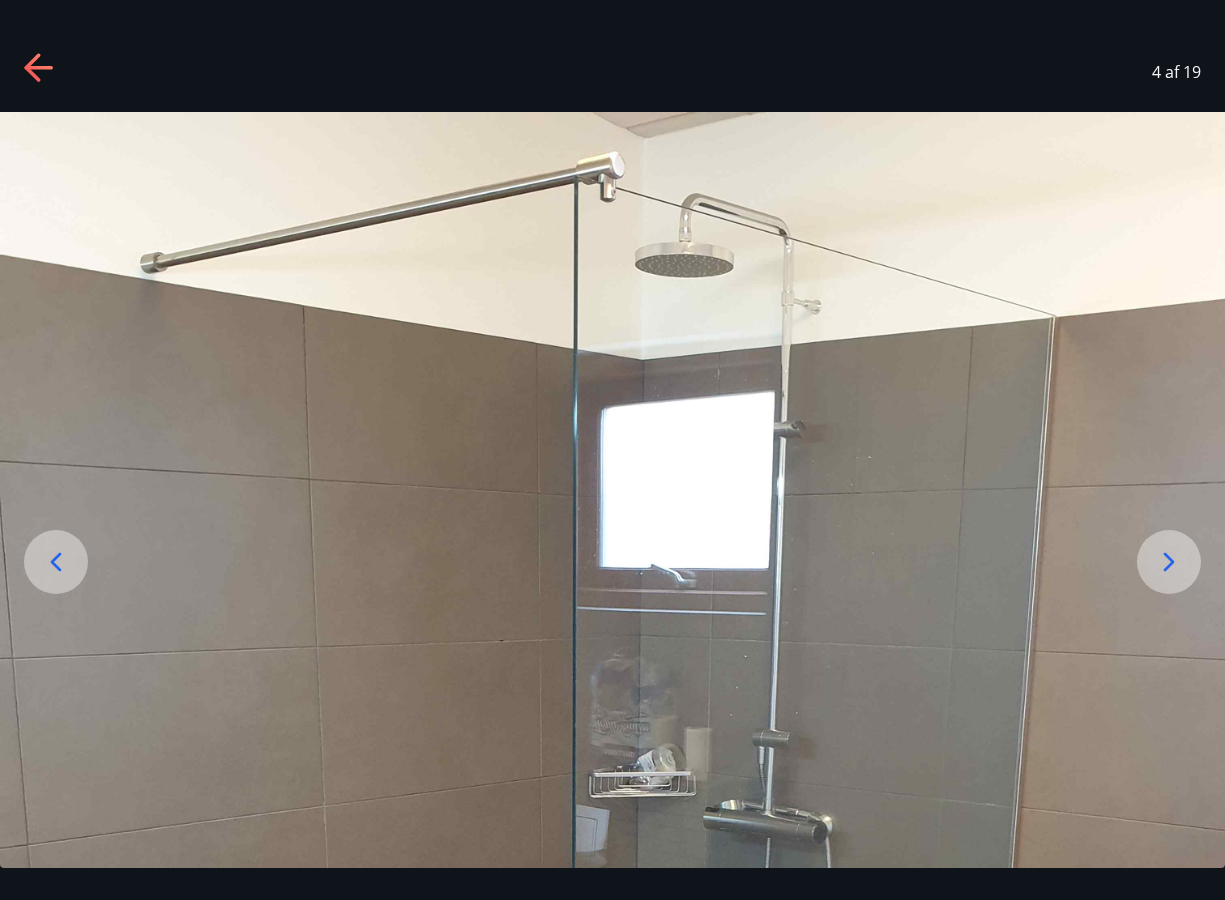 click 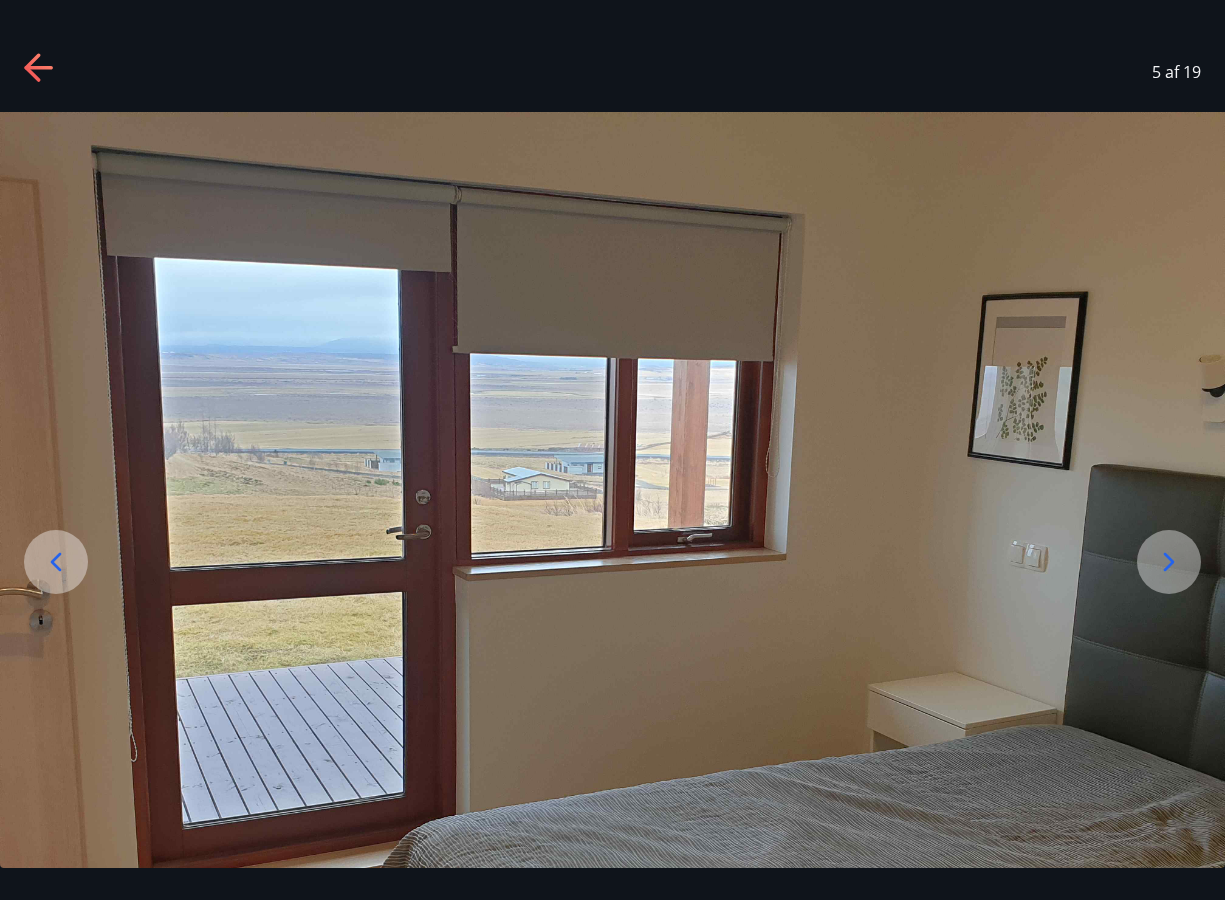 click 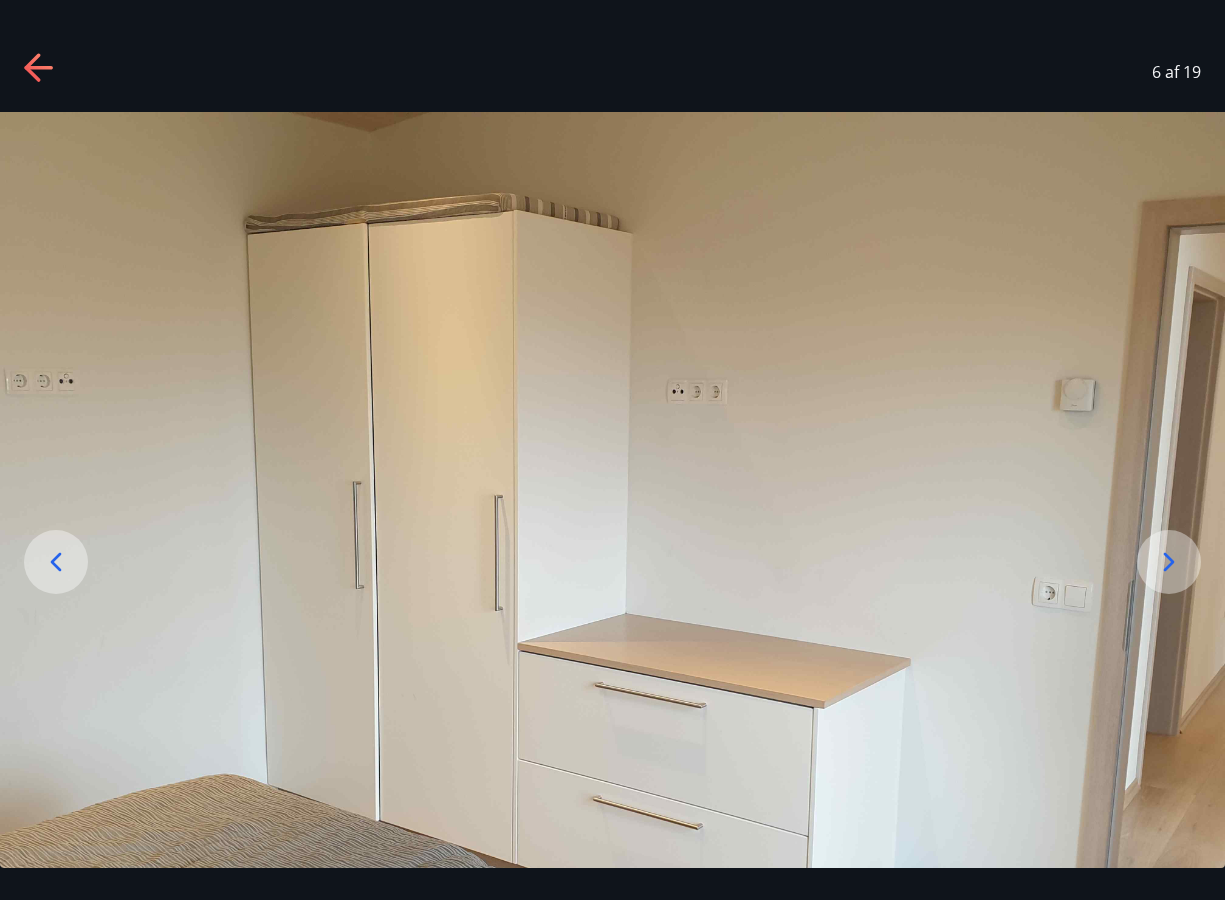 click 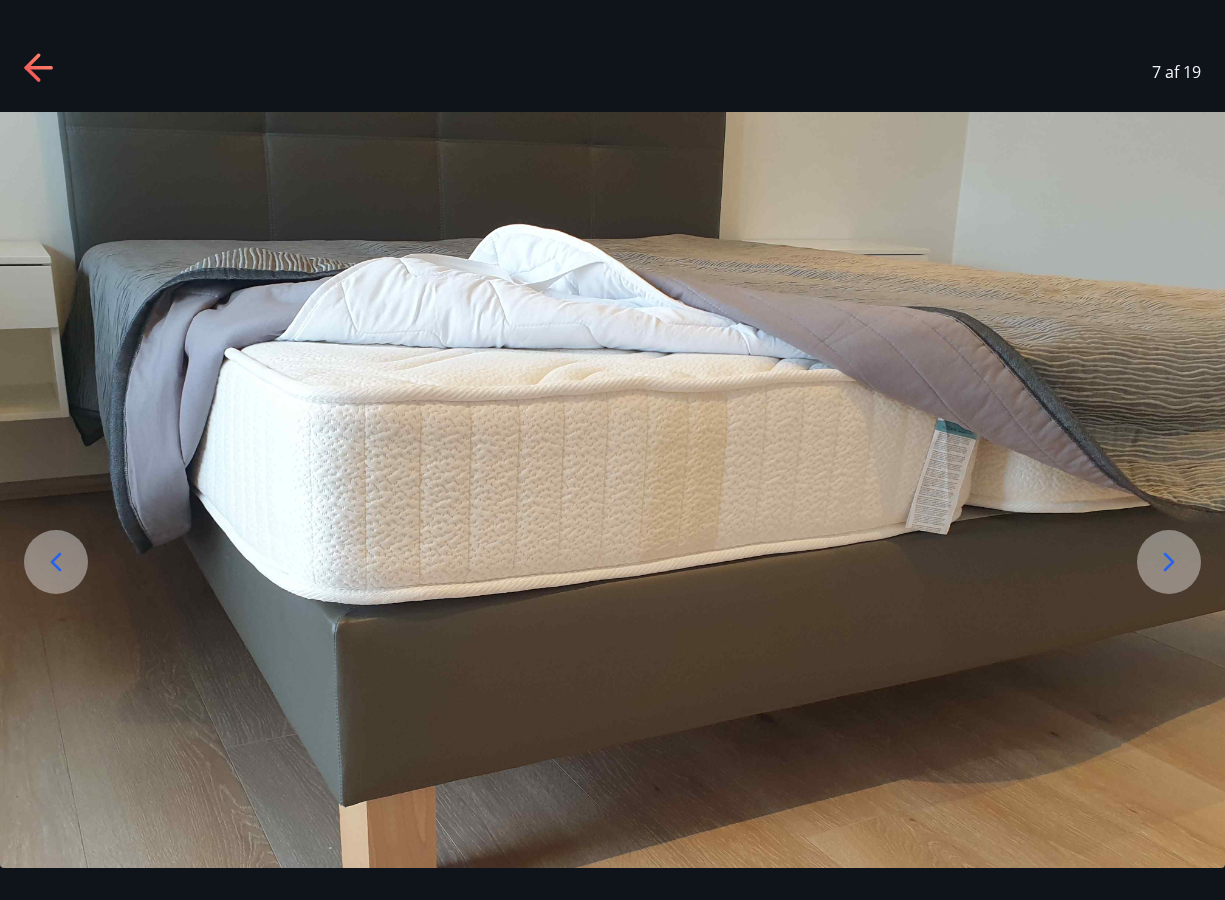 click 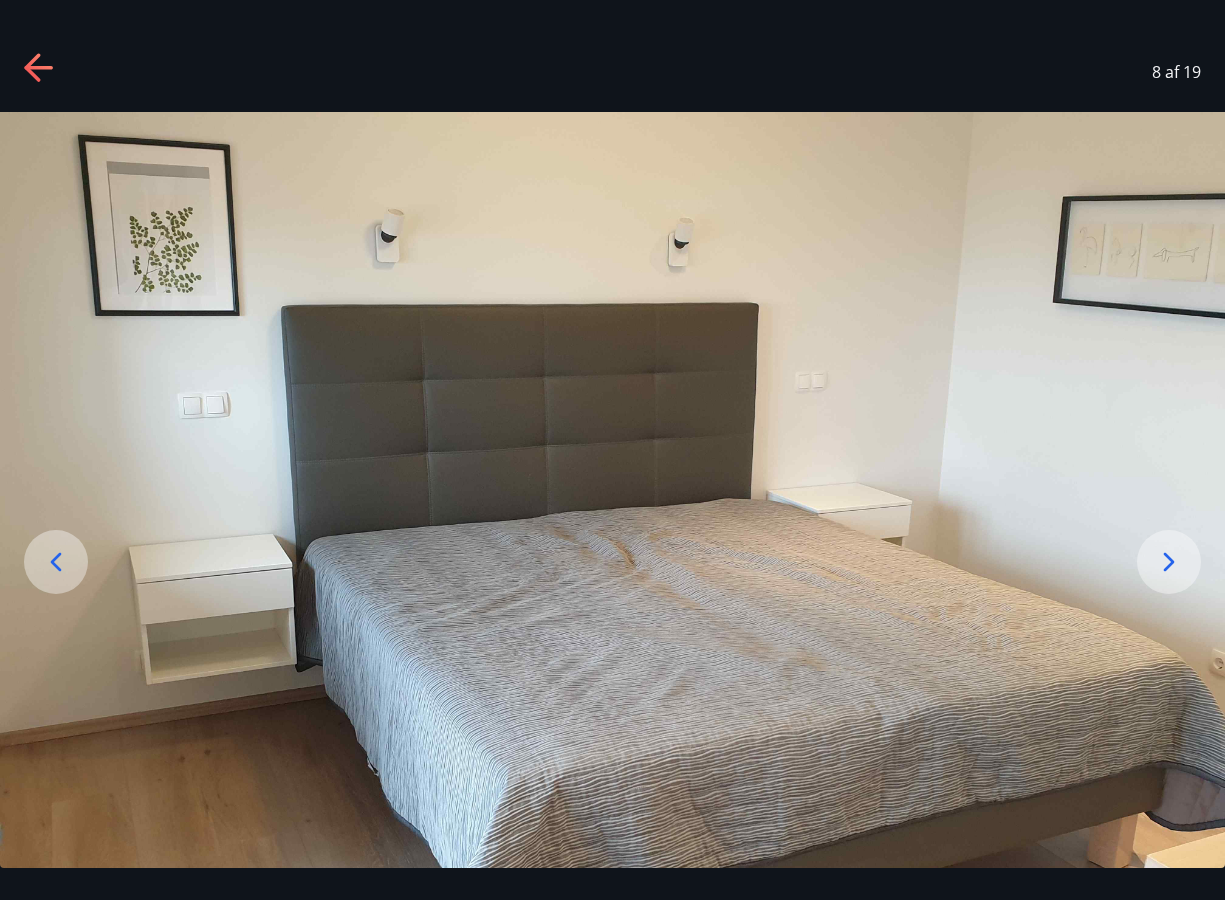 click 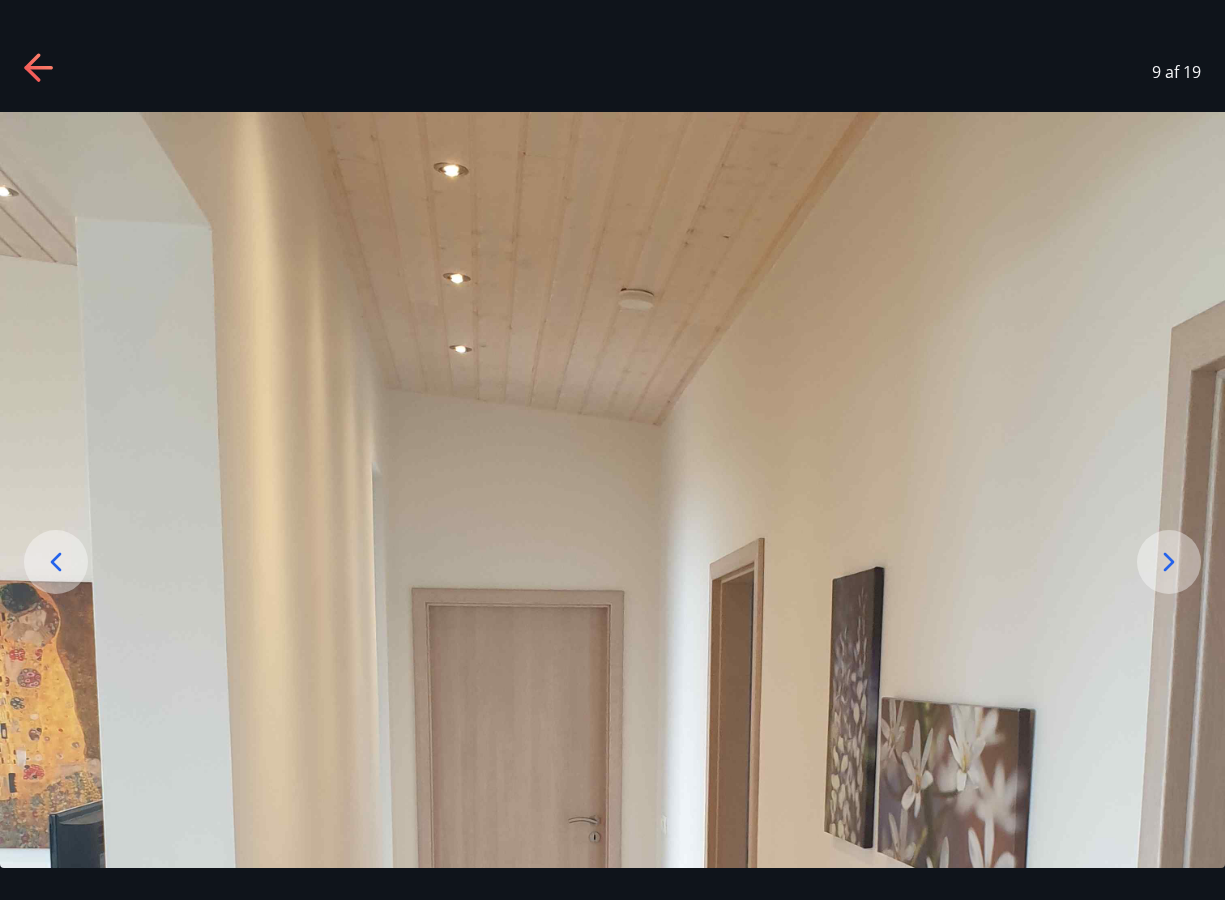 click 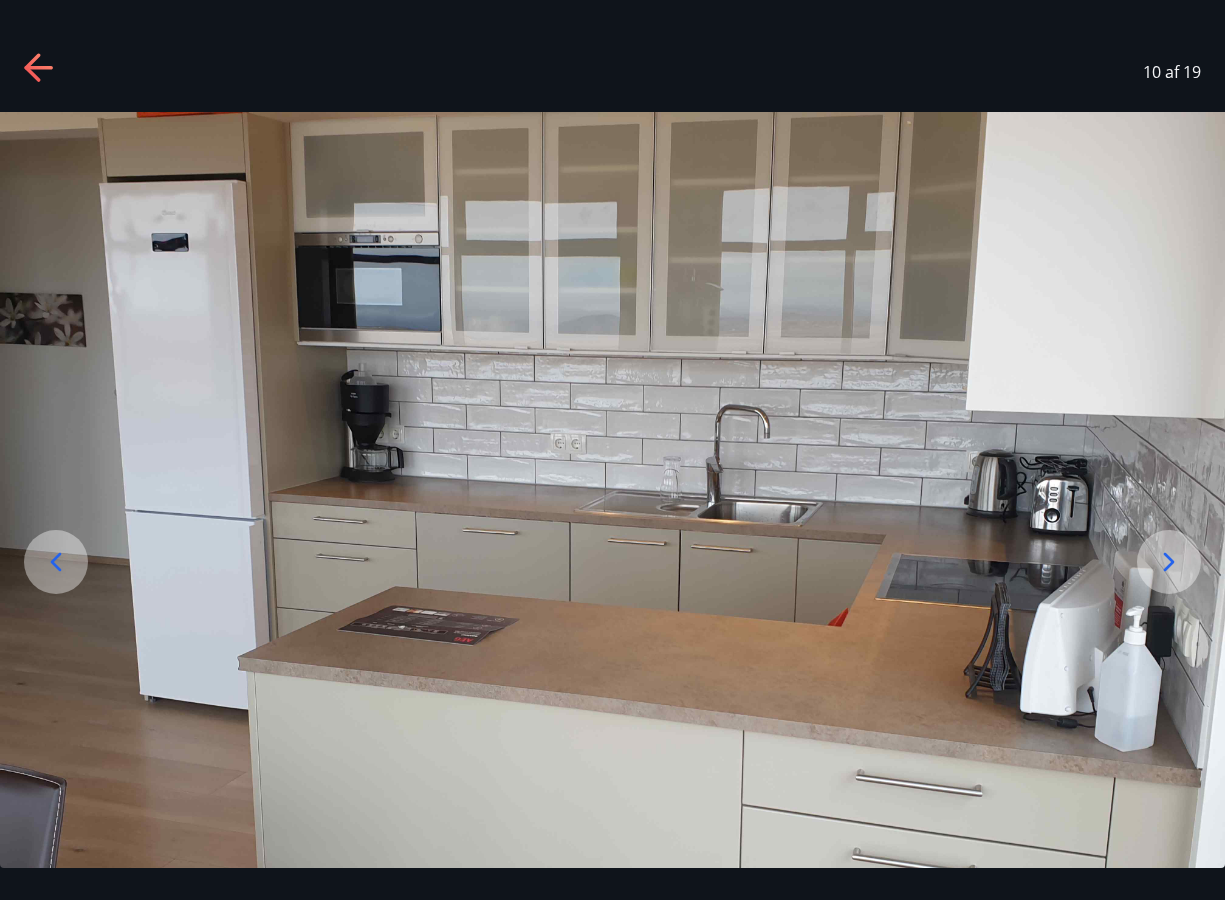 click 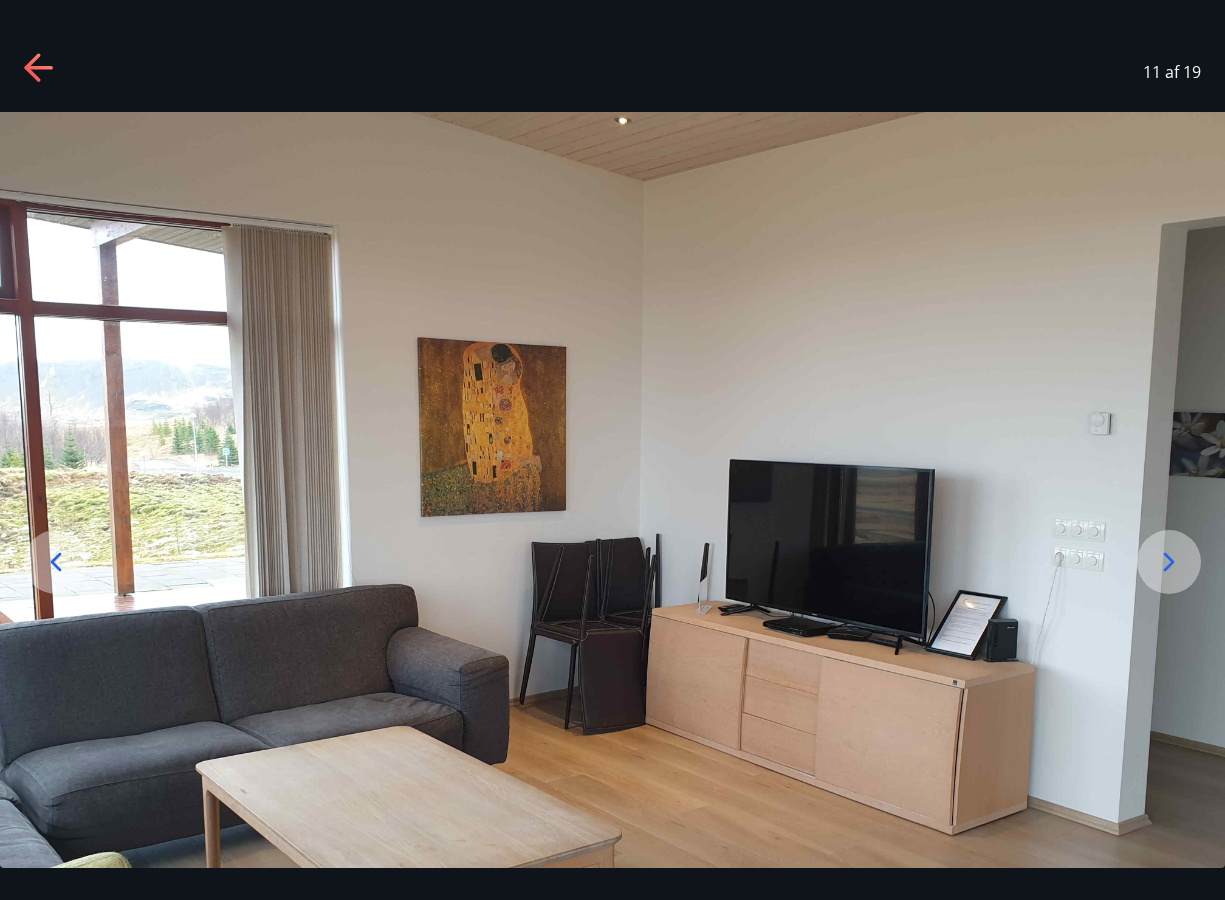 click 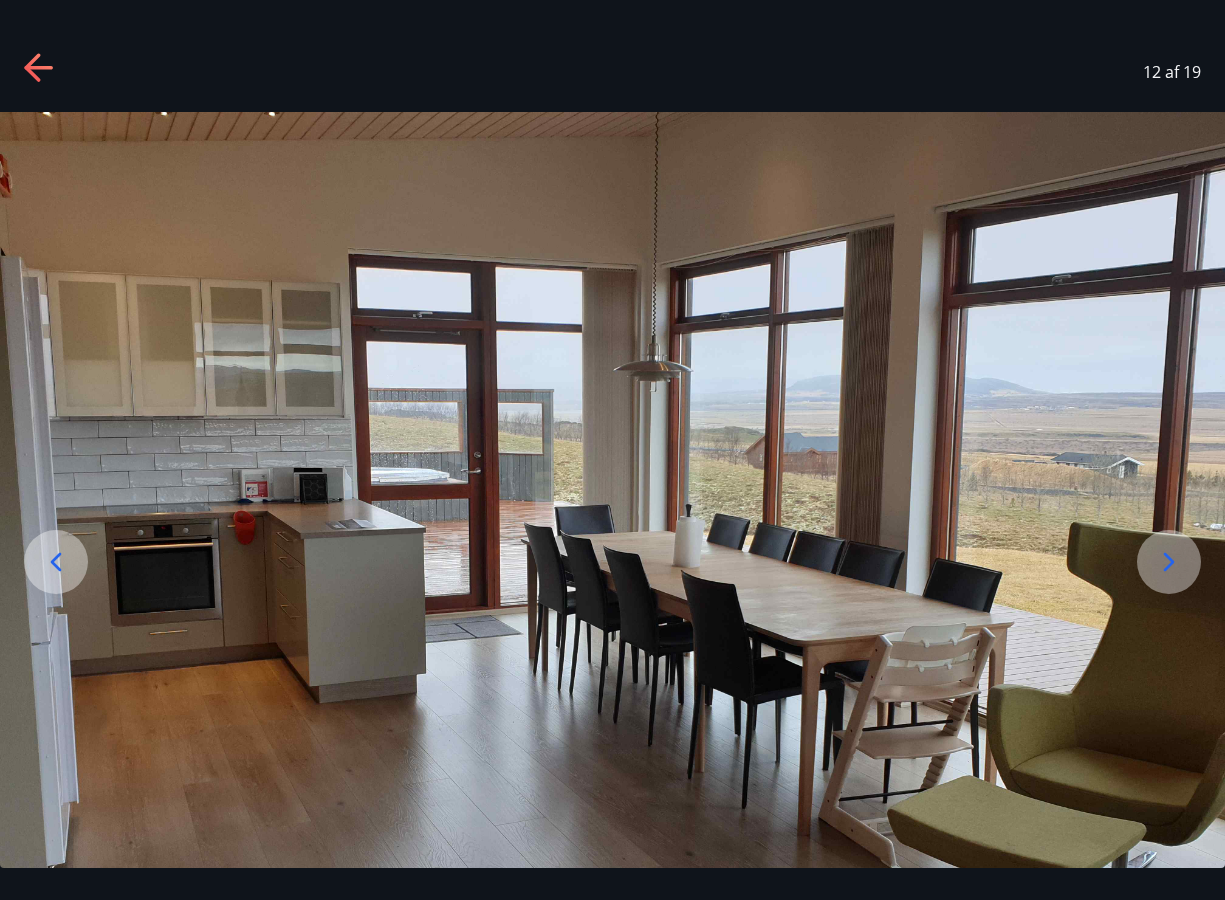 click 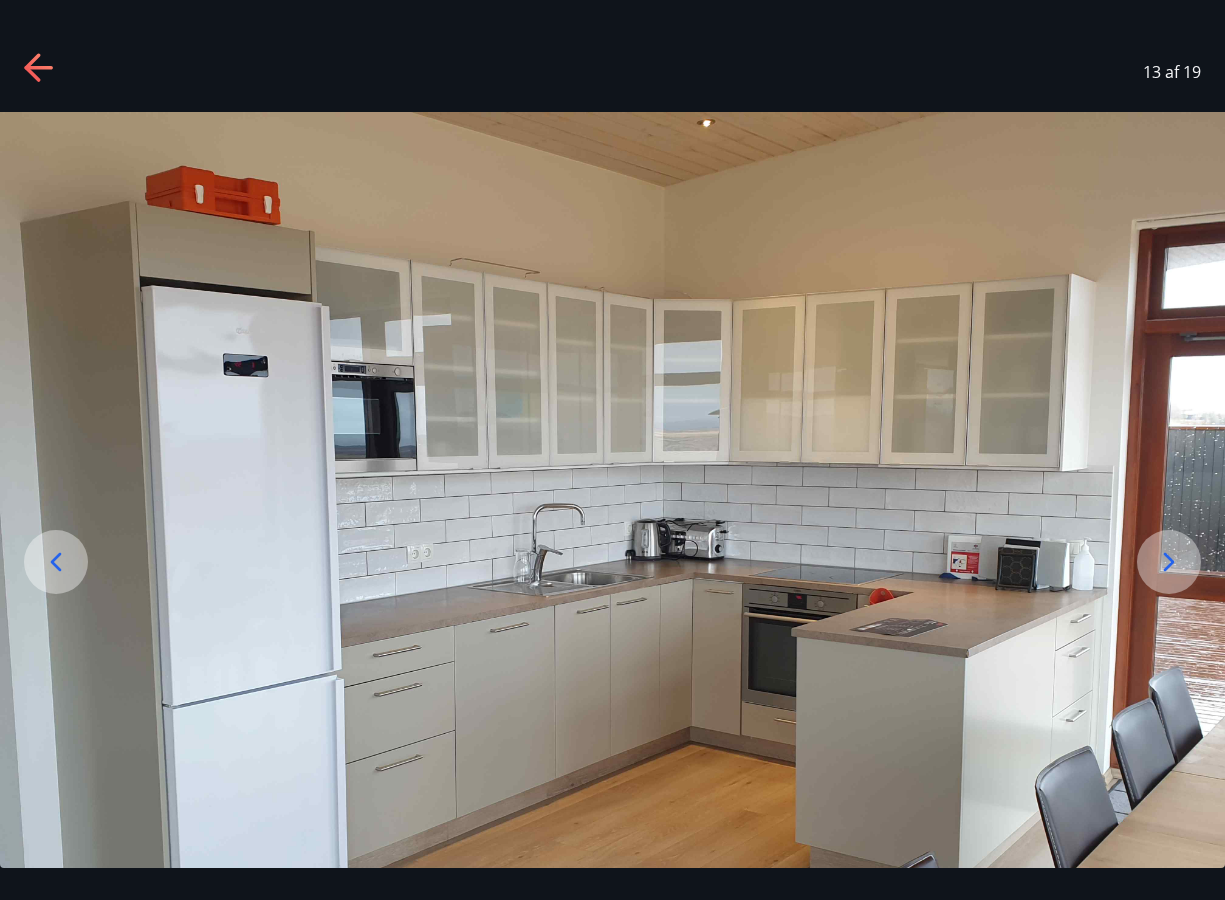 click 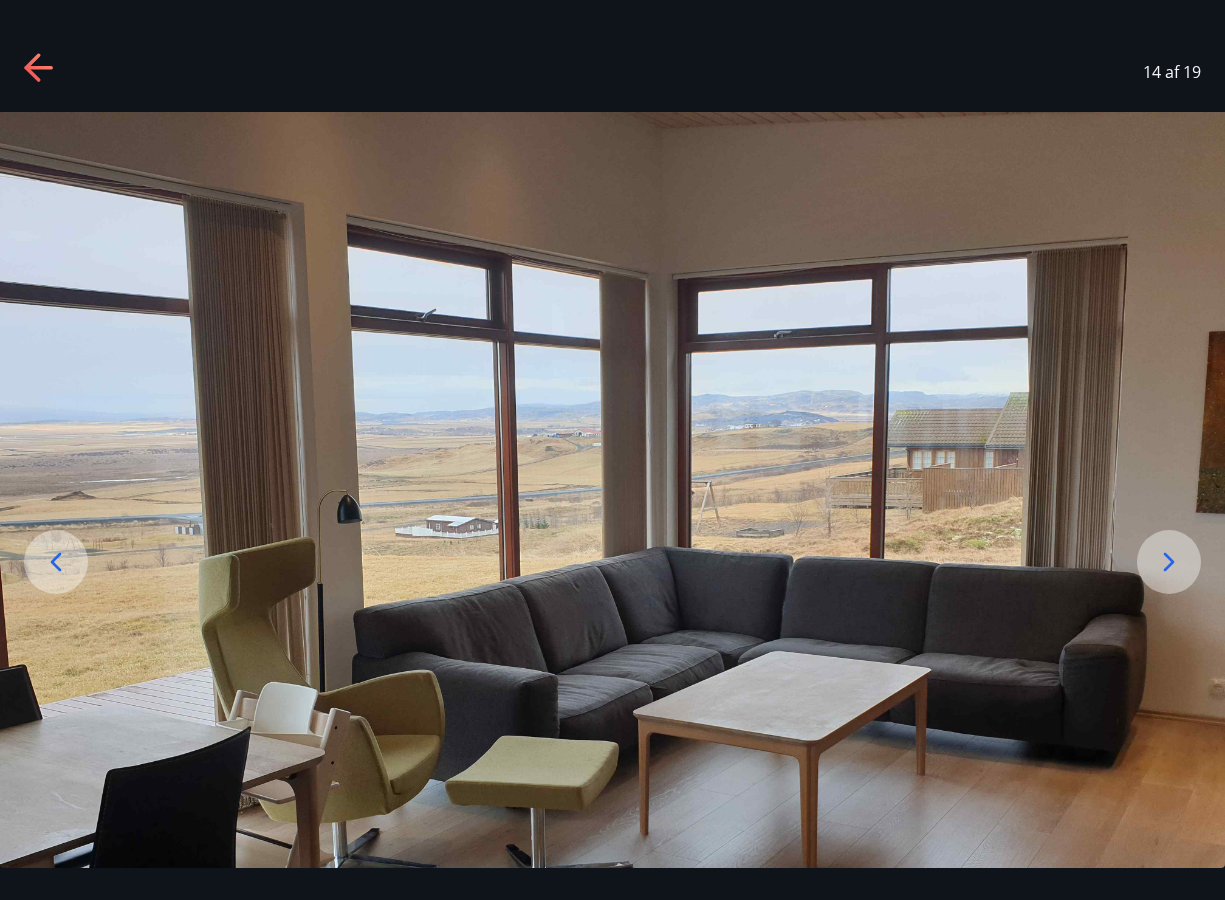 click 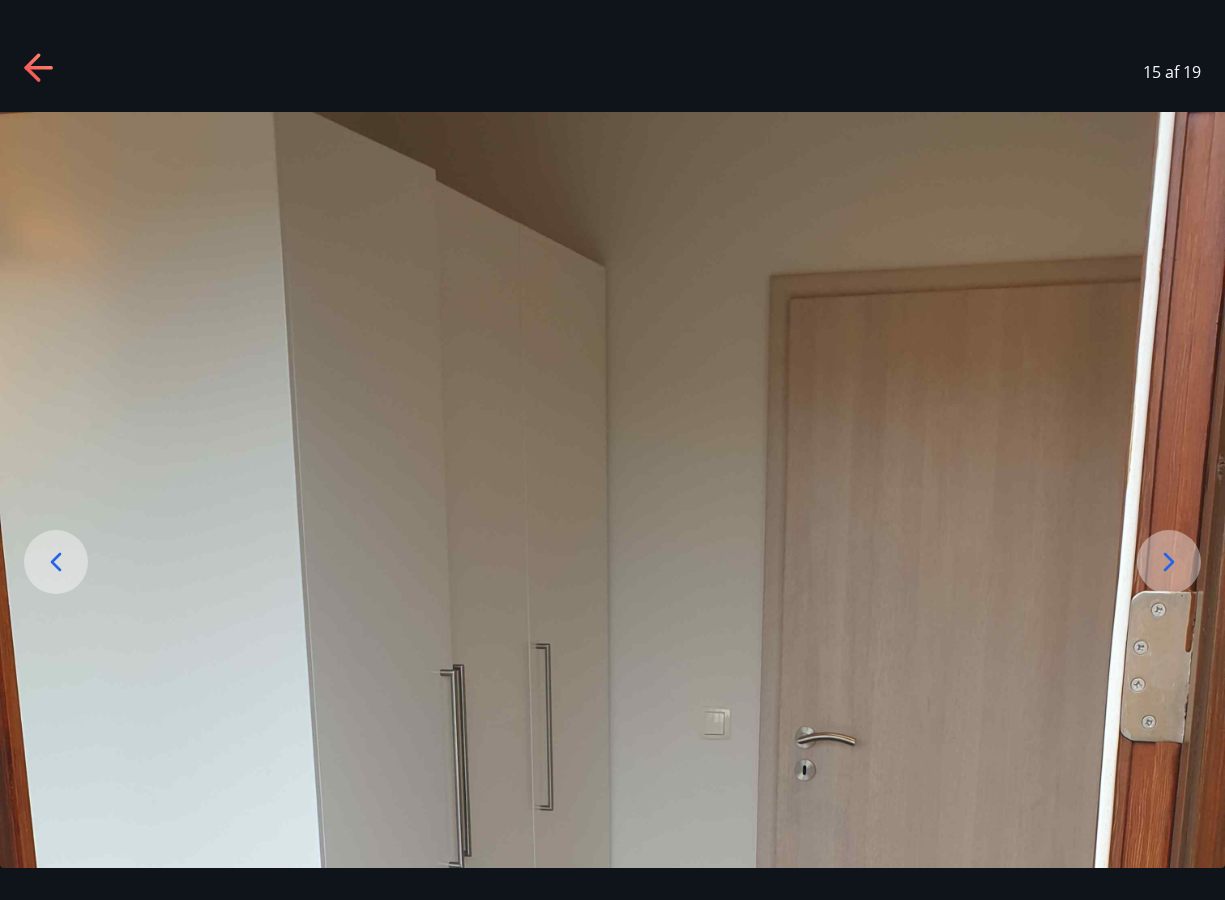 click 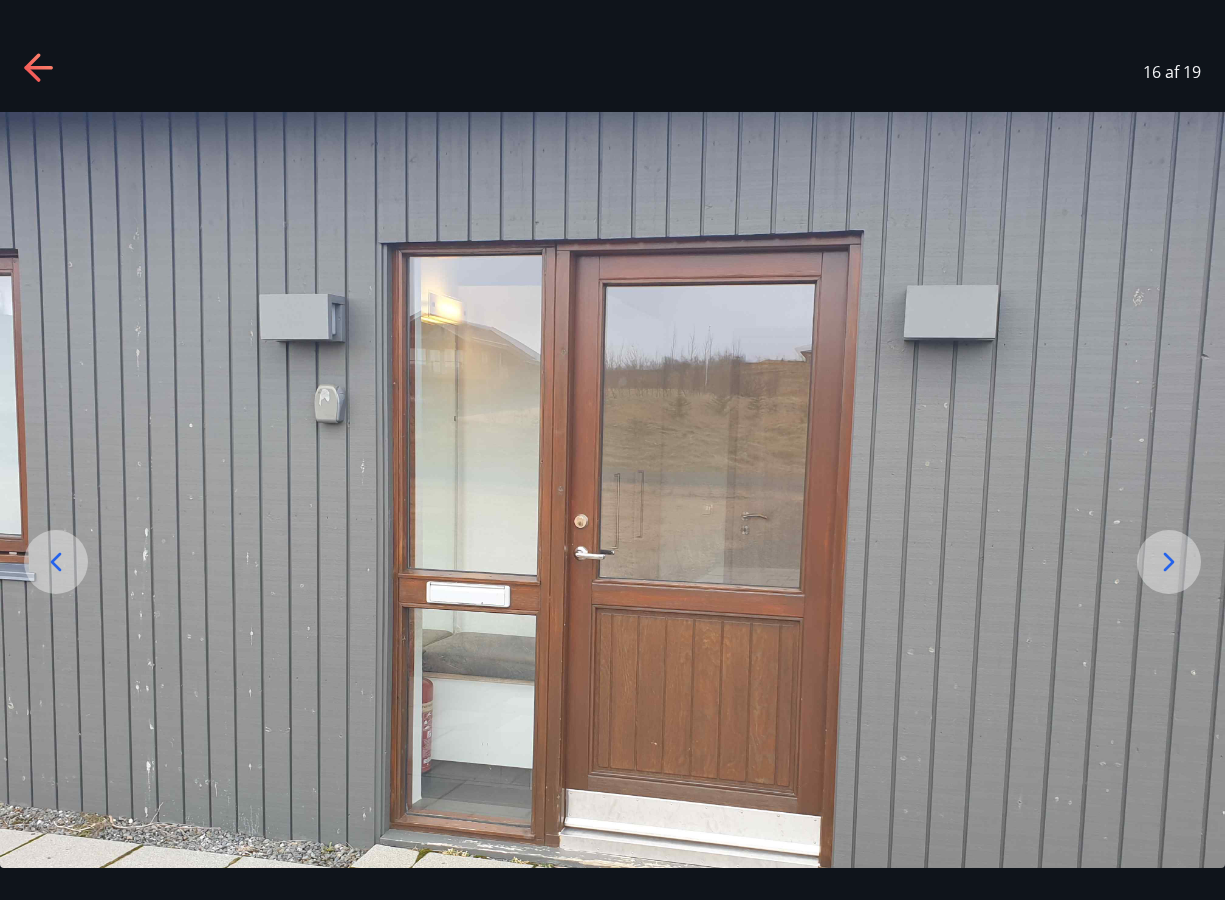 click 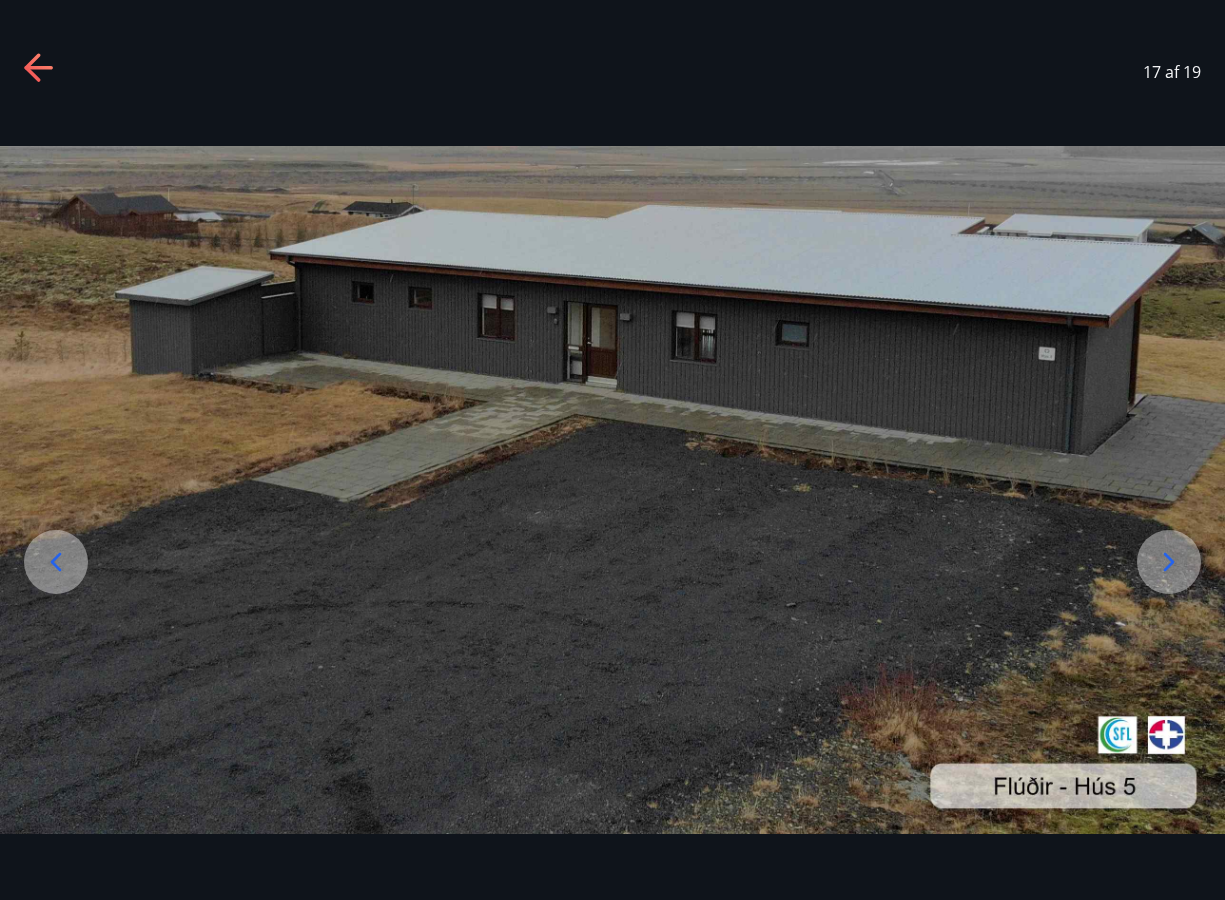click 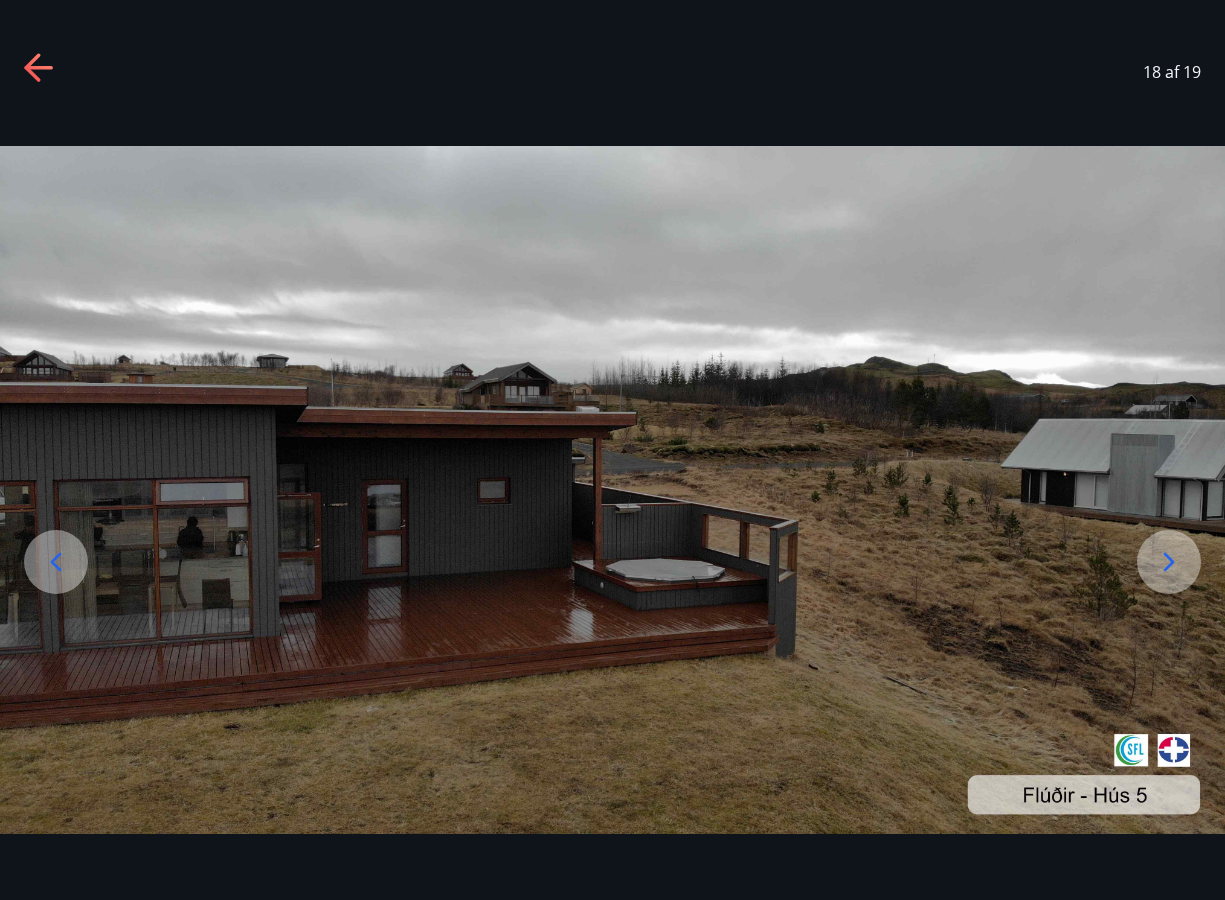 click 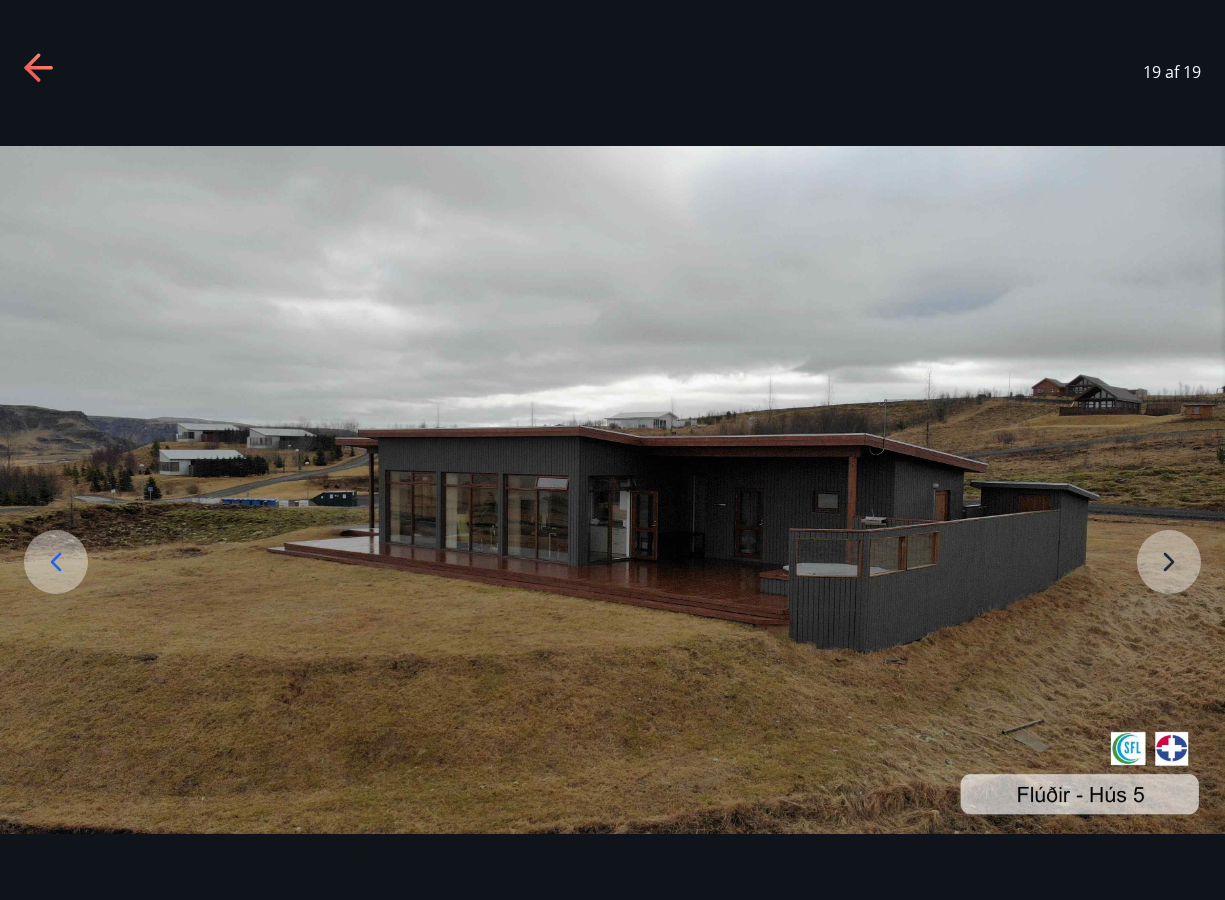 click at bounding box center [612, 490] 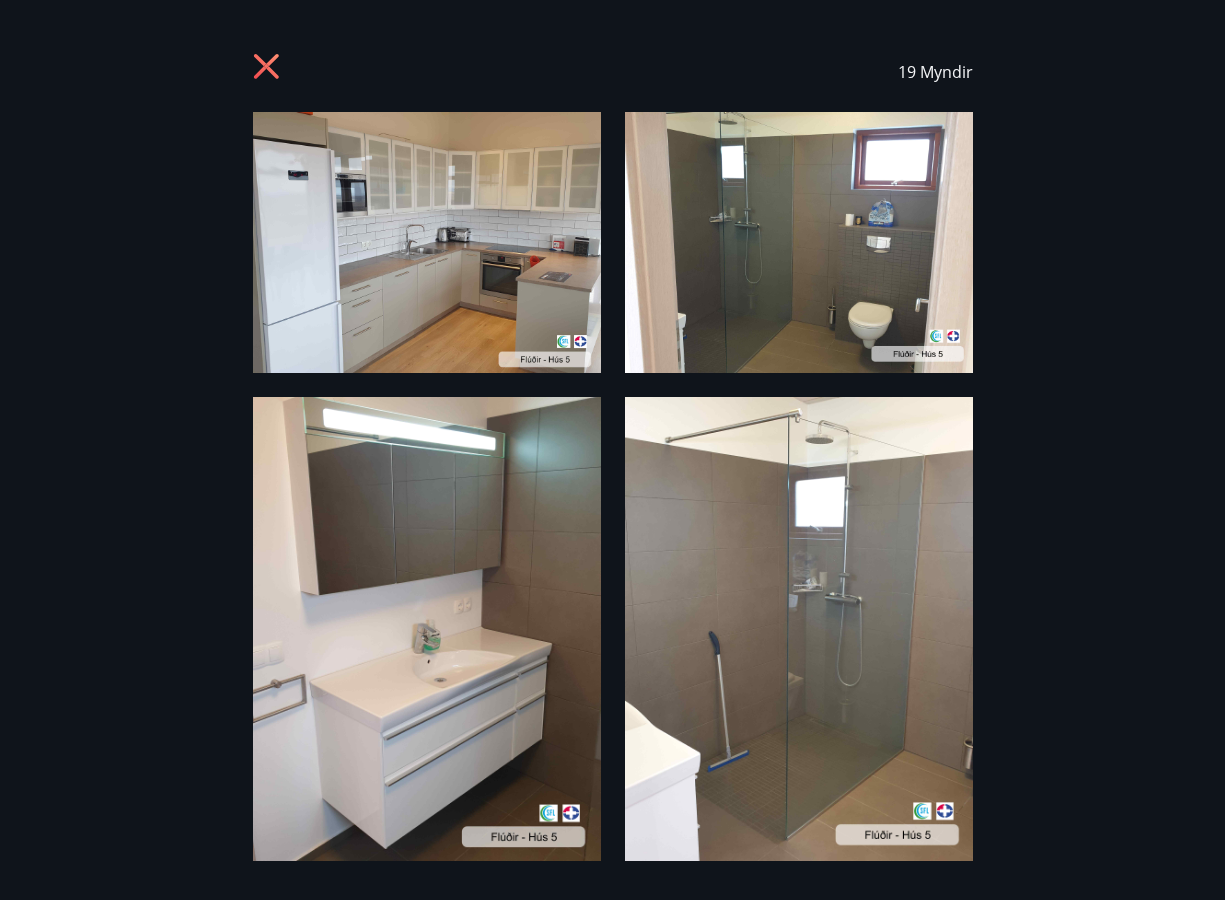 click 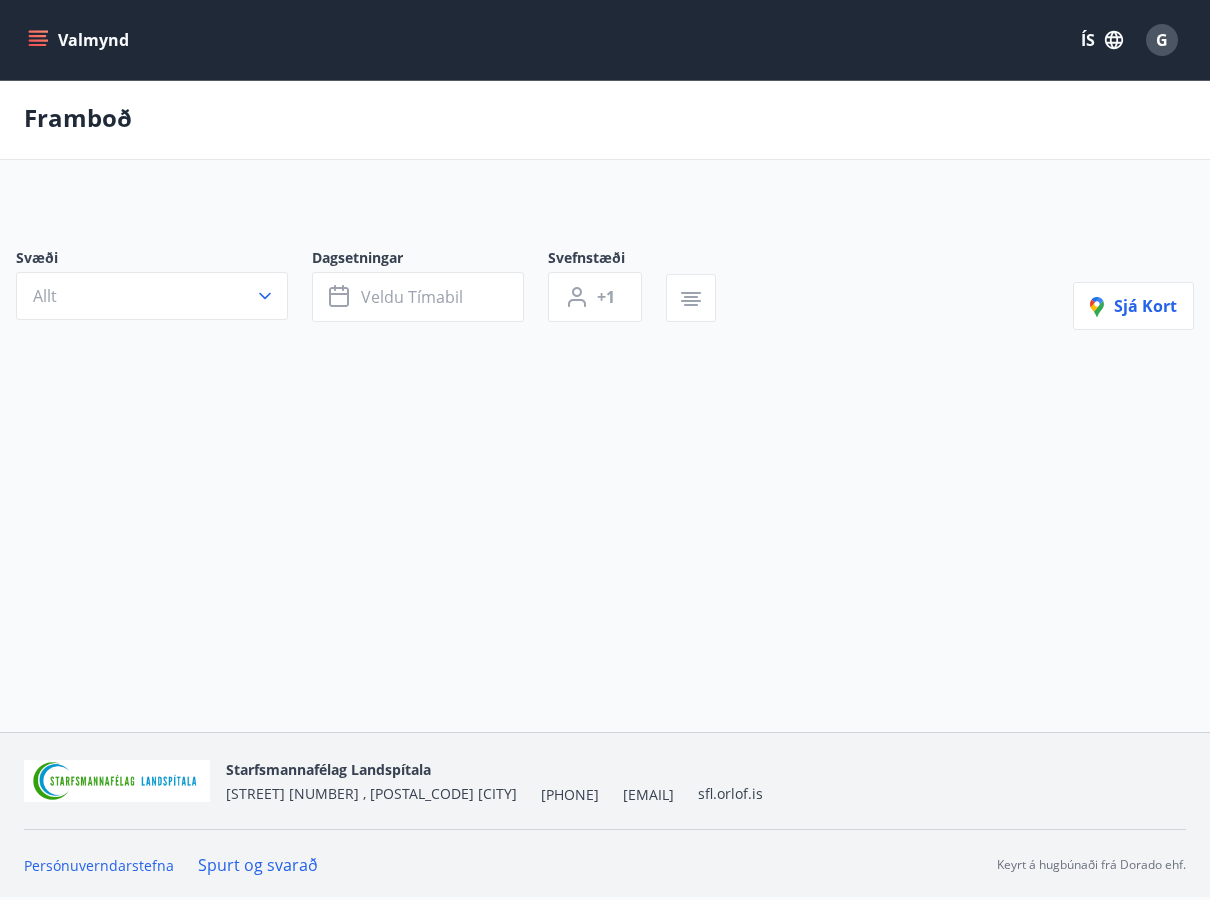 scroll, scrollTop: 0, scrollLeft: 0, axis: both 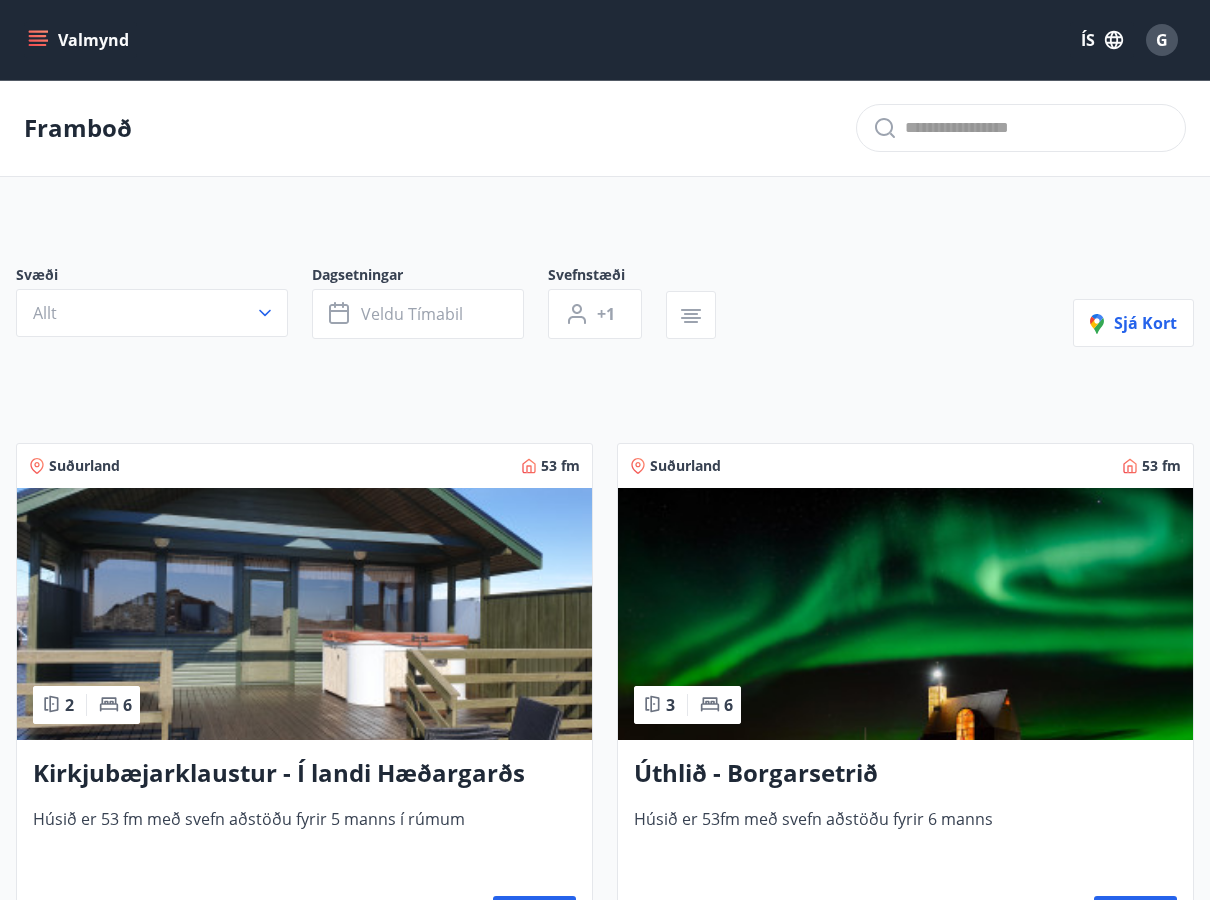 click on "Valmynd" at bounding box center [80, 40] 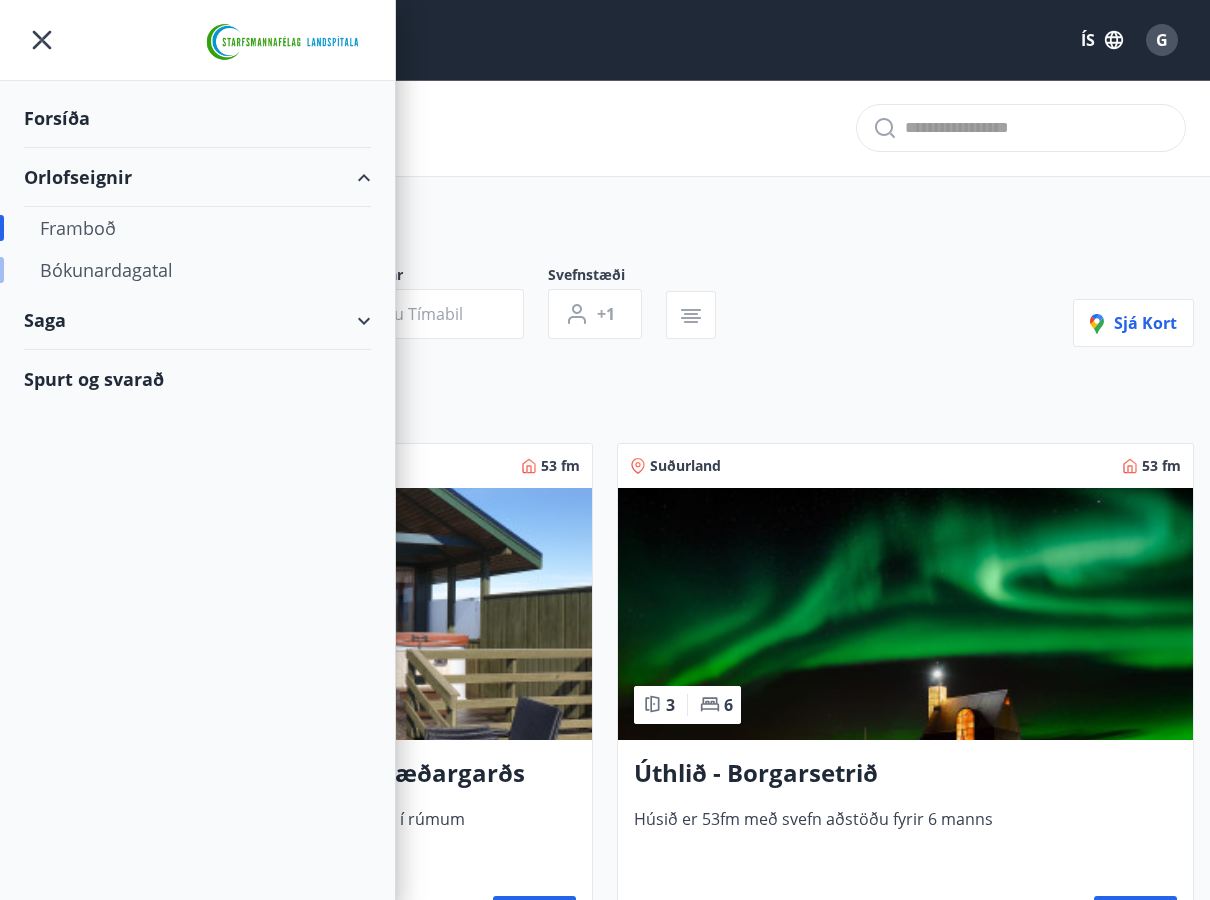 click on "Bókunardagatal" at bounding box center (197, 270) 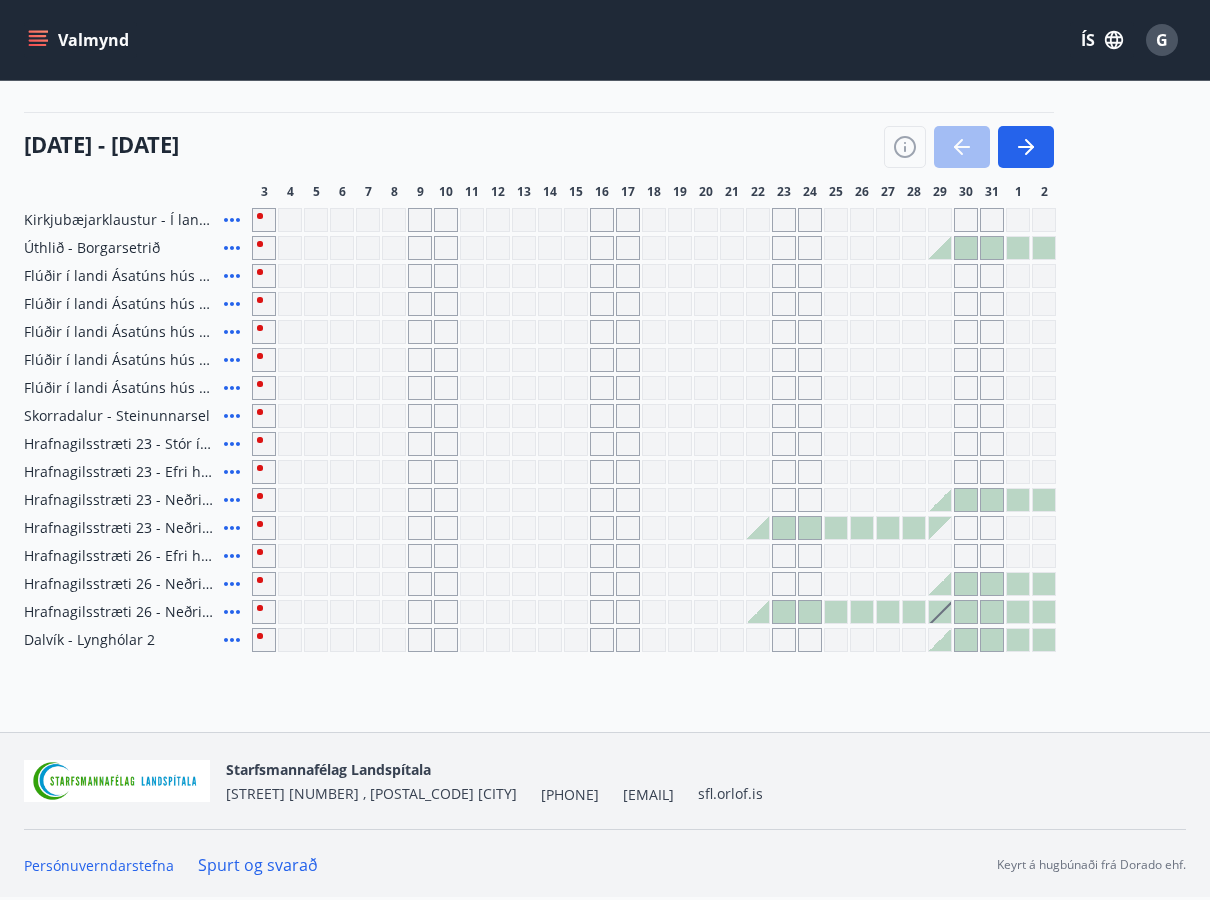 scroll, scrollTop: 0, scrollLeft: 0, axis: both 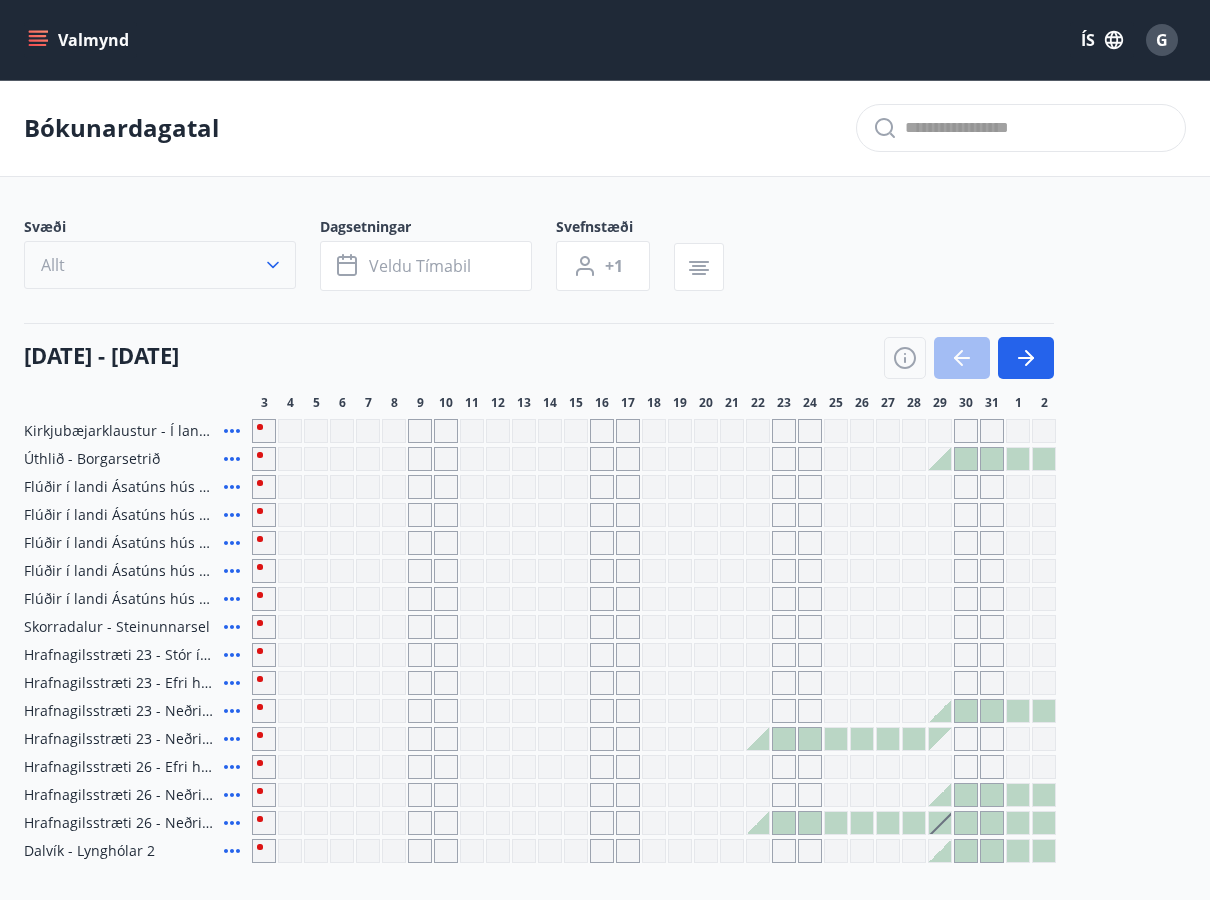 click 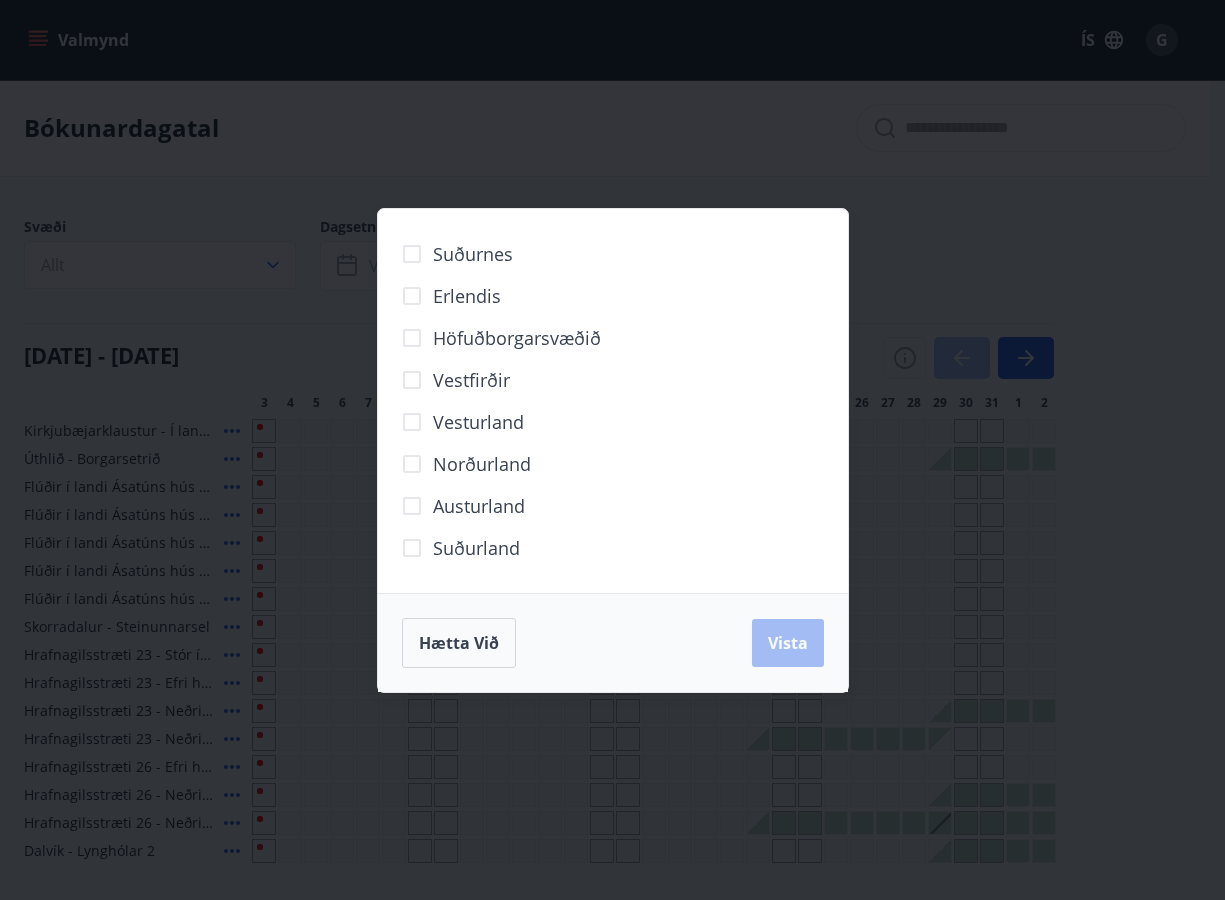 click on "Suðurnes Erlendis Höfuðborgarsvæðið Vestfirðir Vesturland Norðurland Austurland Suðurland Hætta við Vista" at bounding box center [612, 450] 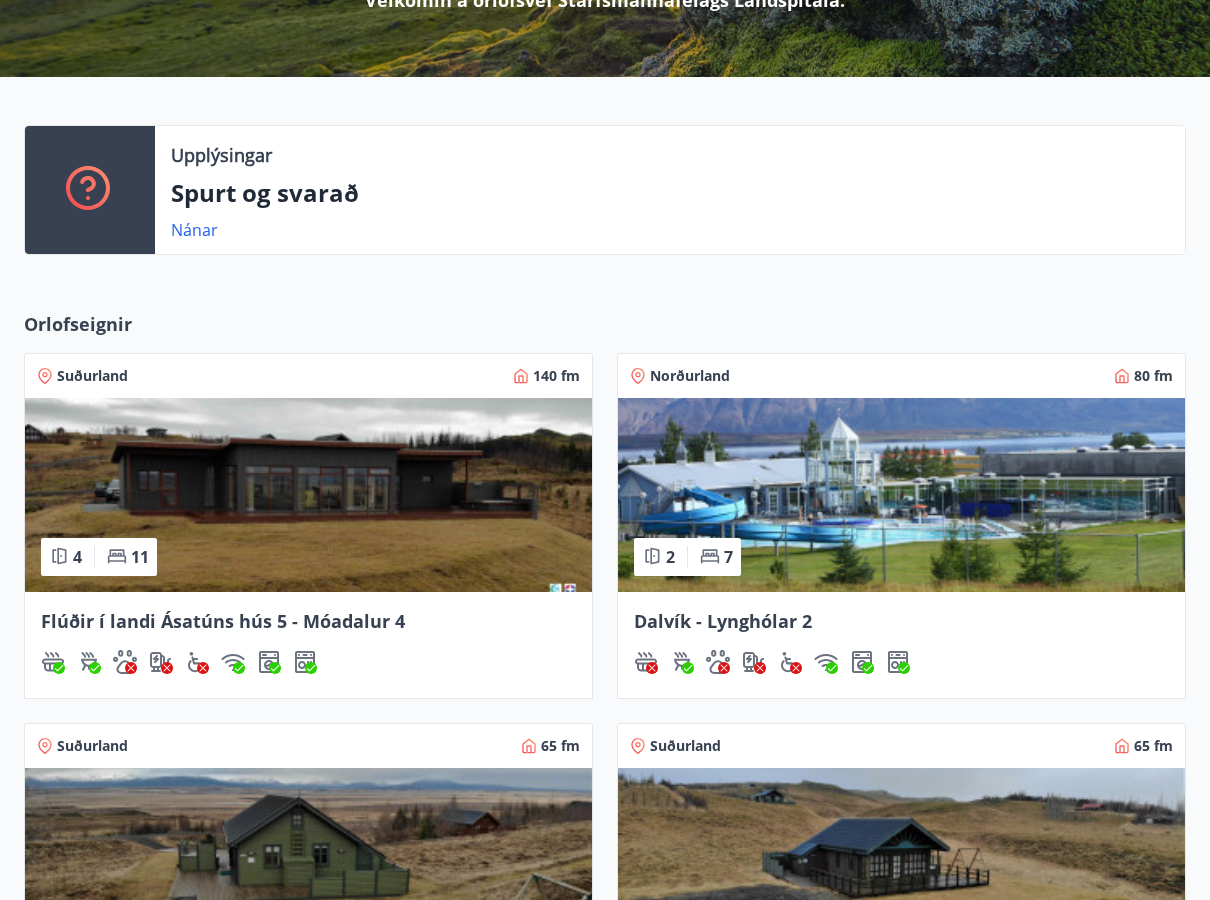 scroll, scrollTop: 311, scrollLeft: 0, axis: vertical 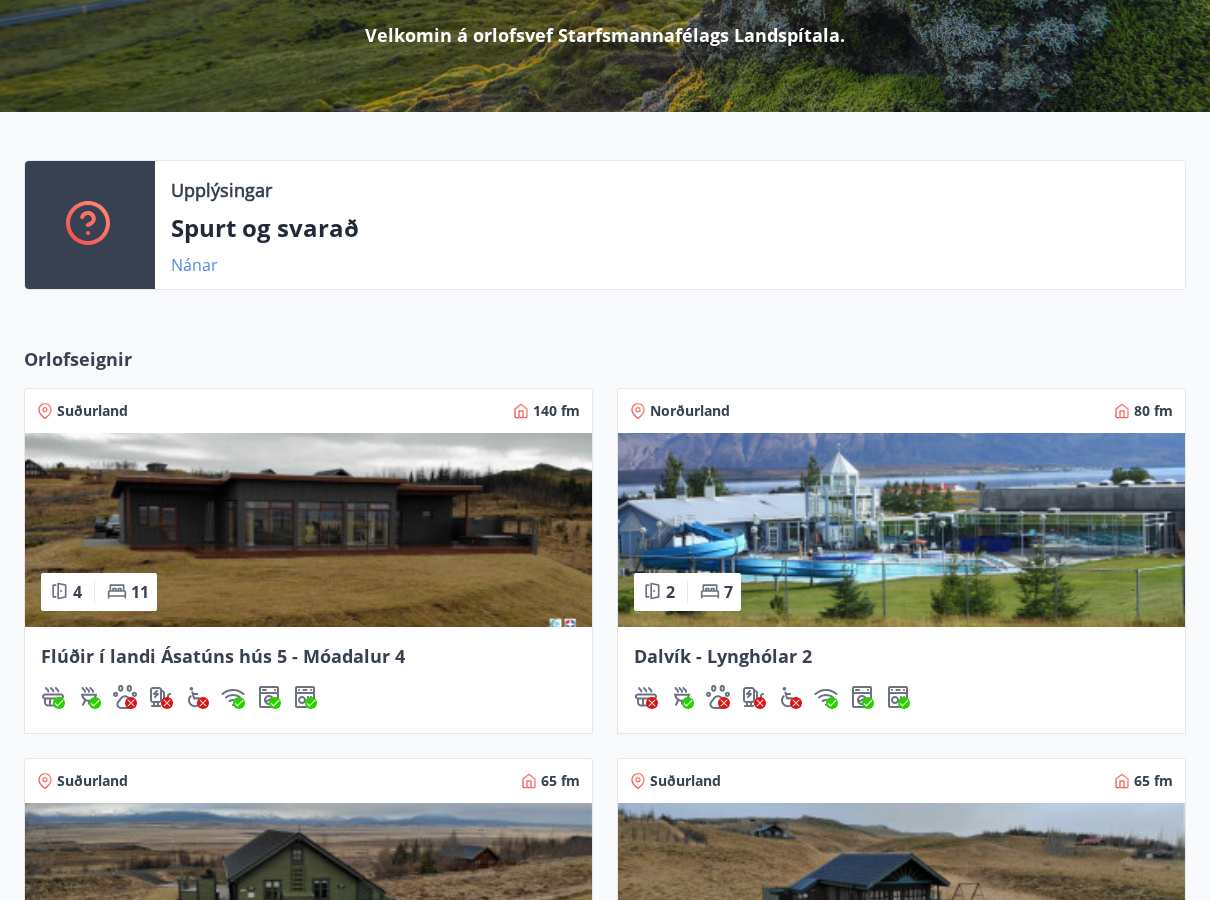 click on "Nánar" at bounding box center (194, 265) 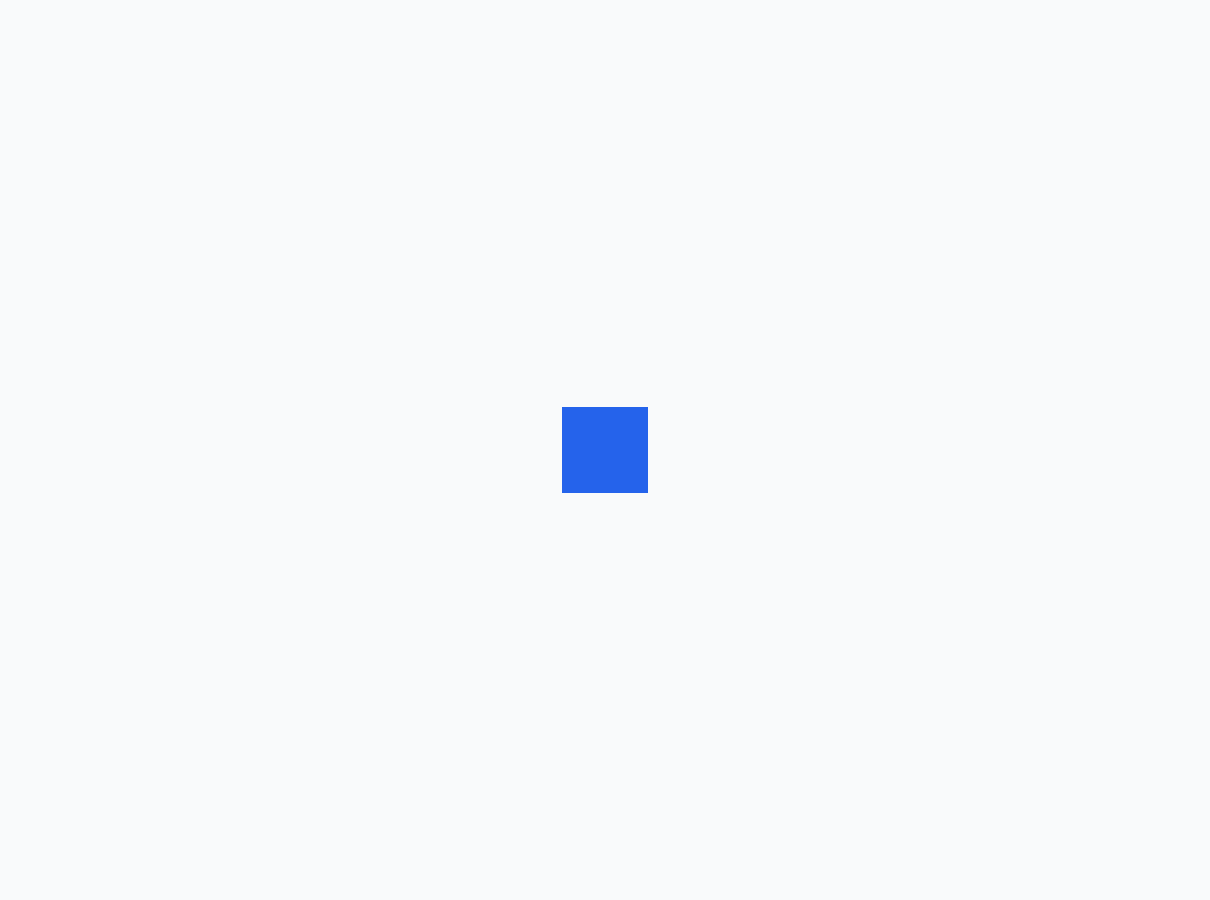 scroll, scrollTop: 0, scrollLeft: 0, axis: both 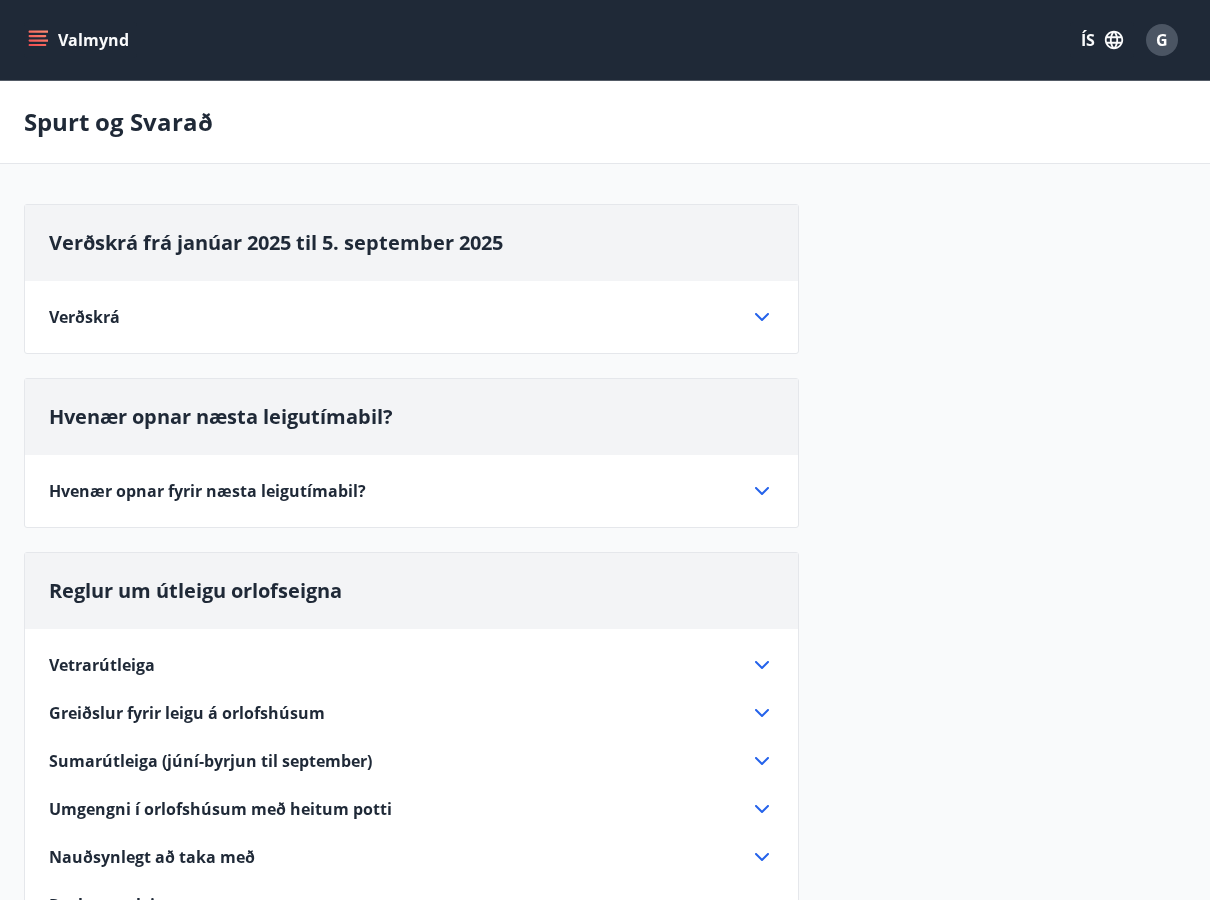 click 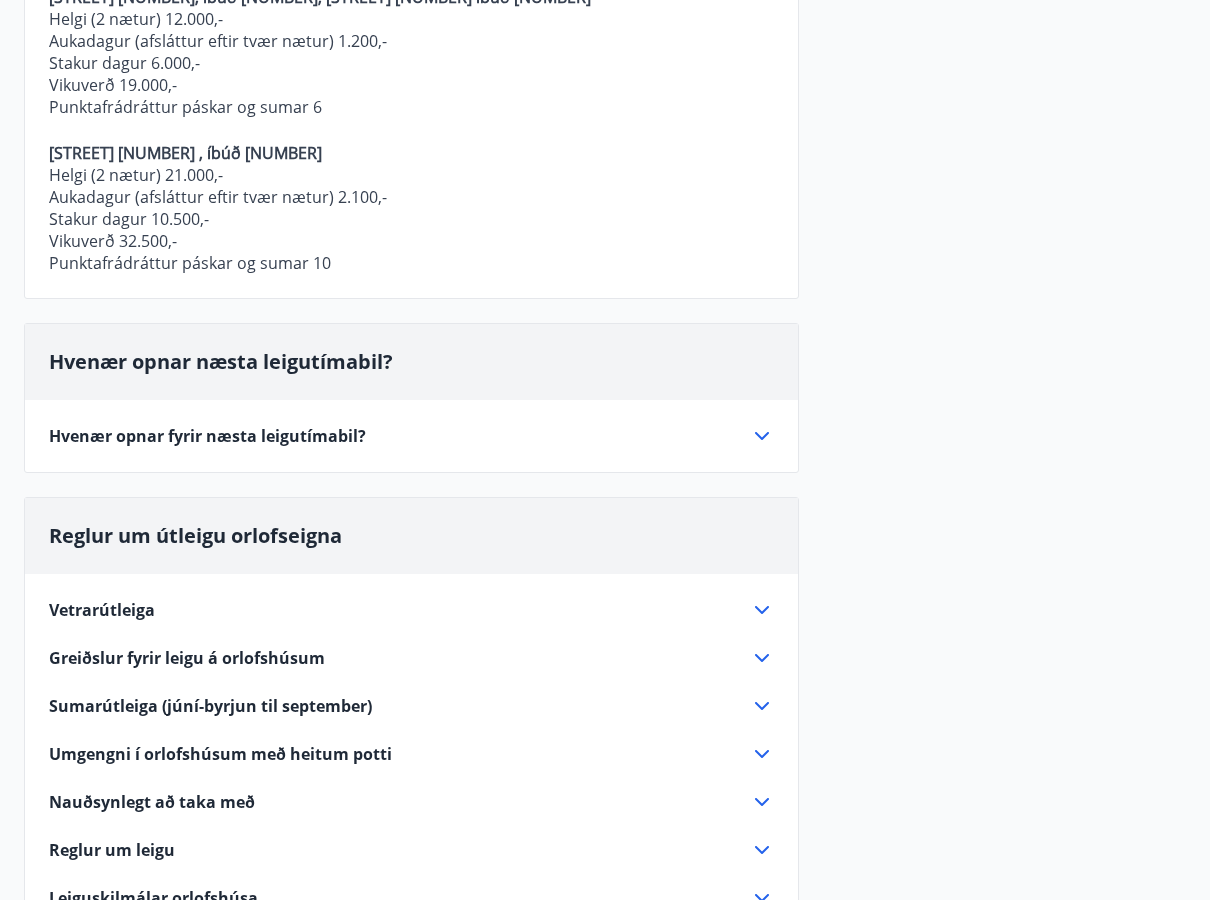 scroll, scrollTop: 1000, scrollLeft: 0, axis: vertical 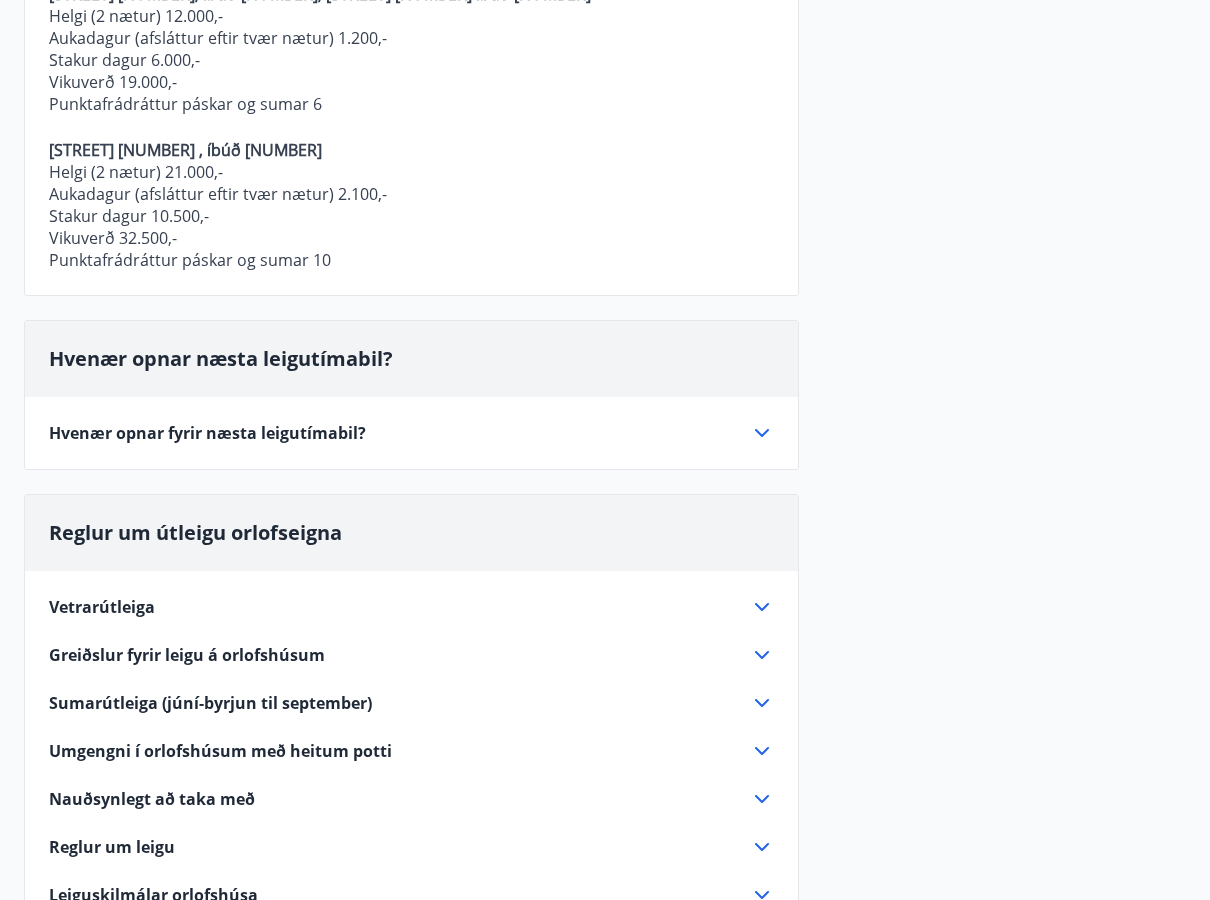 click 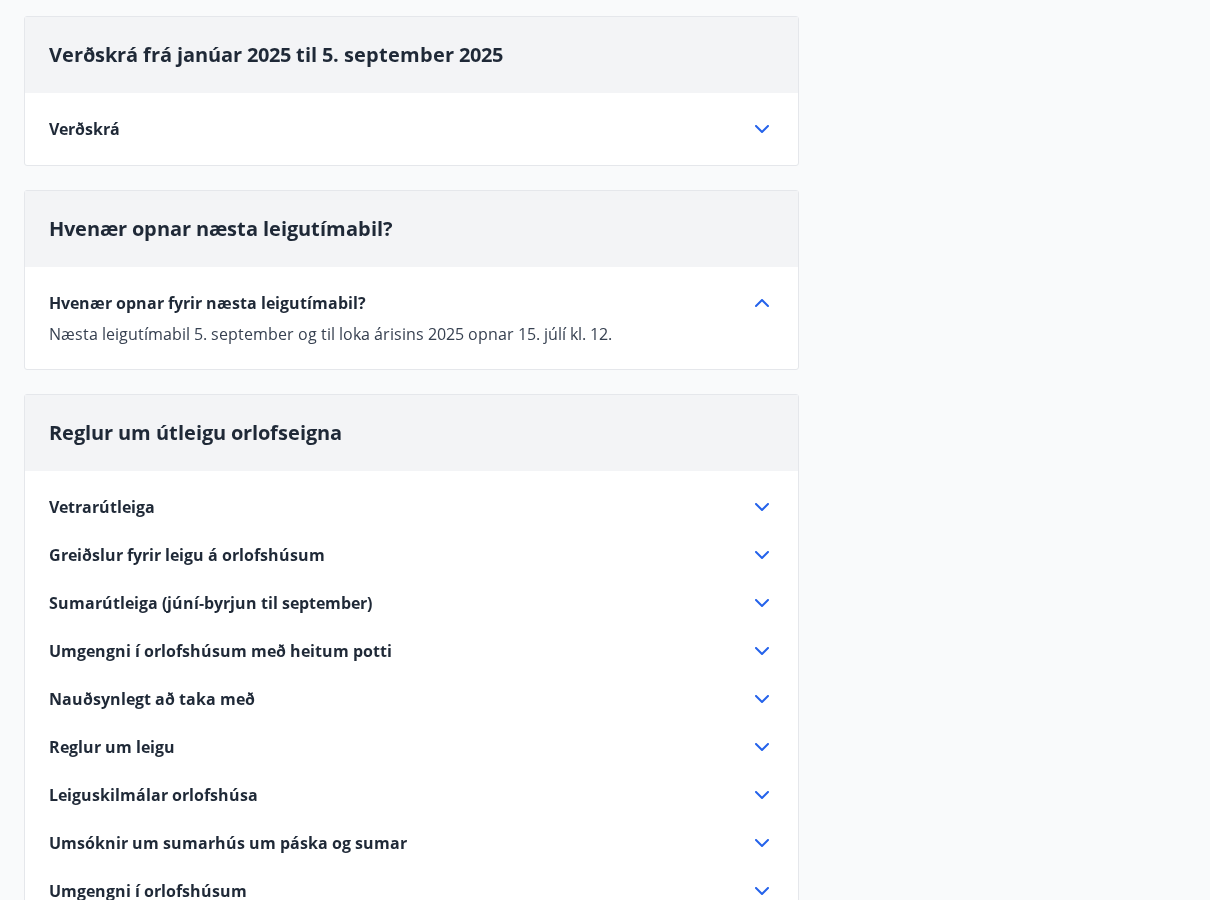 scroll, scrollTop: 88, scrollLeft: 0, axis: vertical 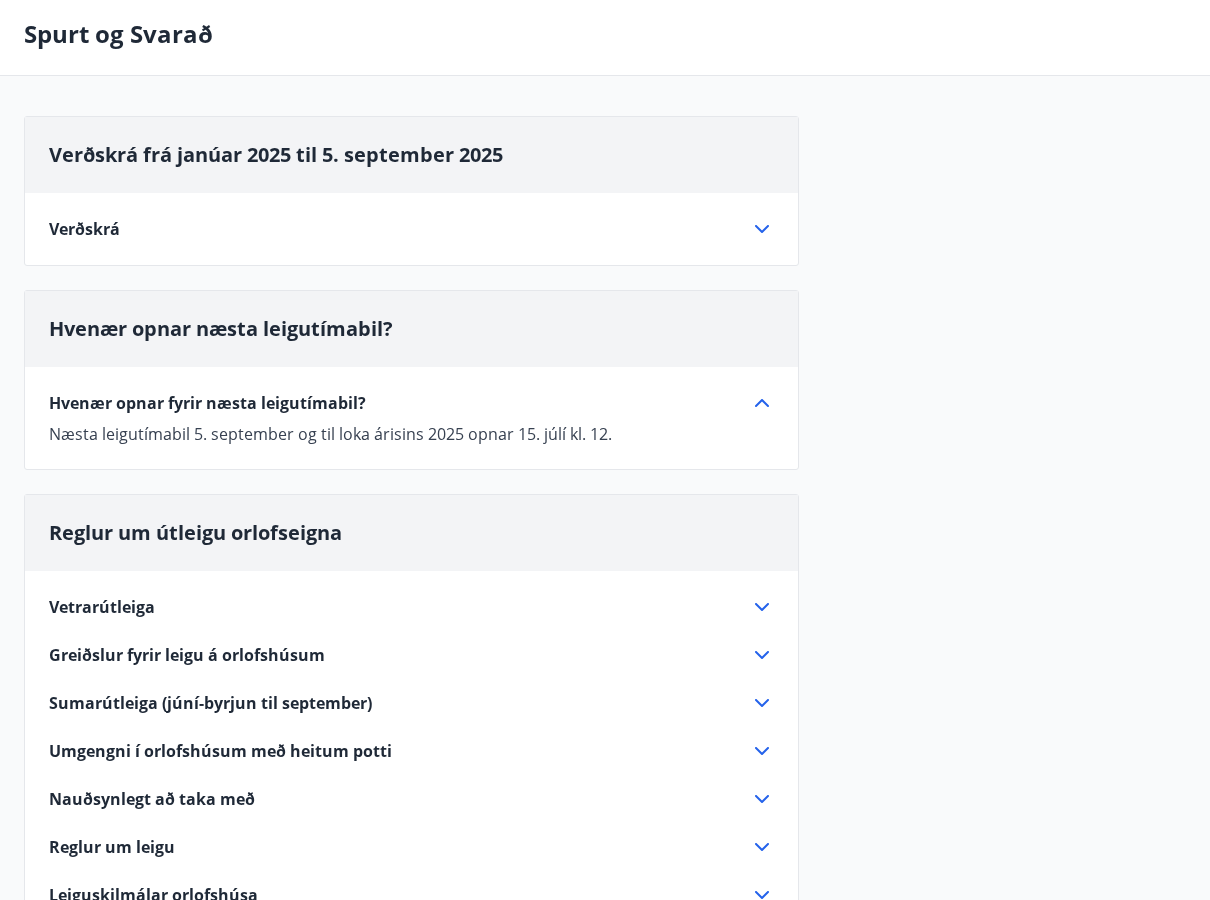 click 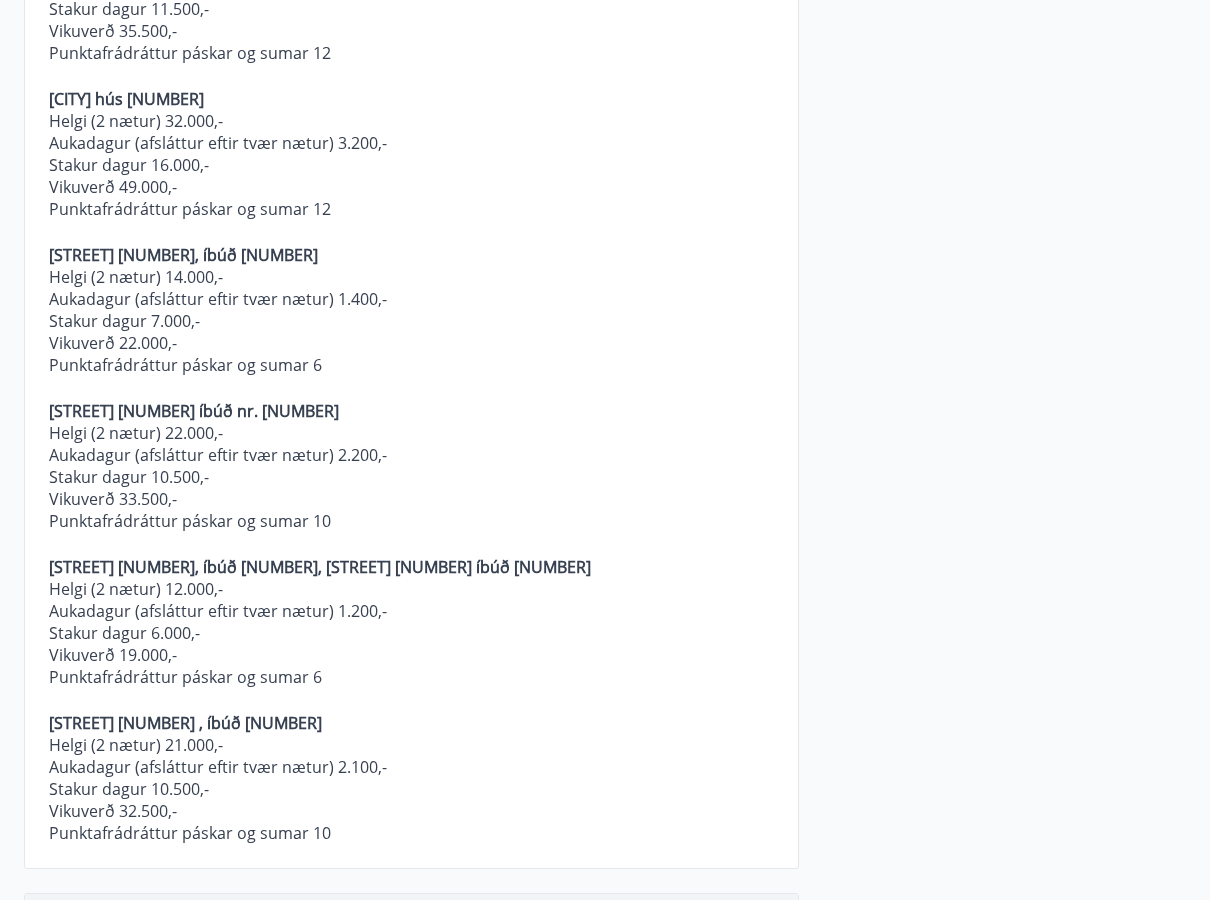 scroll, scrollTop: 0, scrollLeft: 0, axis: both 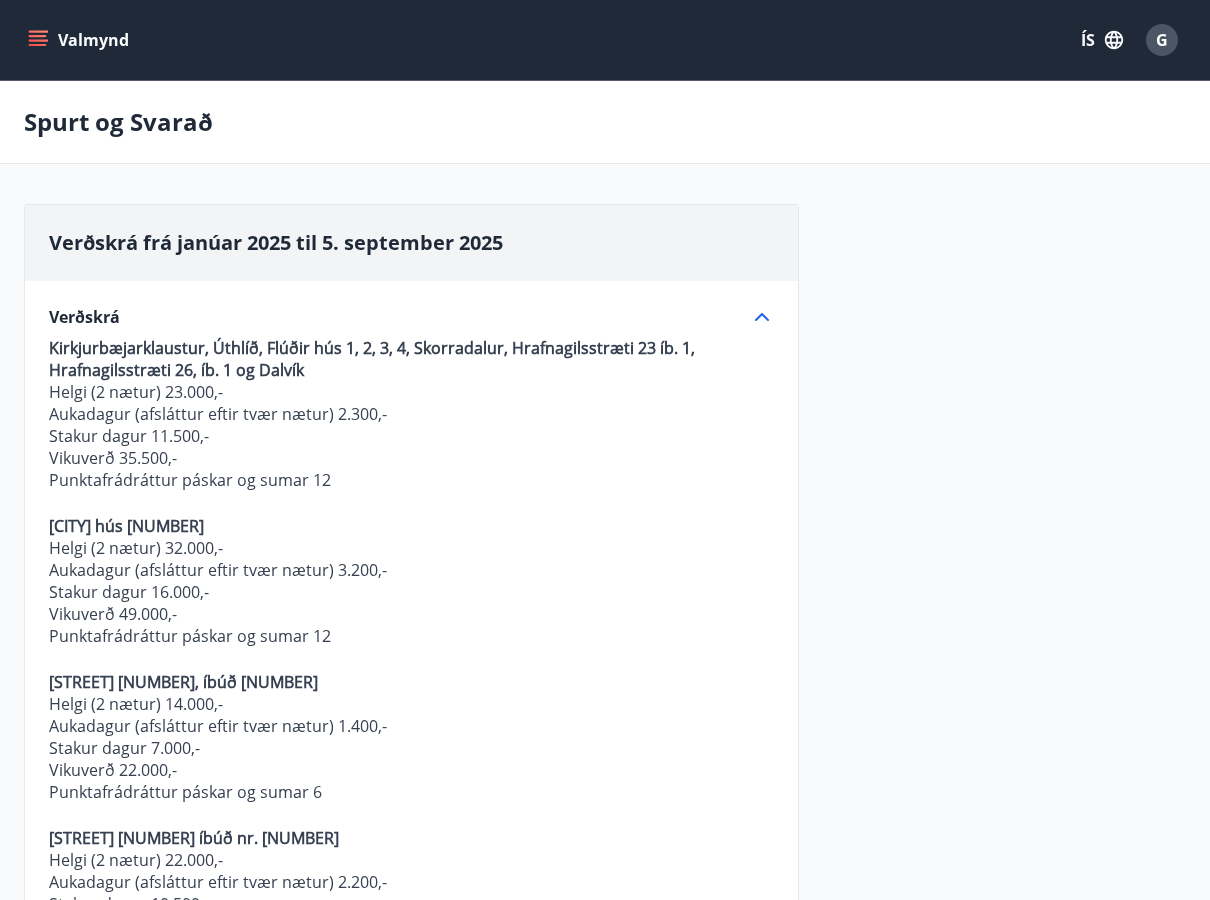 click 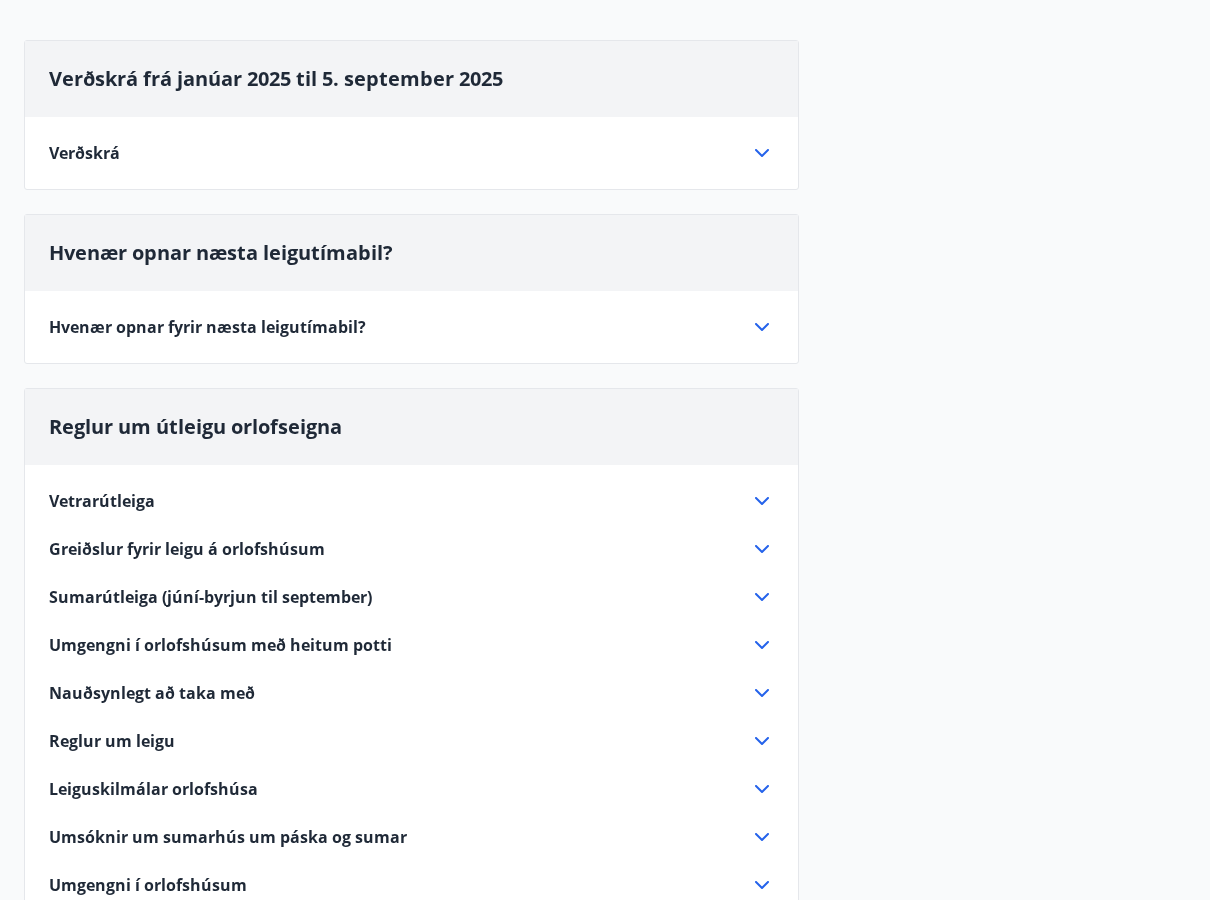 scroll, scrollTop: 200, scrollLeft: 0, axis: vertical 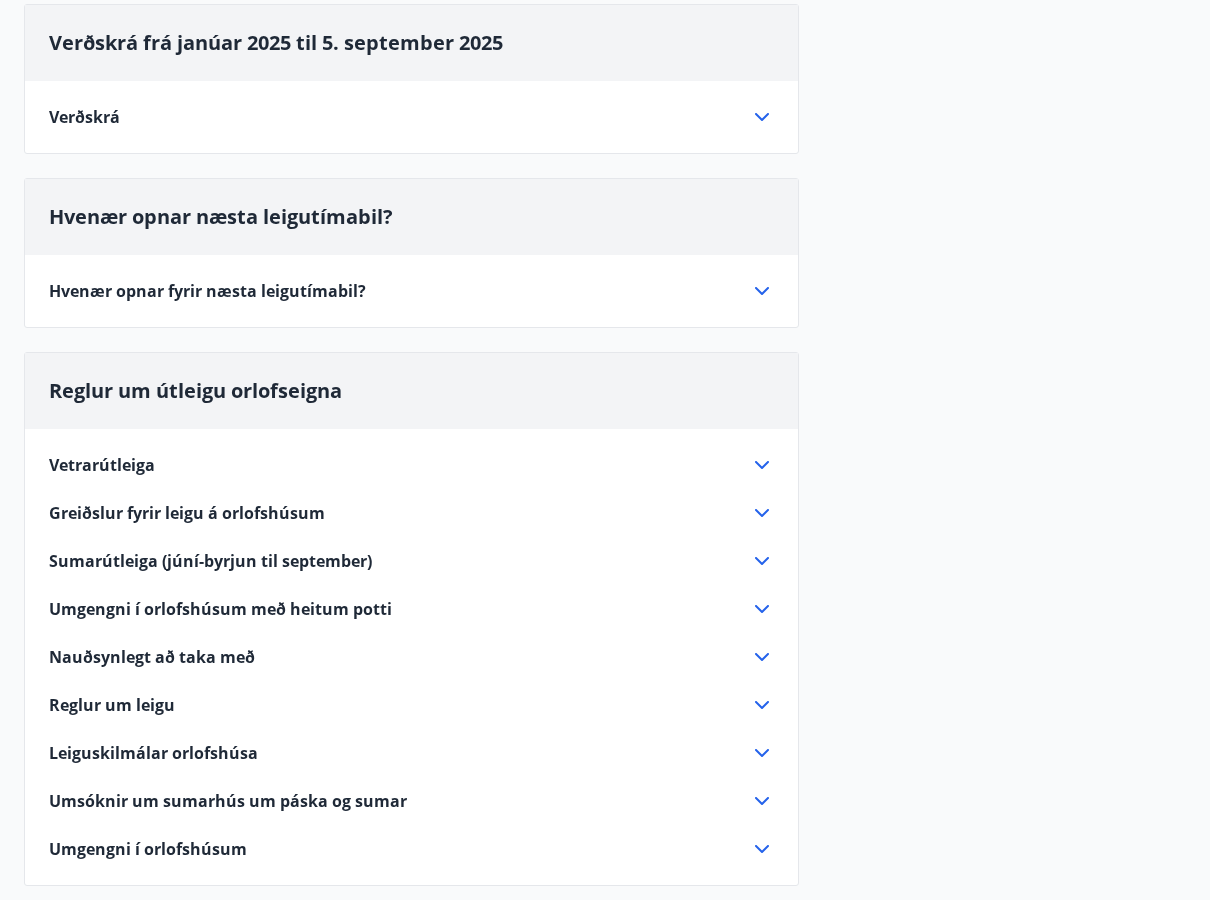click 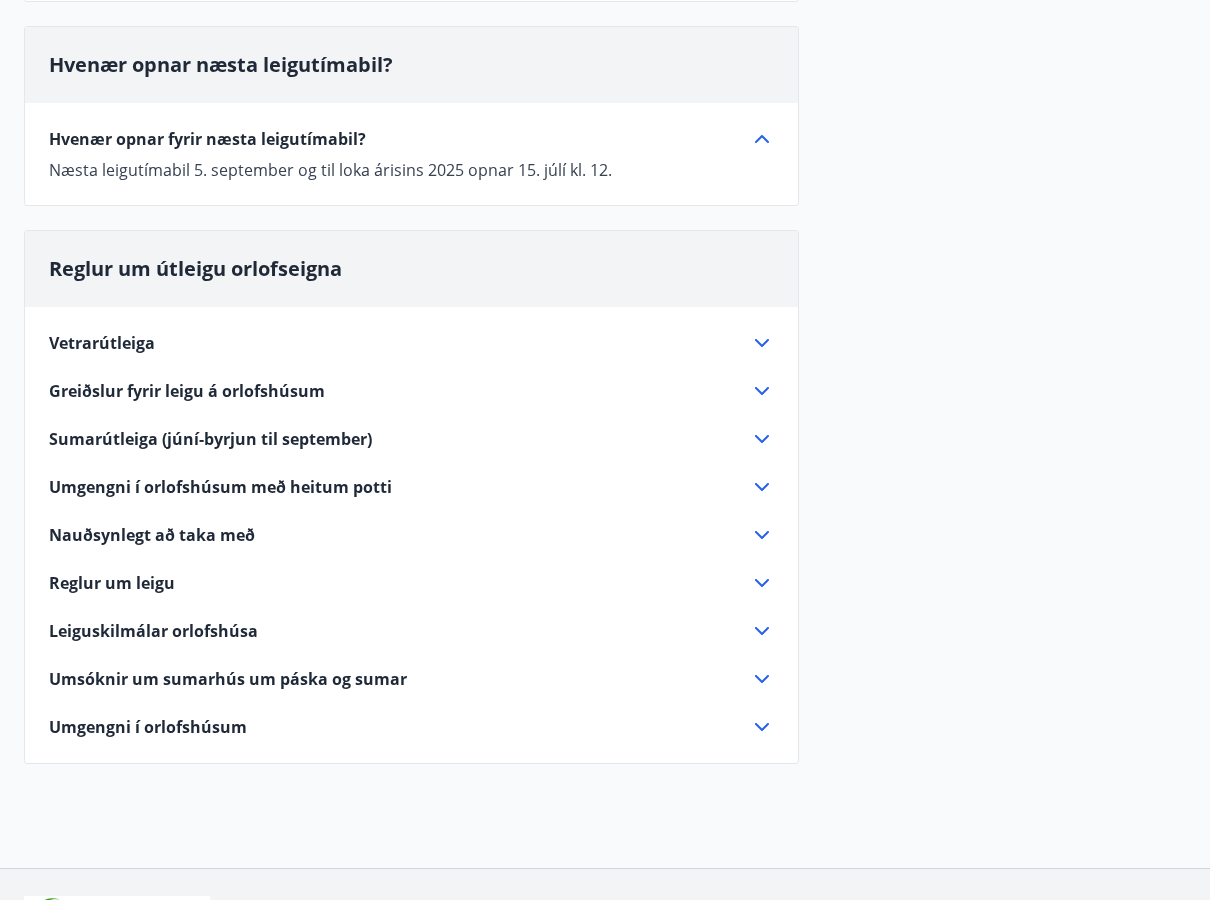 scroll, scrollTop: 400, scrollLeft: 0, axis: vertical 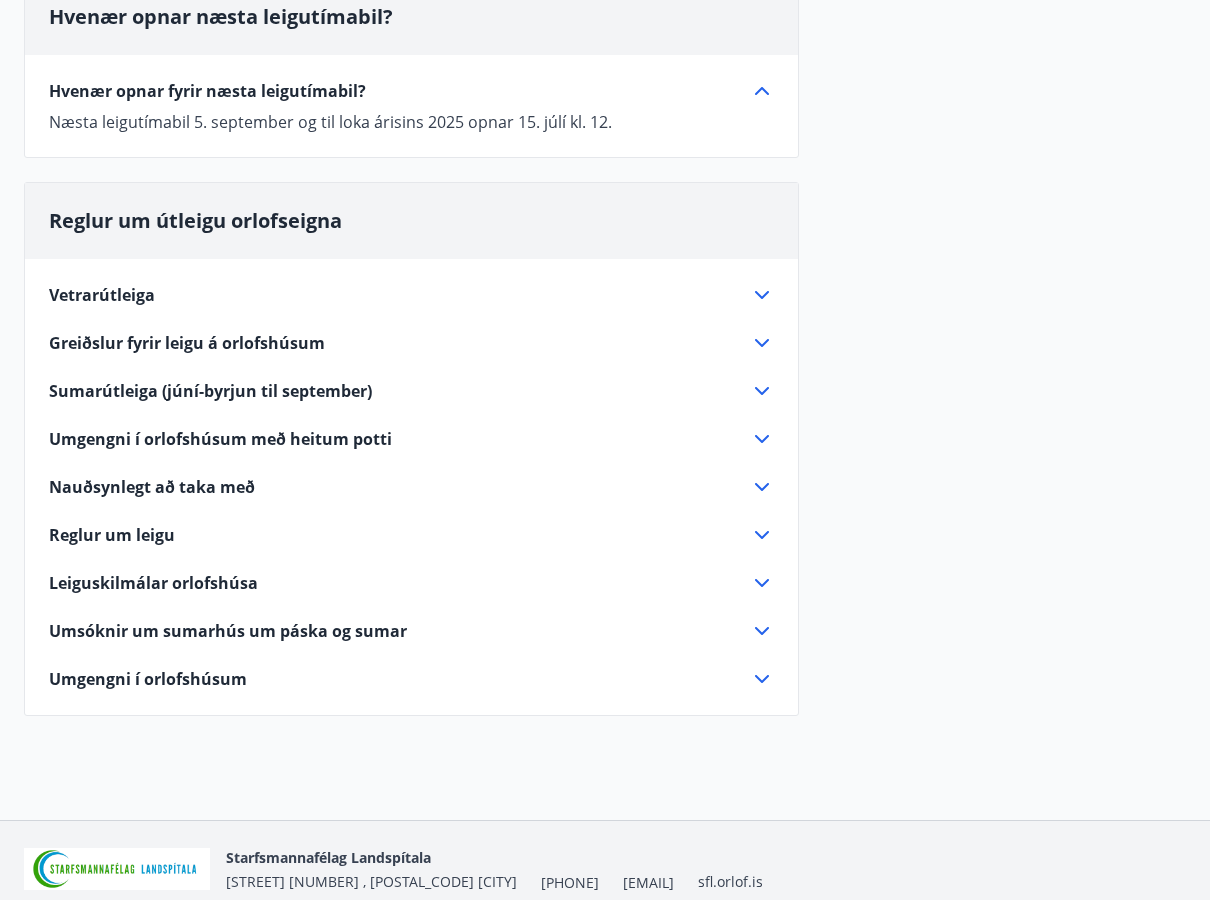 click 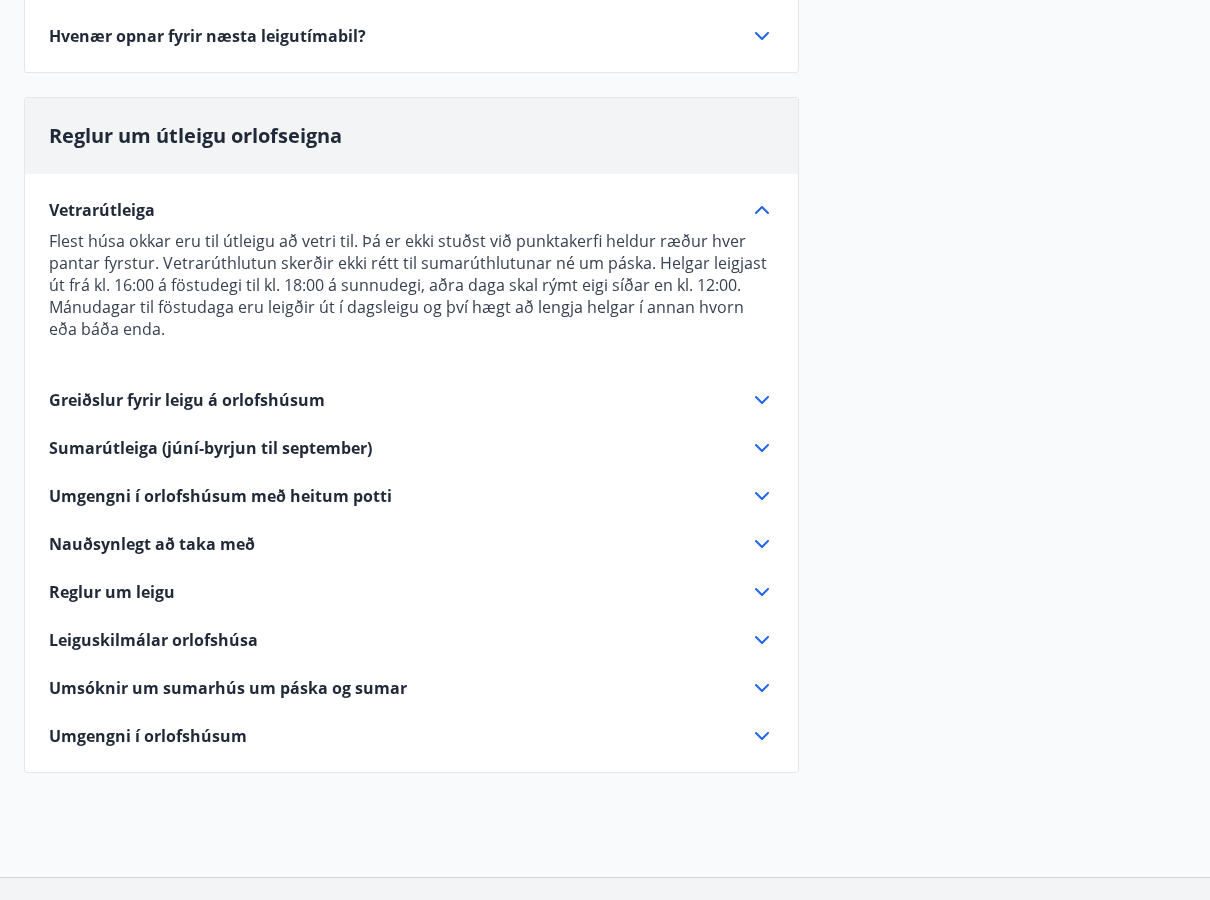 scroll, scrollTop: 500, scrollLeft: 0, axis: vertical 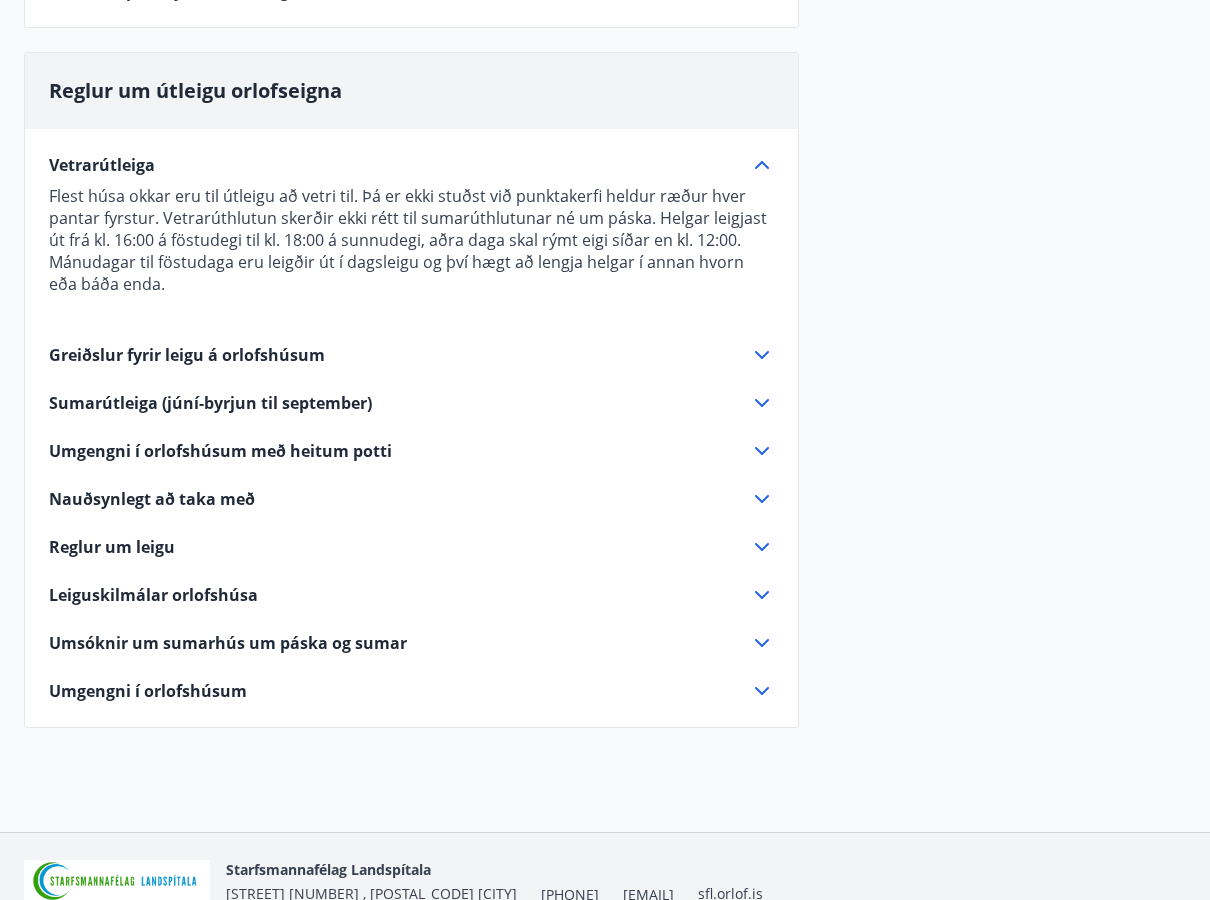 click 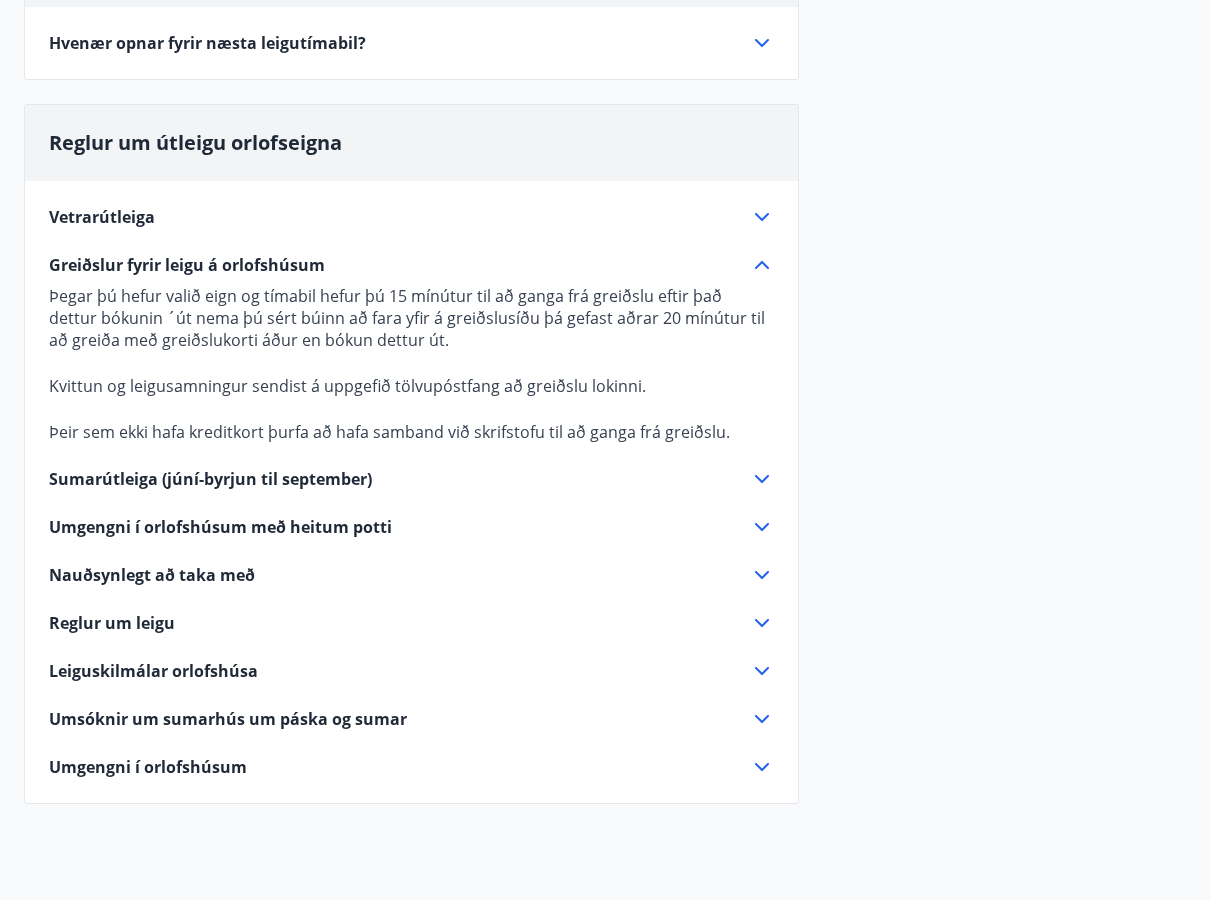 scroll, scrollTop: 400, scrollLeft: 0, axis: vertical 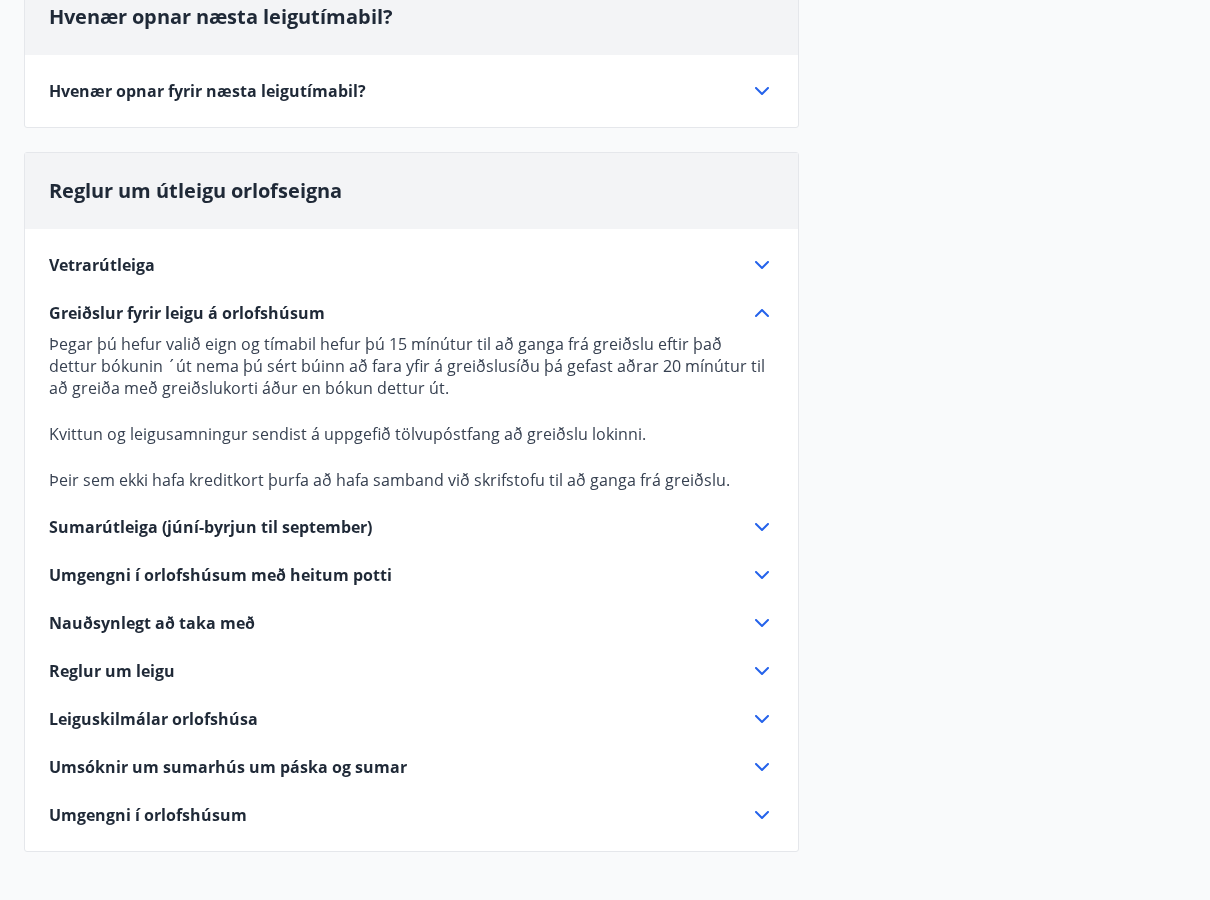 click 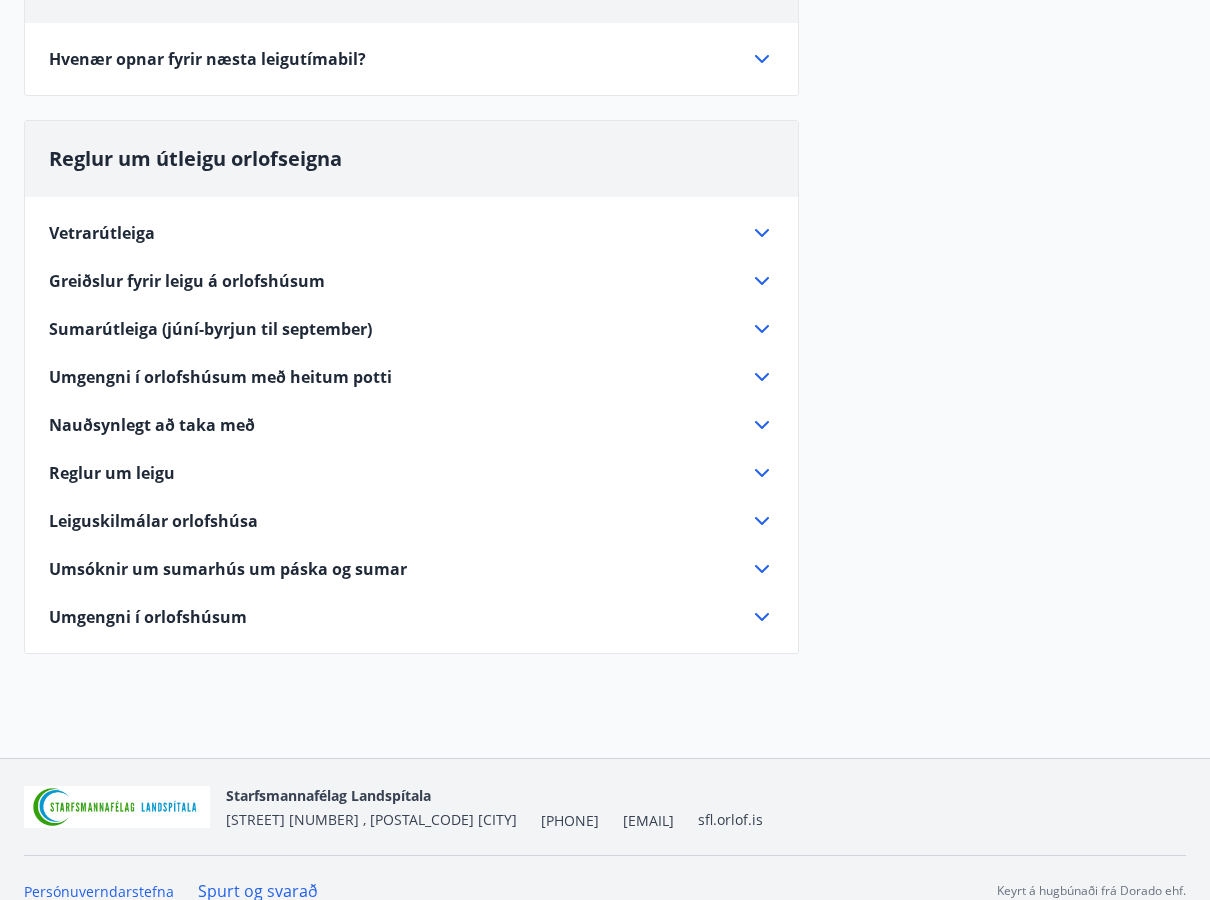 scroll, scrollTop: 458, scrollLeft: 0, axis: vertical 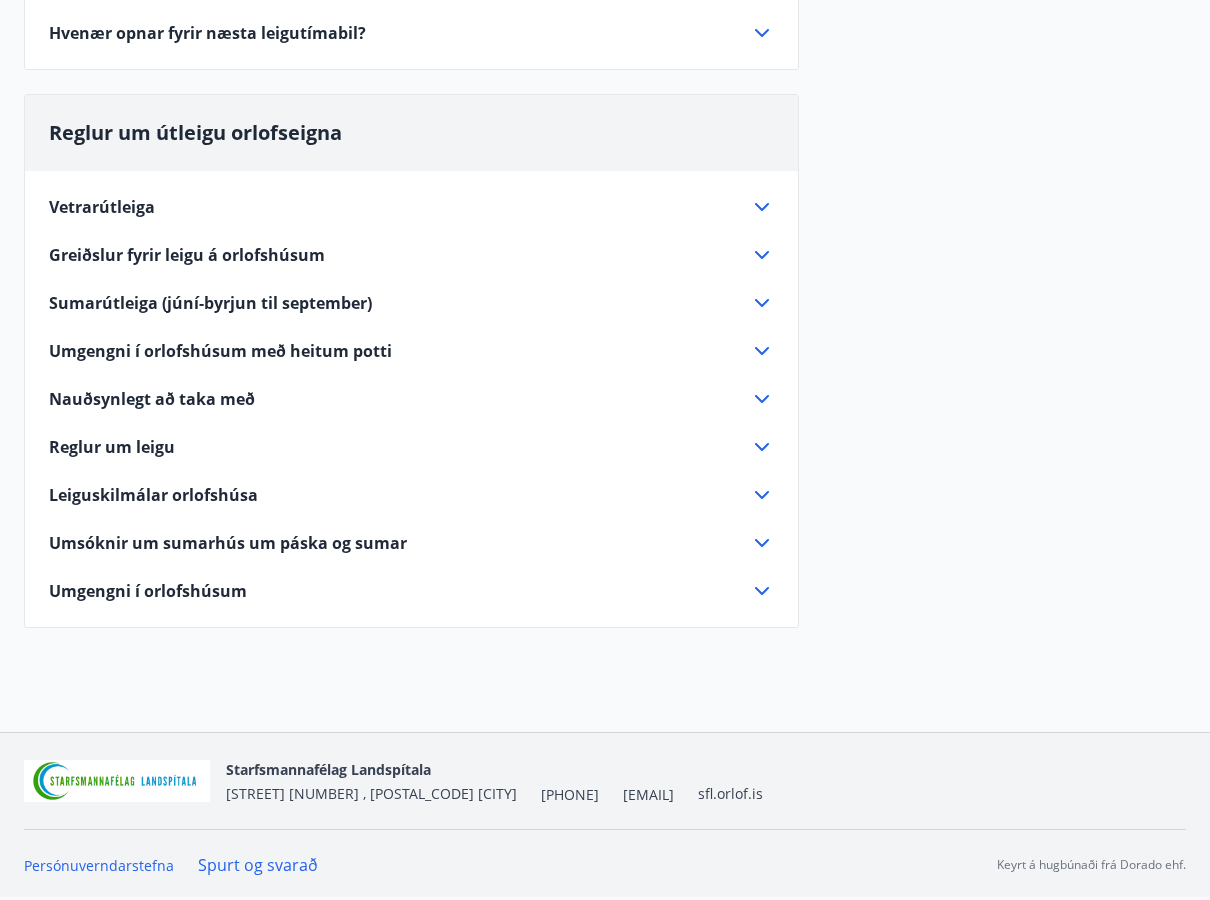 click 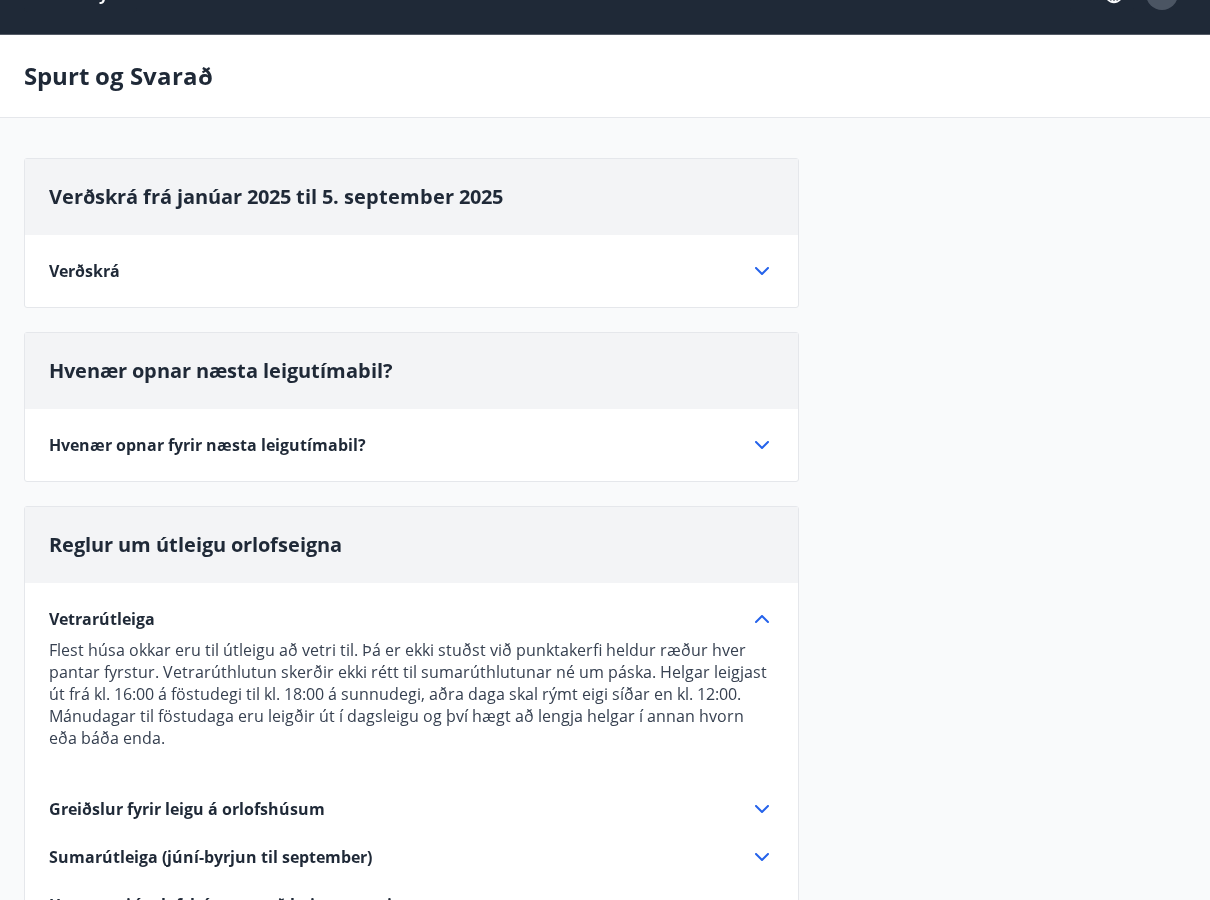 scroll, scrollTop: 0, scrollLeft: 0, axis: both 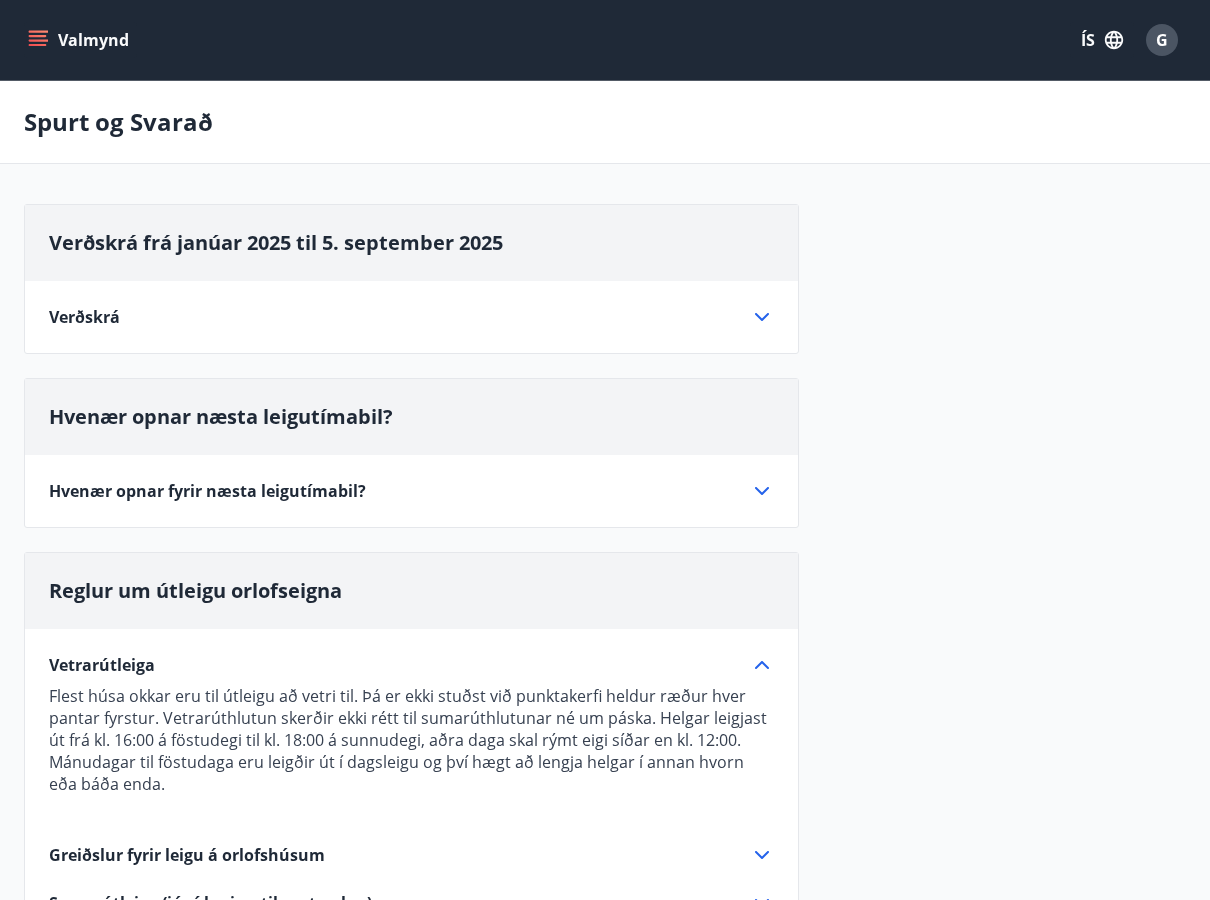 click 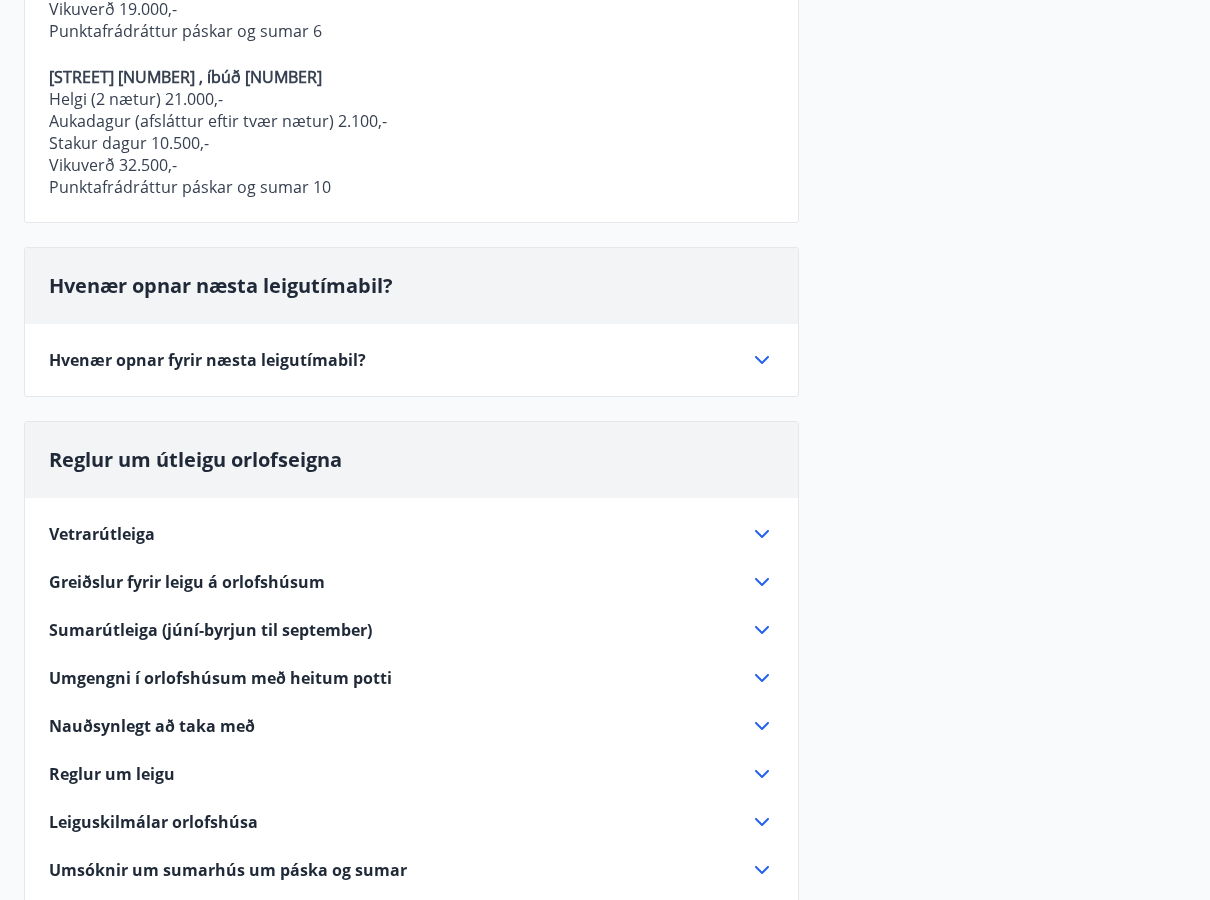 scroll, scrollTop: 1100, scrollLeft: 0, axis: vertical 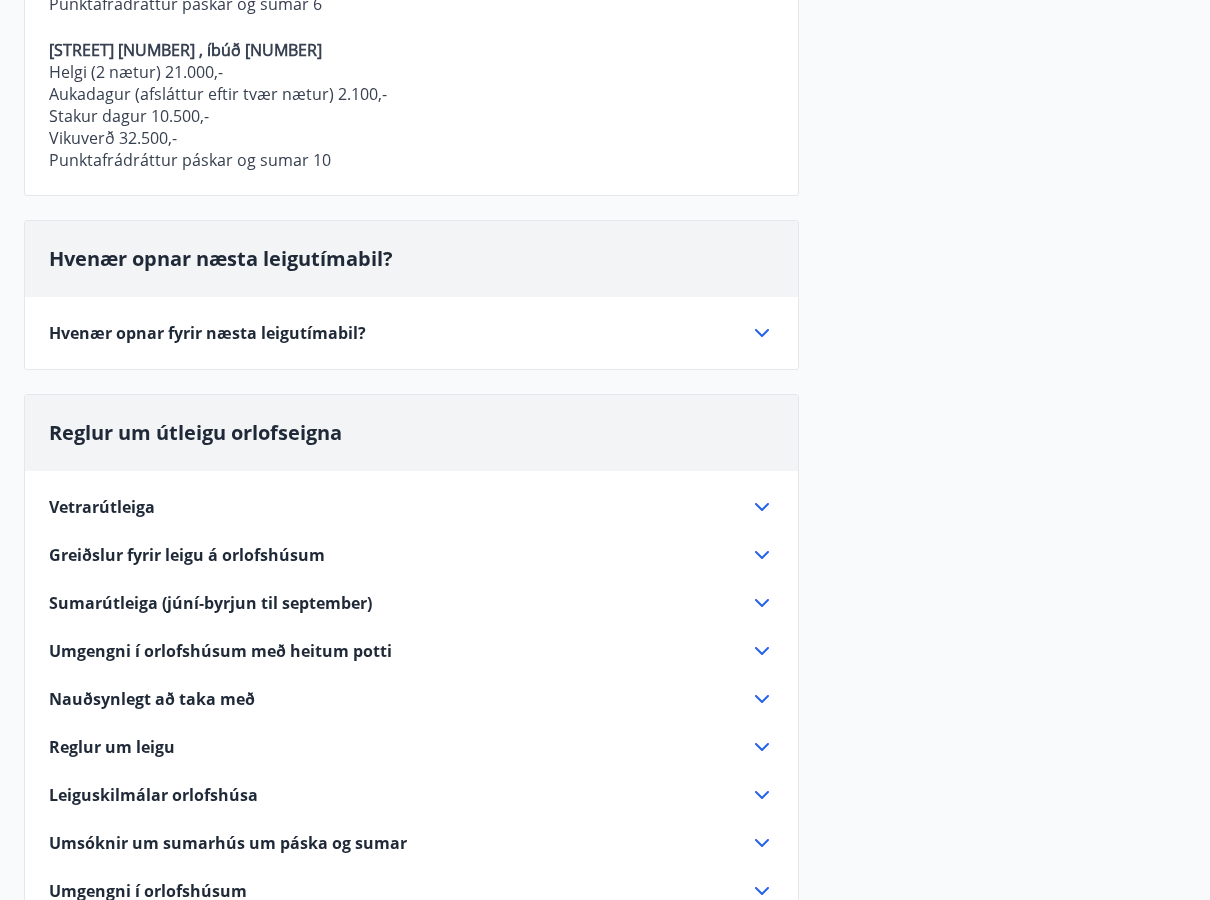 click 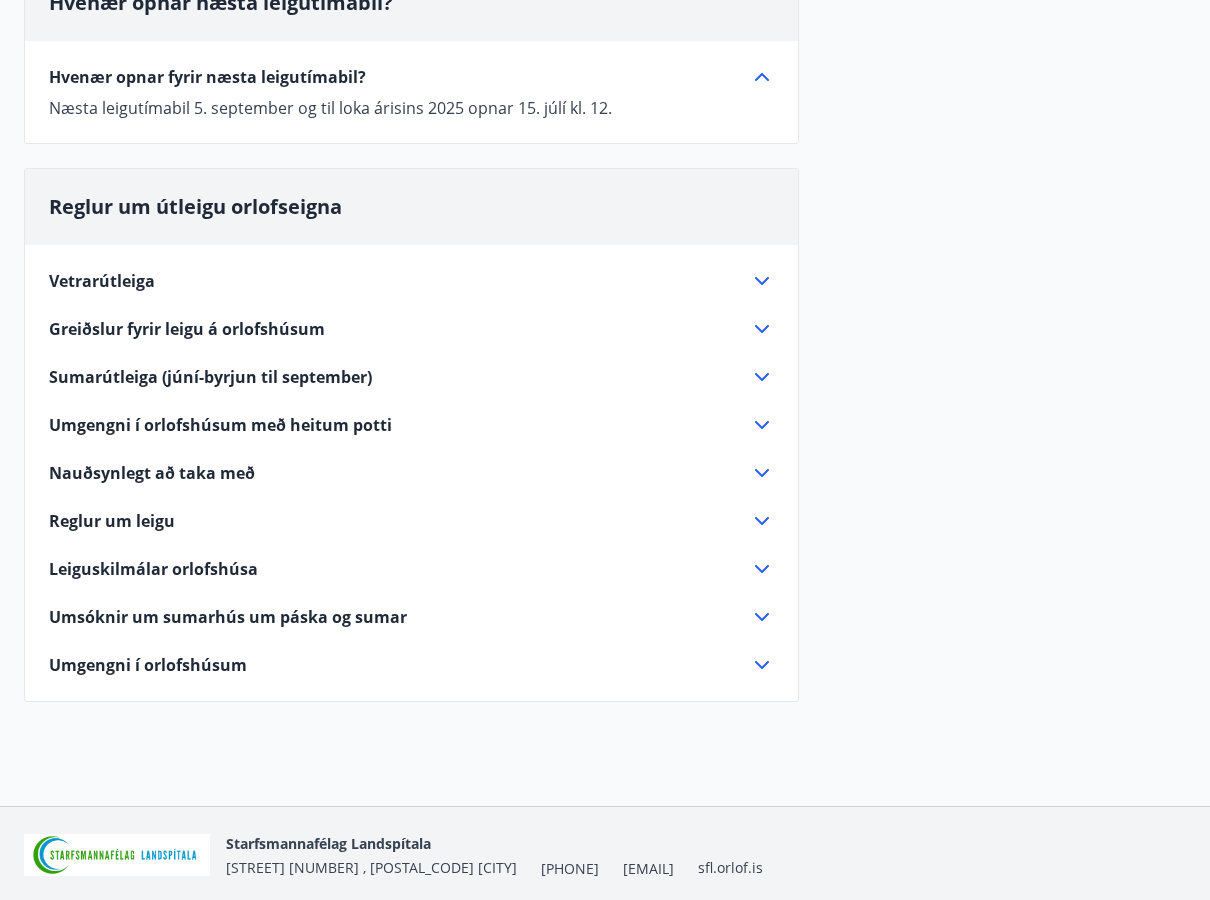 scroll, scrollTop: 288, scrollLeft: 0, axis: vertical 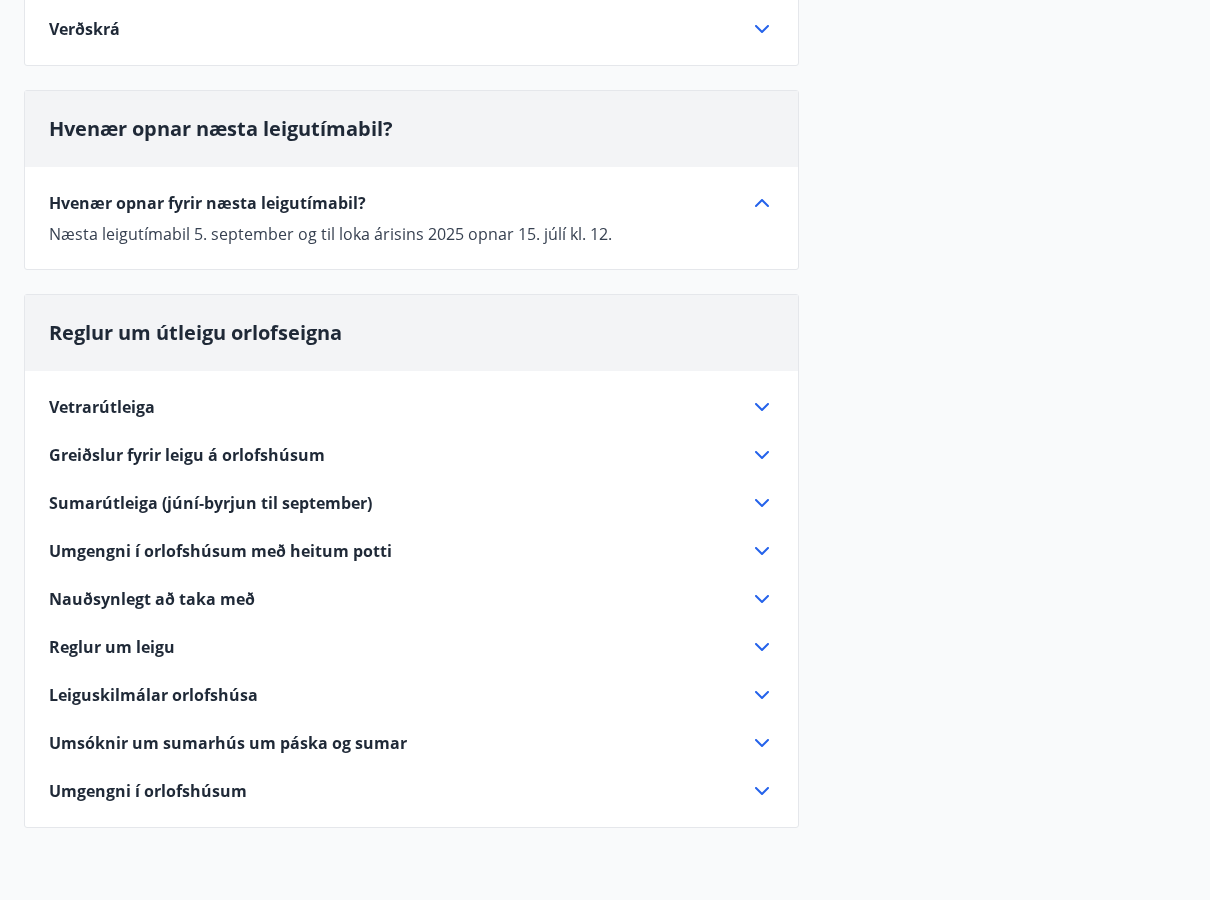 click 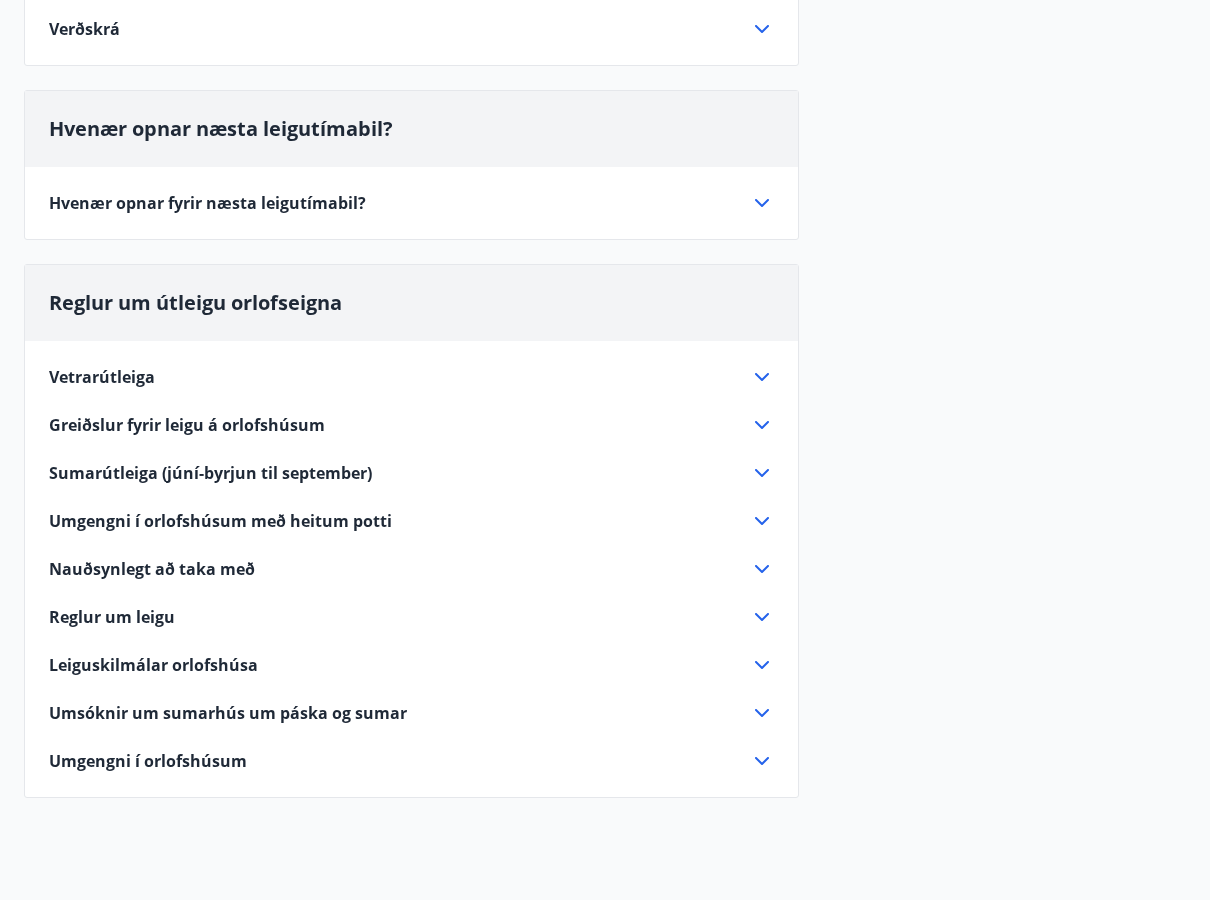 click 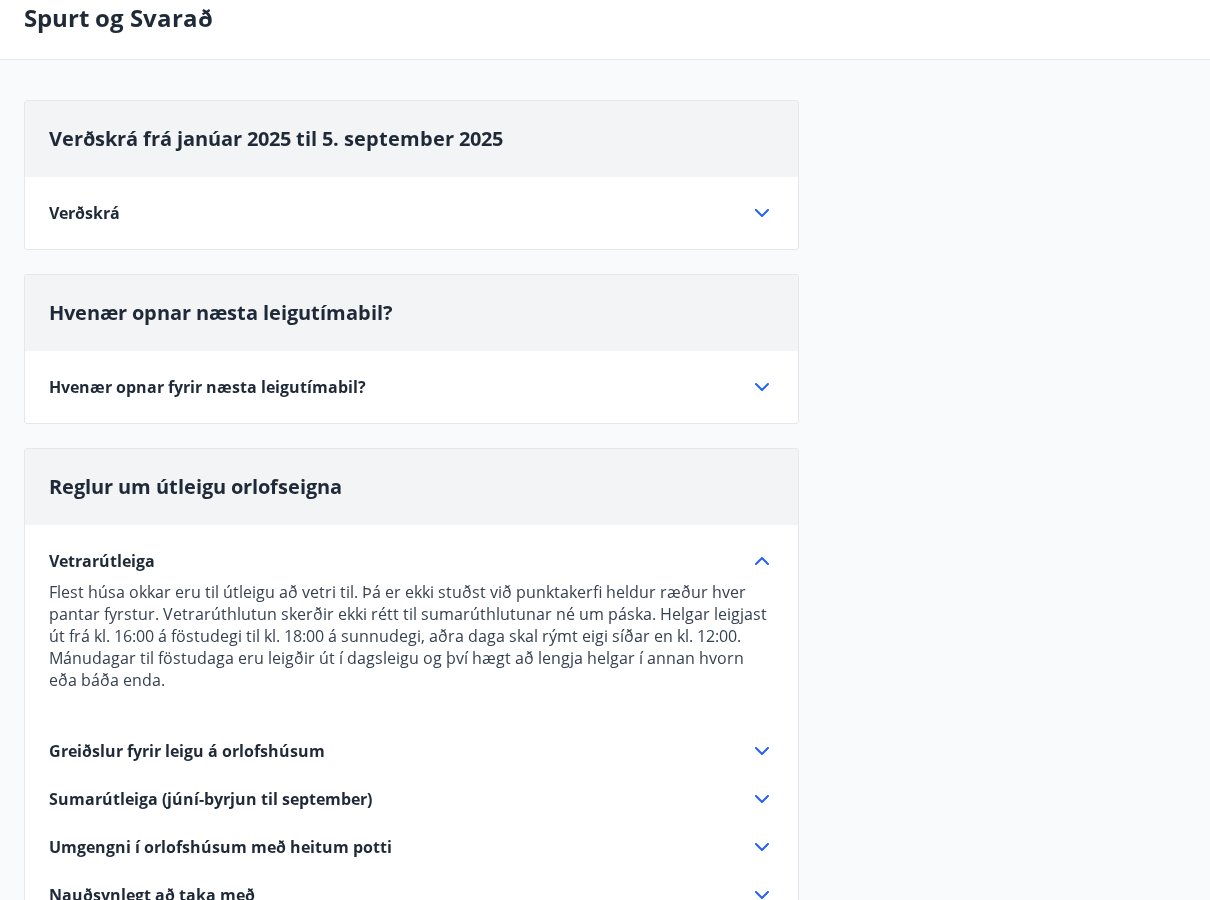 scroll, scrollTop: 0, scrollLeft: 0, axis: both 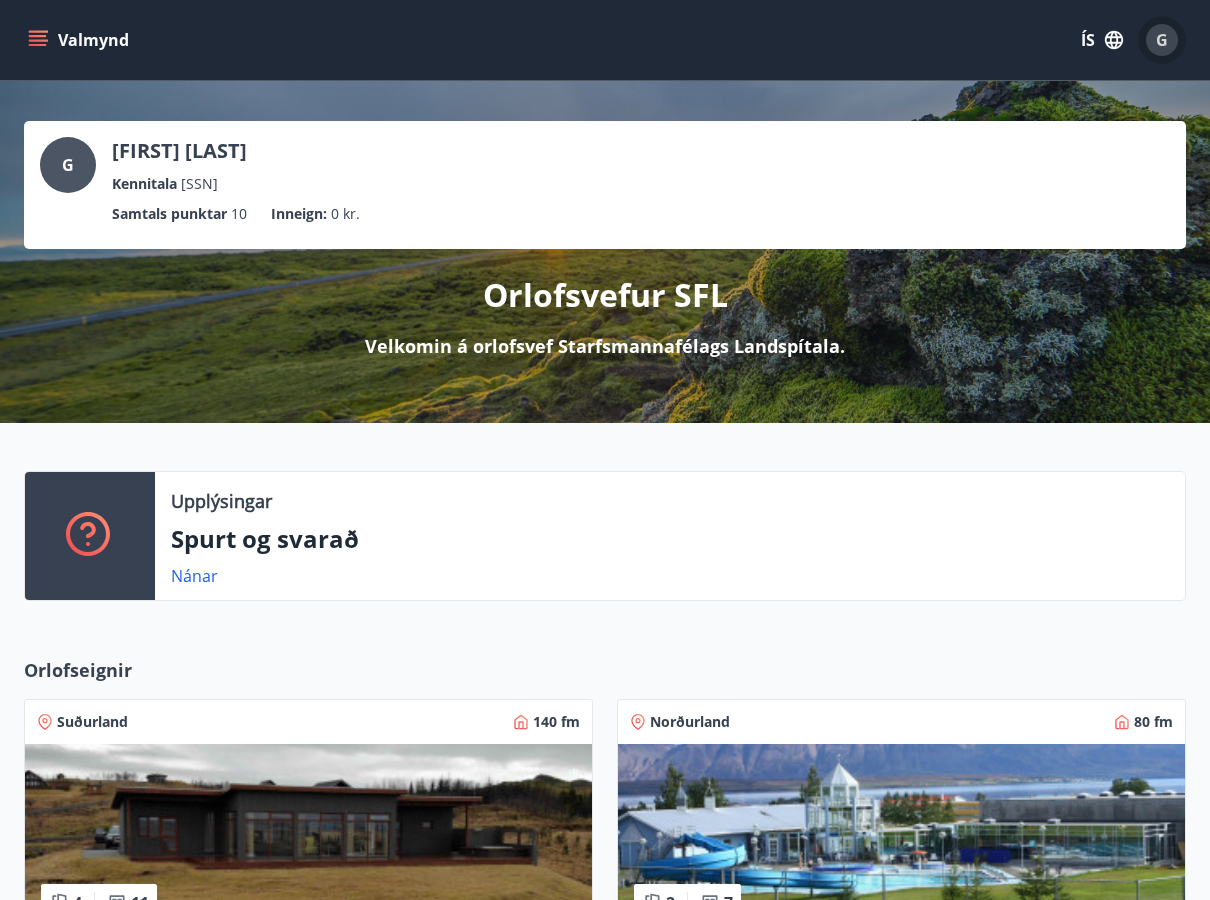 click on "G" at bounding box center [1162, 40] 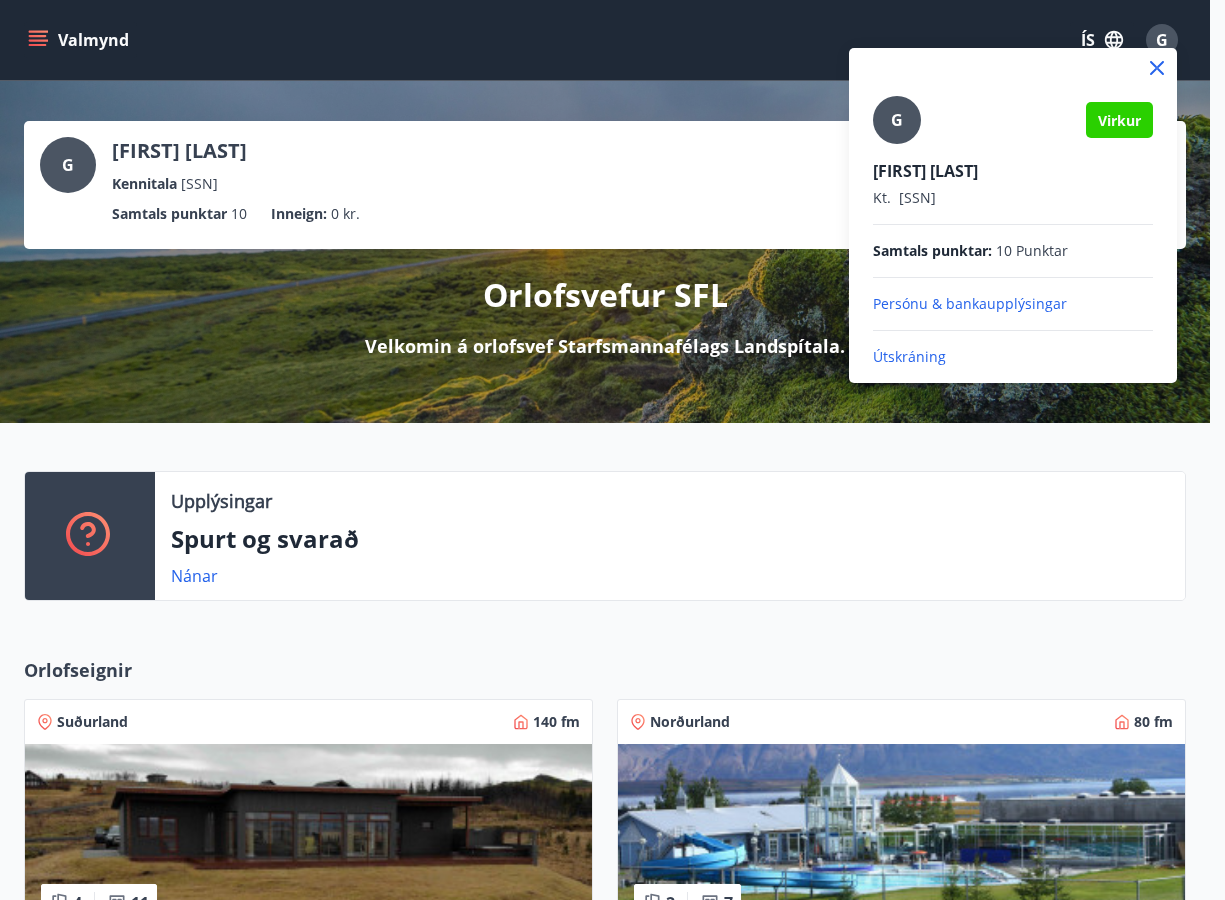 click on "Útskráning" at bounding box center (1013, 357) 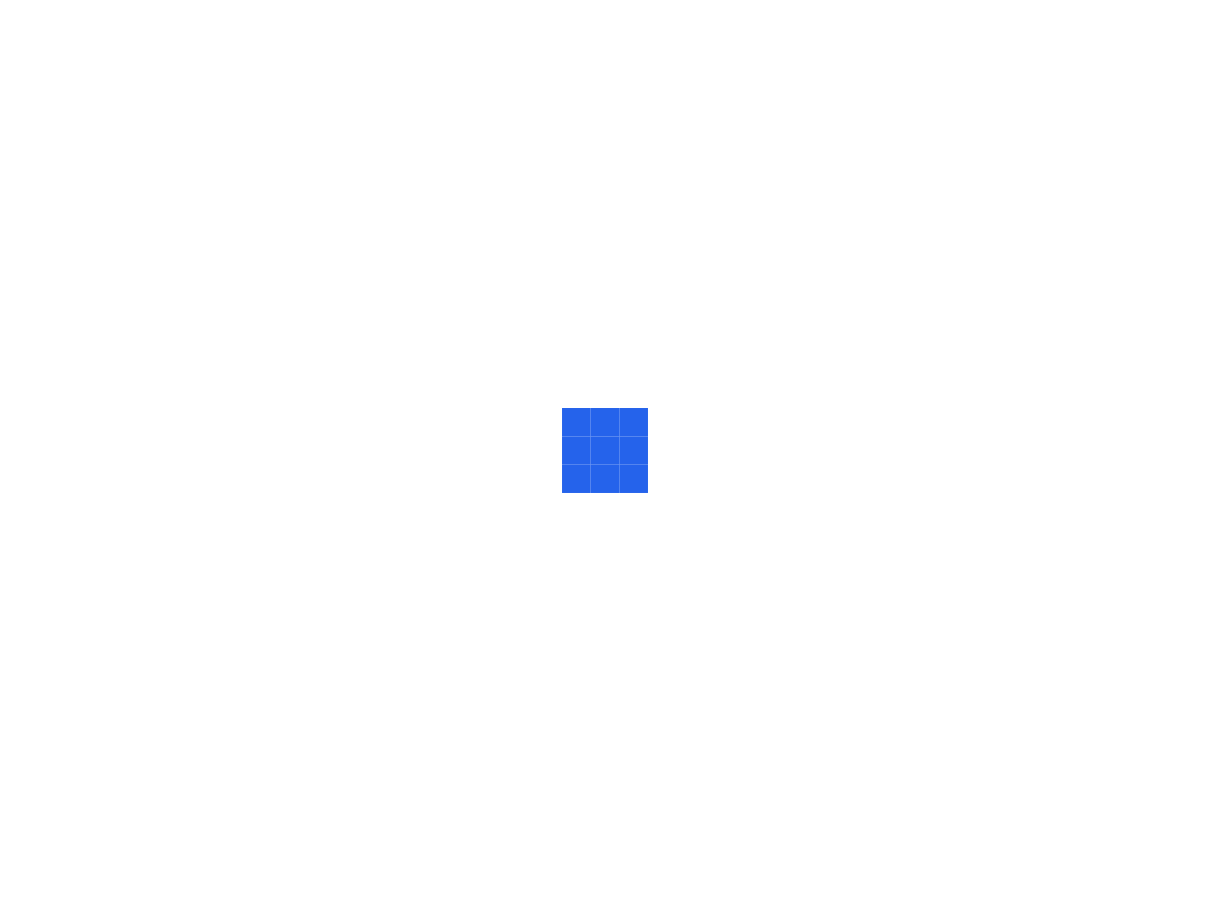 scroll, scrollTop: 0, scrollLeft: 0, axis: both 